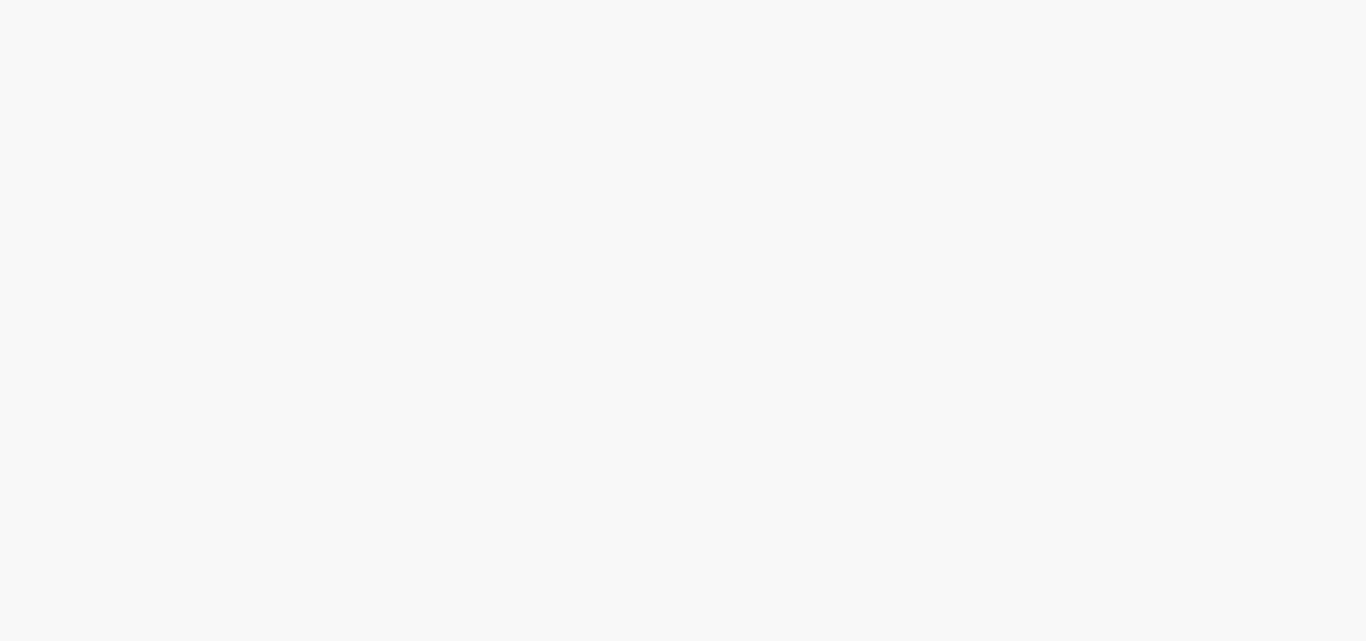 scroll, scrollTop: 0, scrollLeft: 0, axis: both 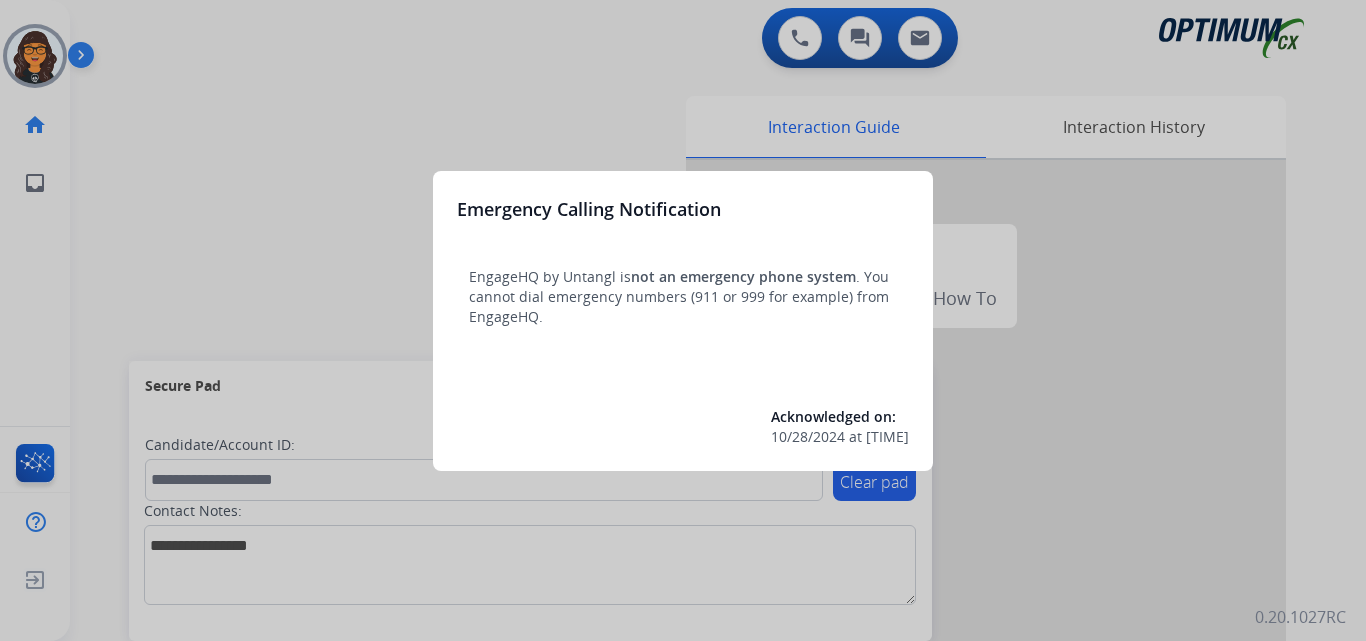 click at bounding box center (683, 320) 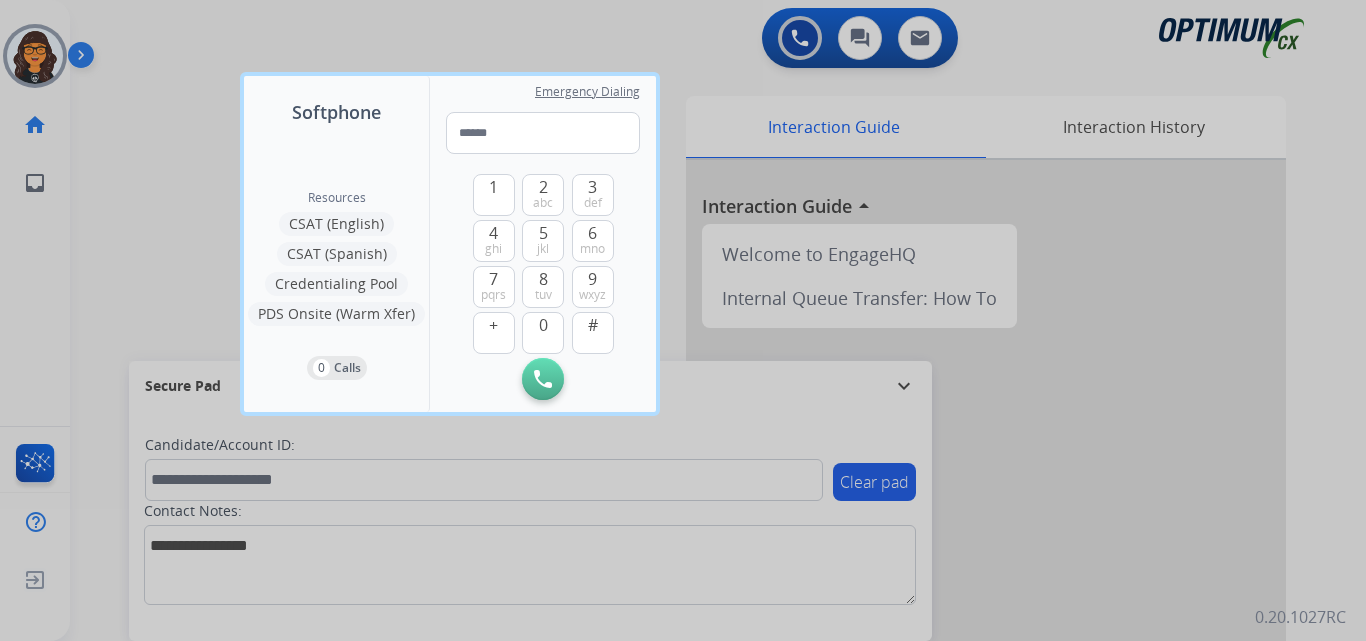 click at bounding box center (683, 320) 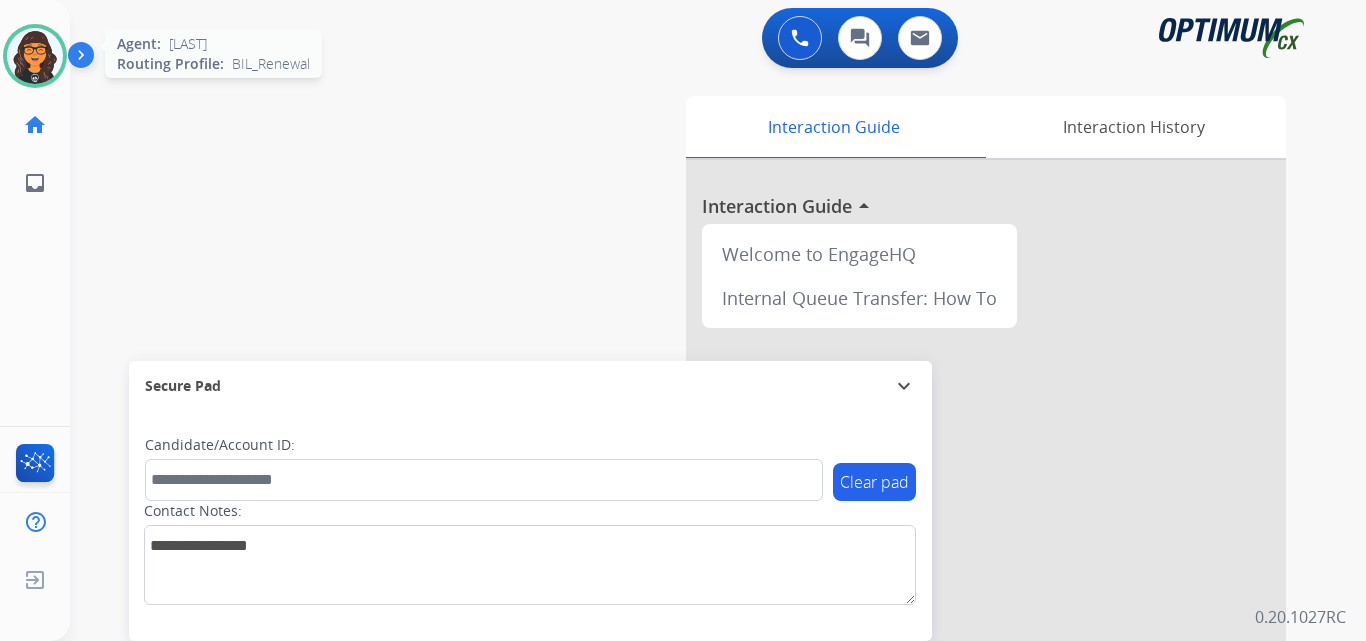 click at bounding box center [35, 56] 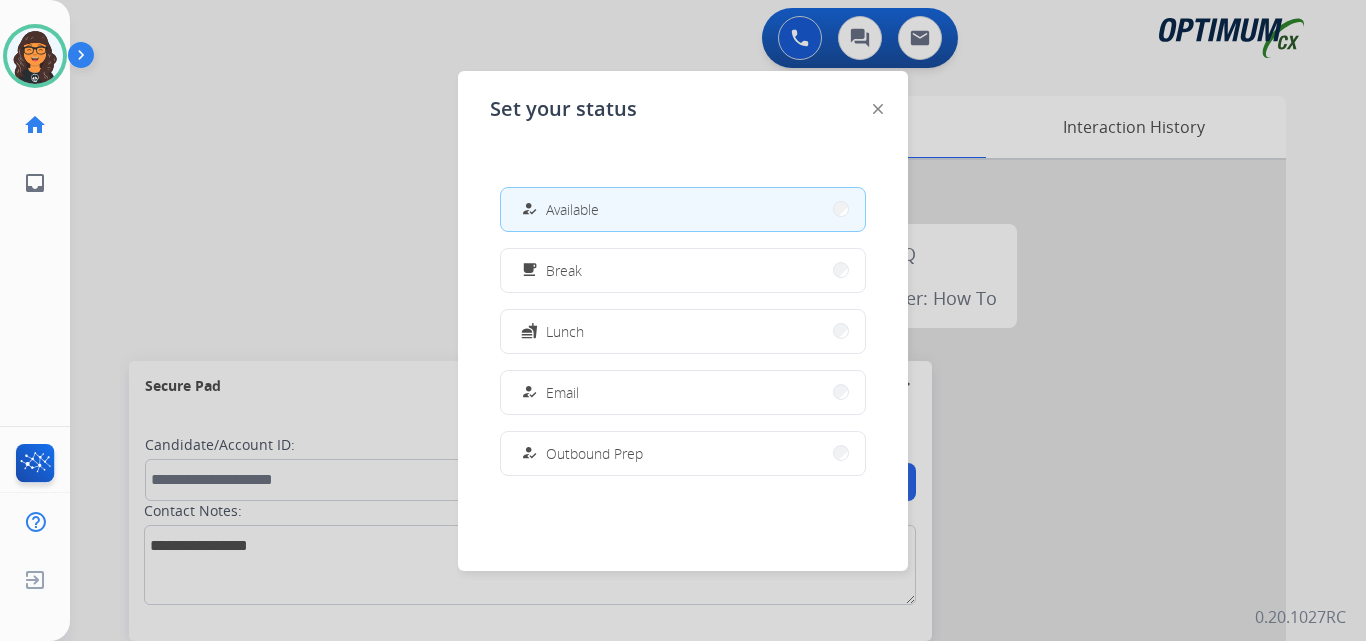 click 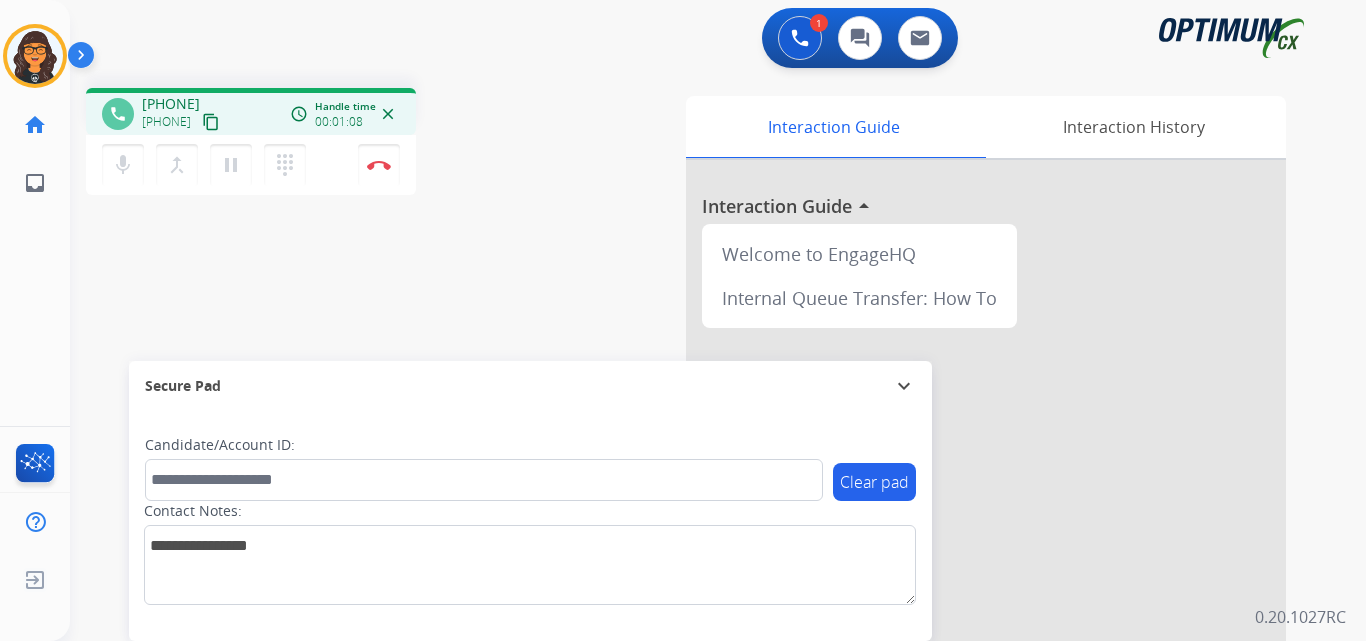 drag, startPoint x: 244, startPoint y: 119, endPoint x: 245, endPoint y: 107, distance: 12.0415945 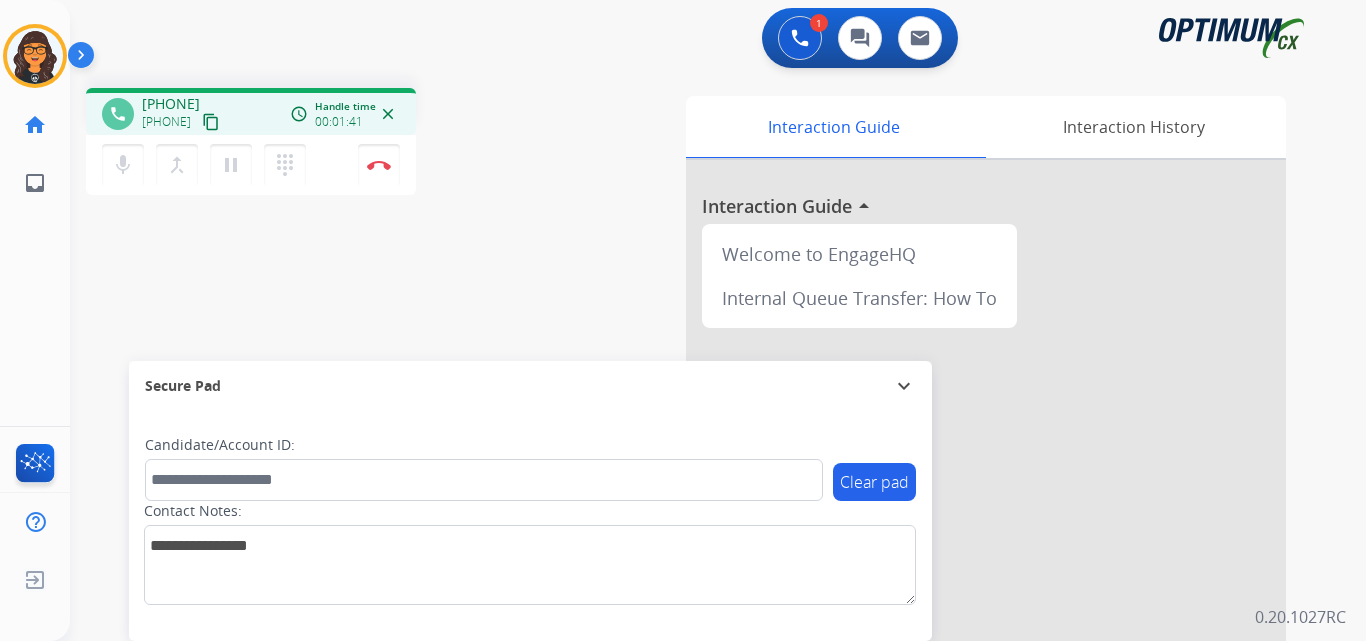 click on "content_copy" at bounding box center [211, 122] 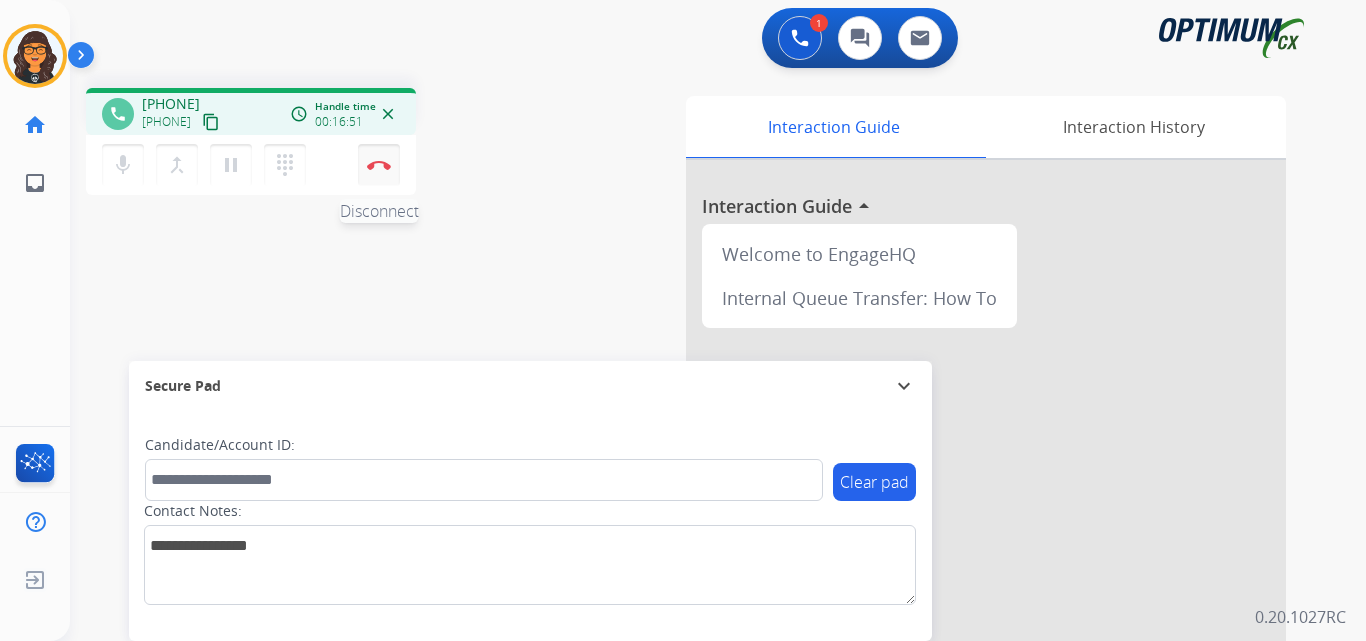 click at bounding box center [379, 165] 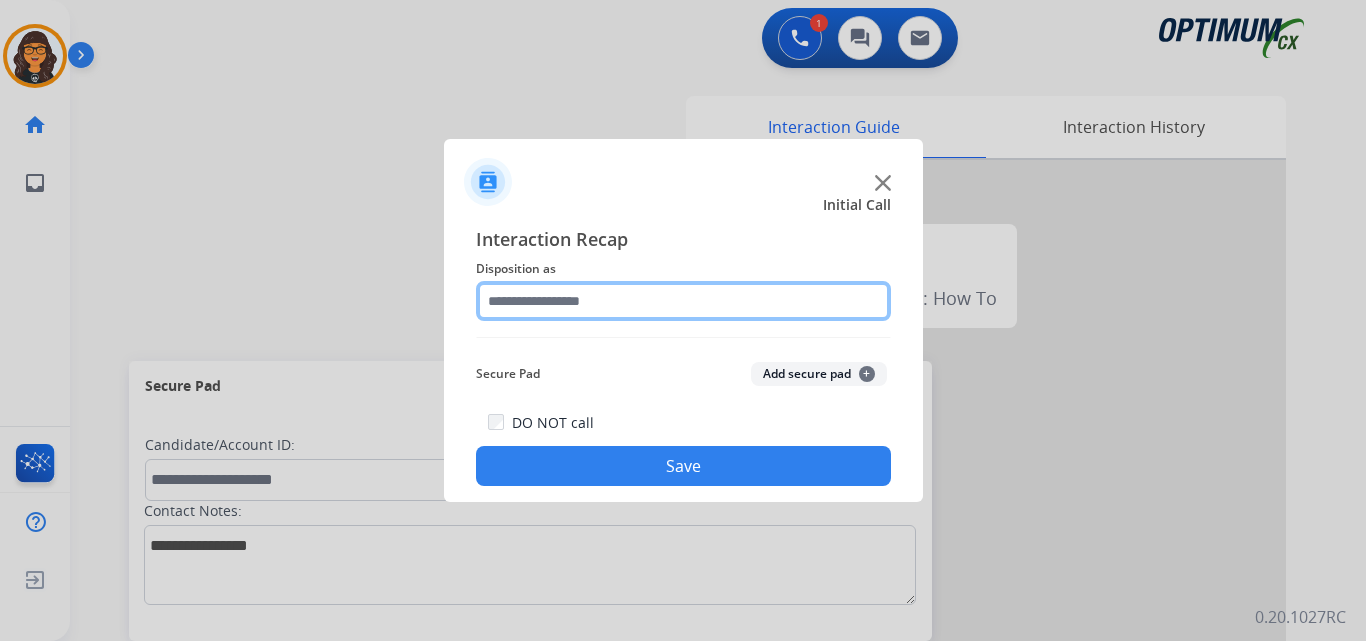 click 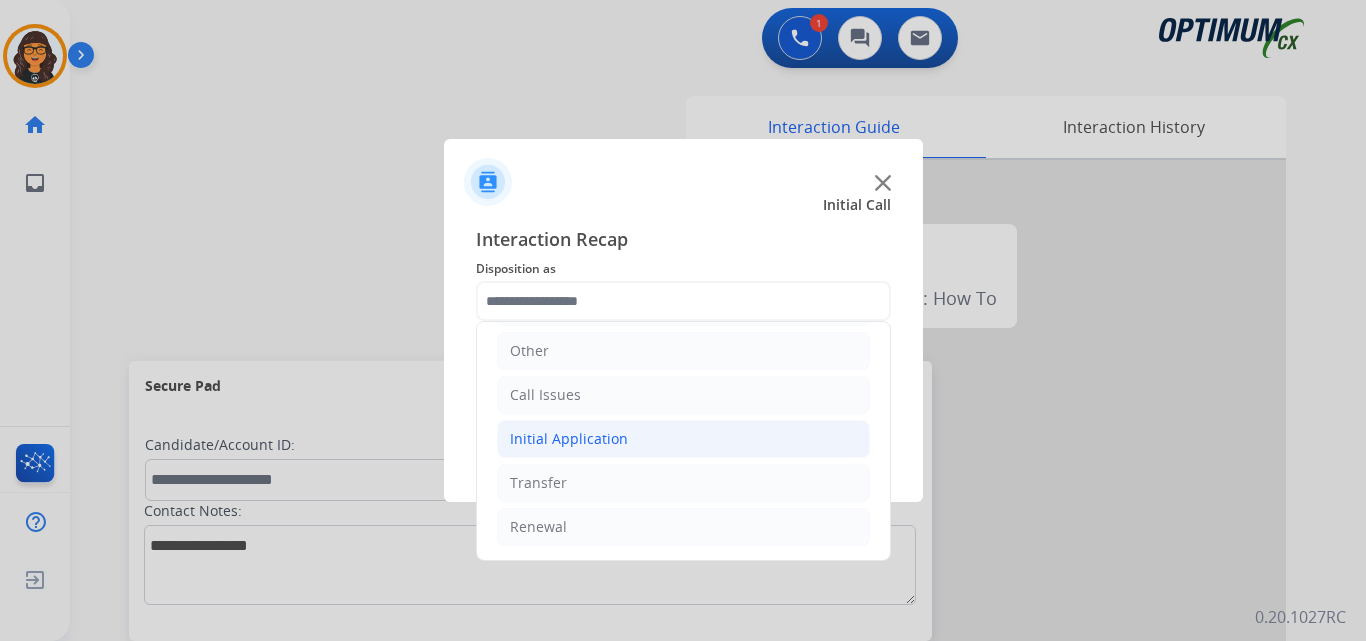 click on "Initial Application" 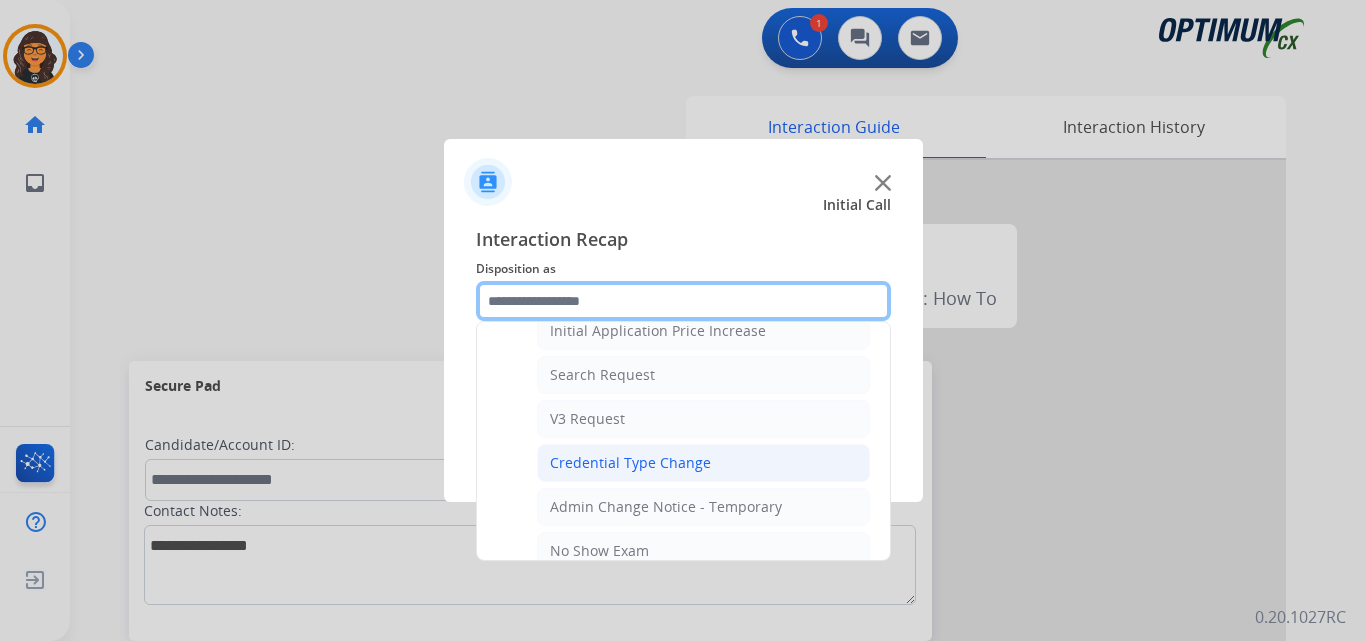scroll, scrollTop: 736, scrollLeft: 0, axis: vertical 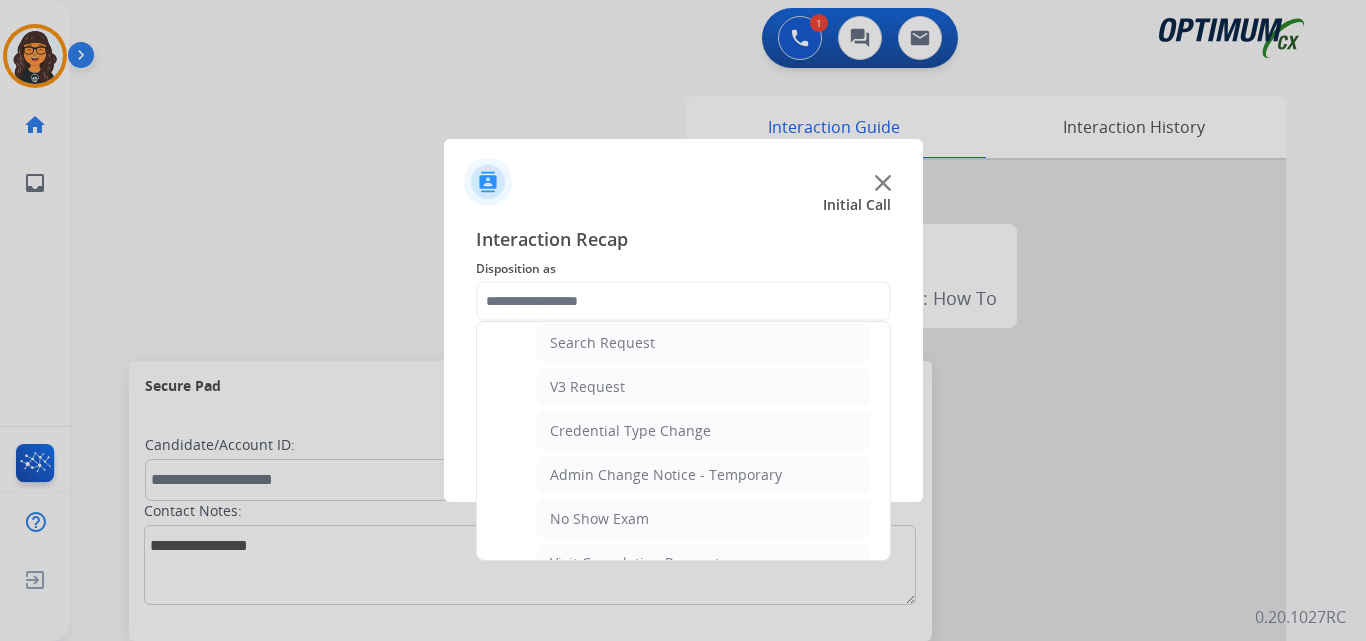 click on "Search Request" 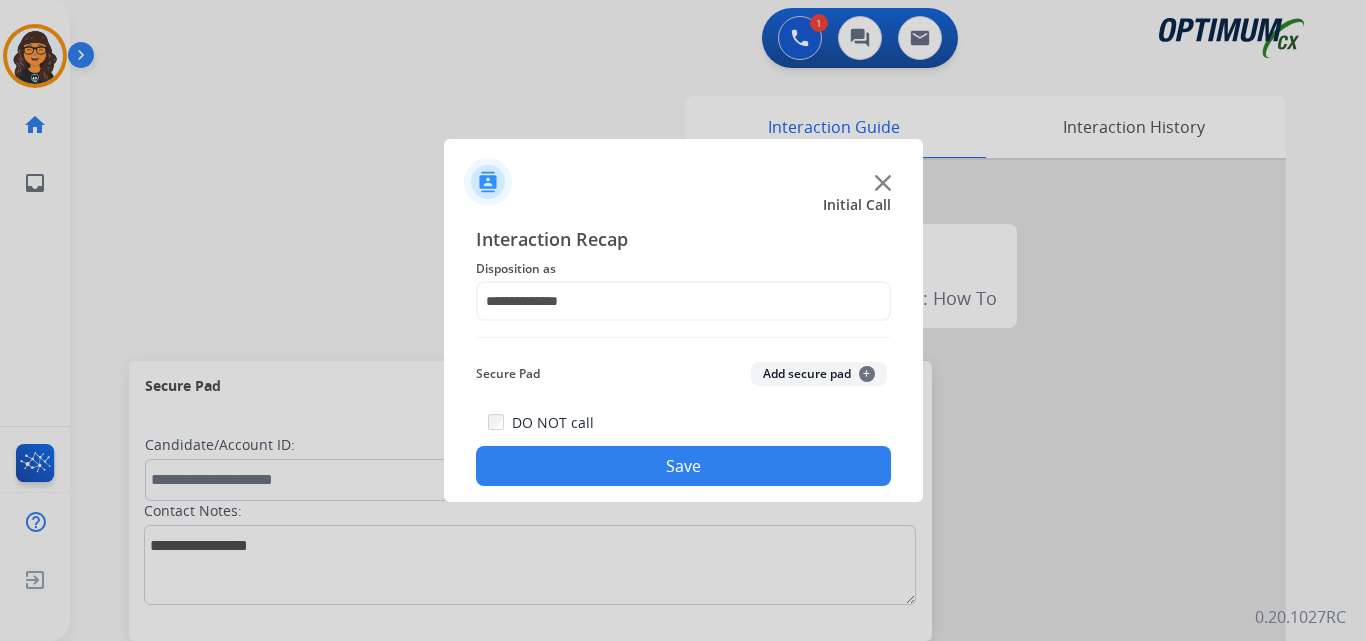 click on "Save" 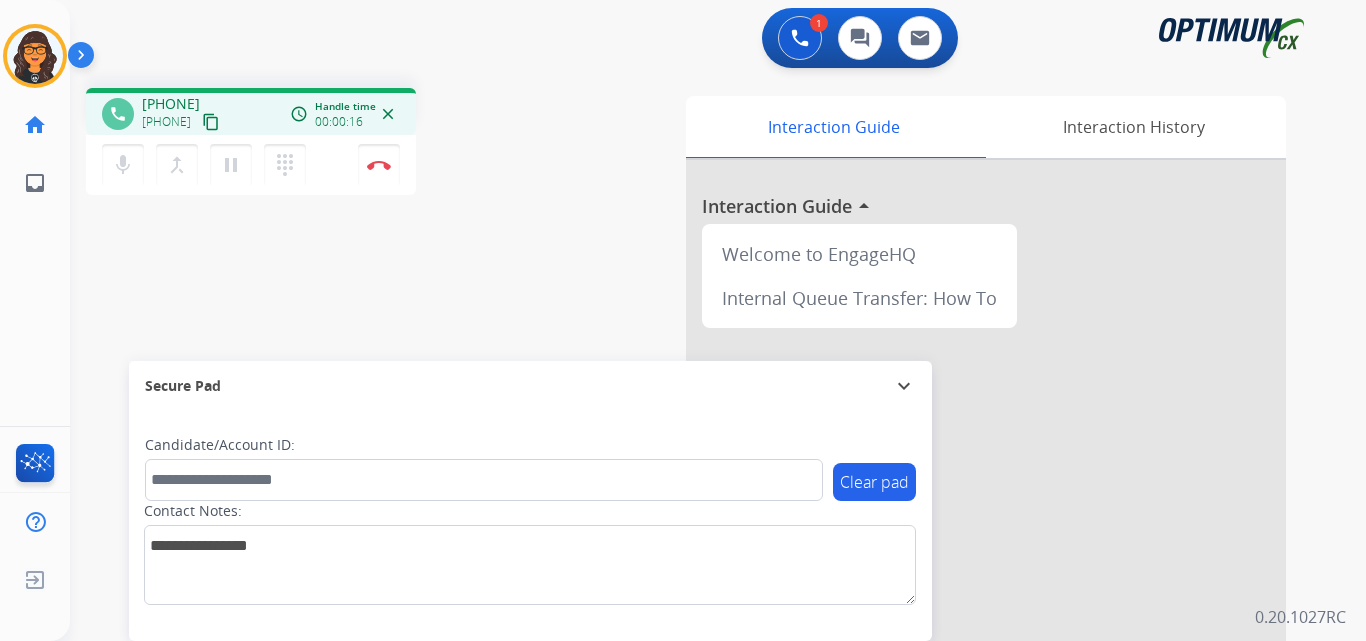 drag, startPoint x: 245, startPoint y: 122, endPoint x: 243, endPoint y: 103, distance: 19.104973 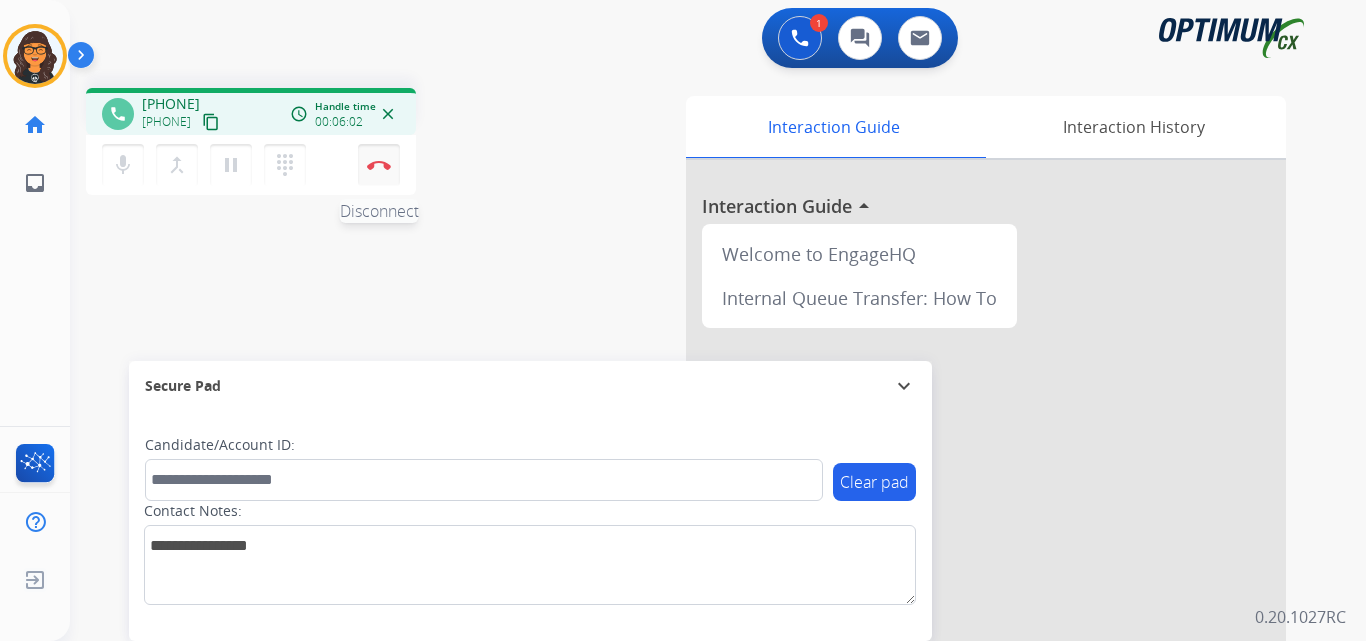 click at bounding box center [379, 165] 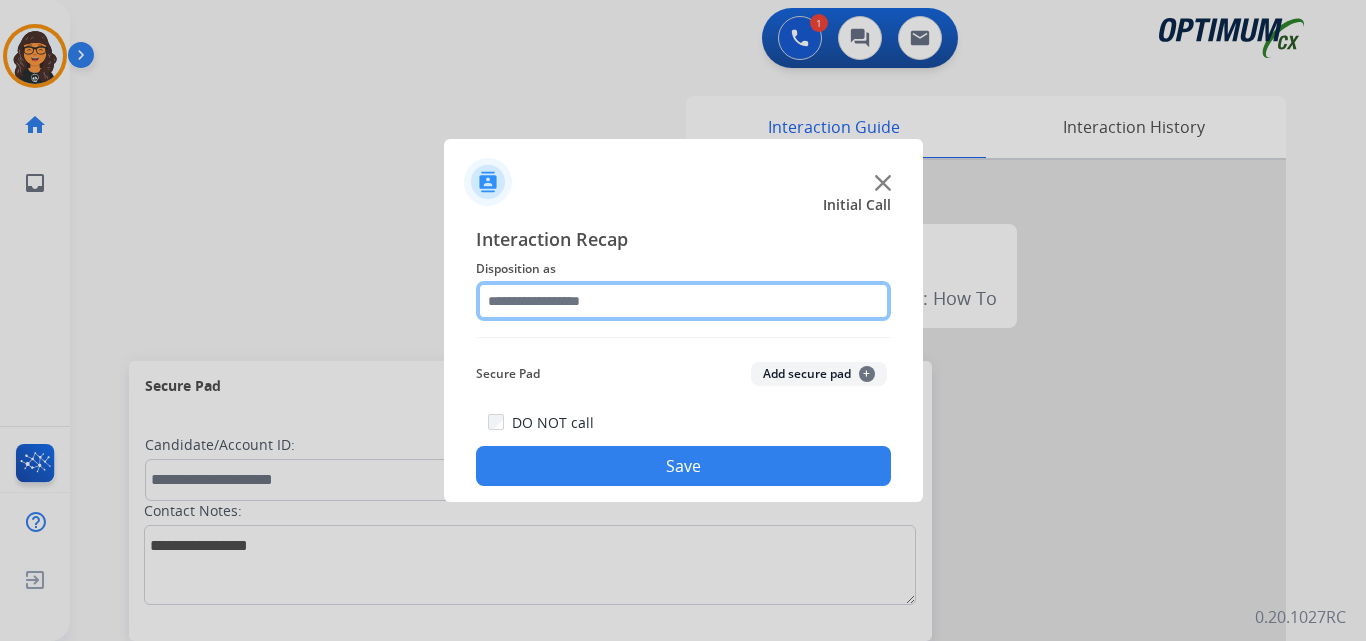 click 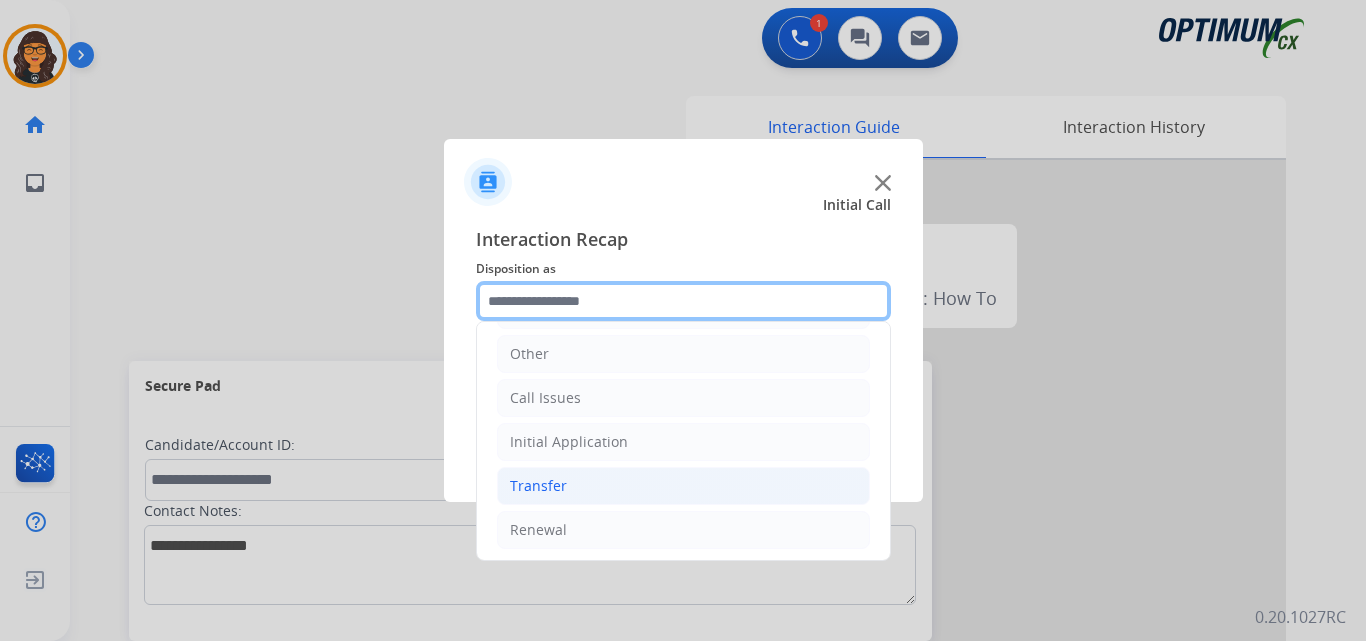 scroll, scrollTop: 136, scrollLeft: 0, axis: vertical 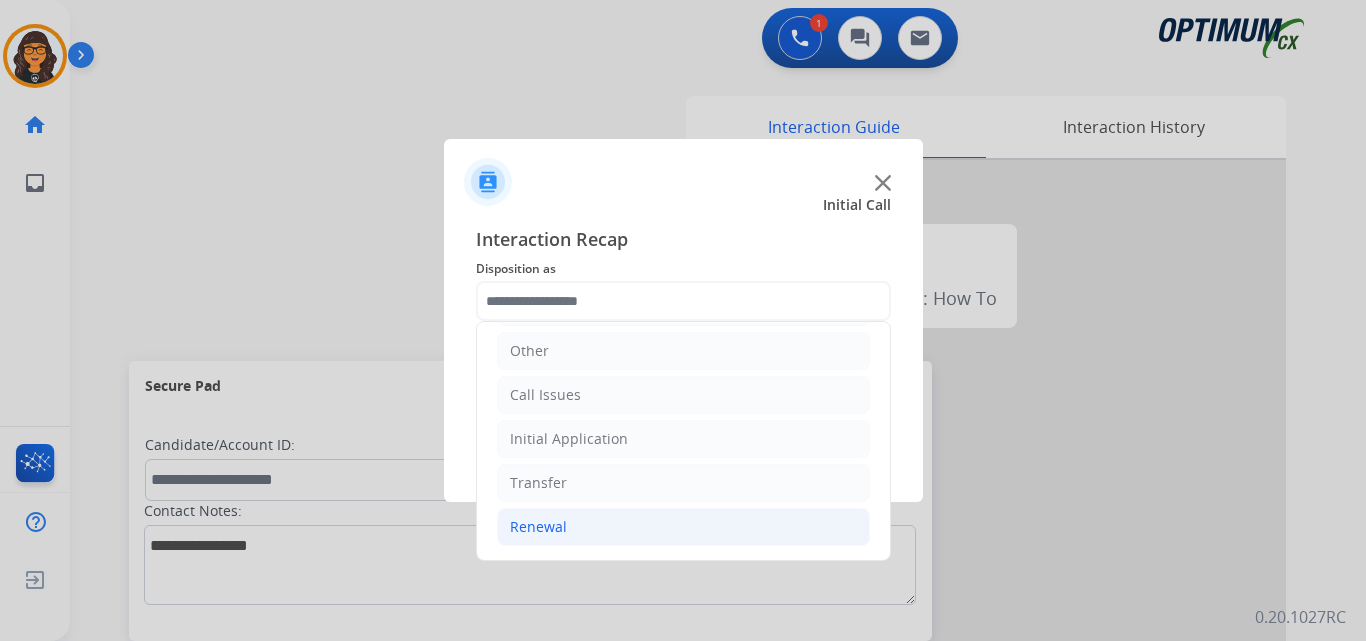 click on "Renewal" 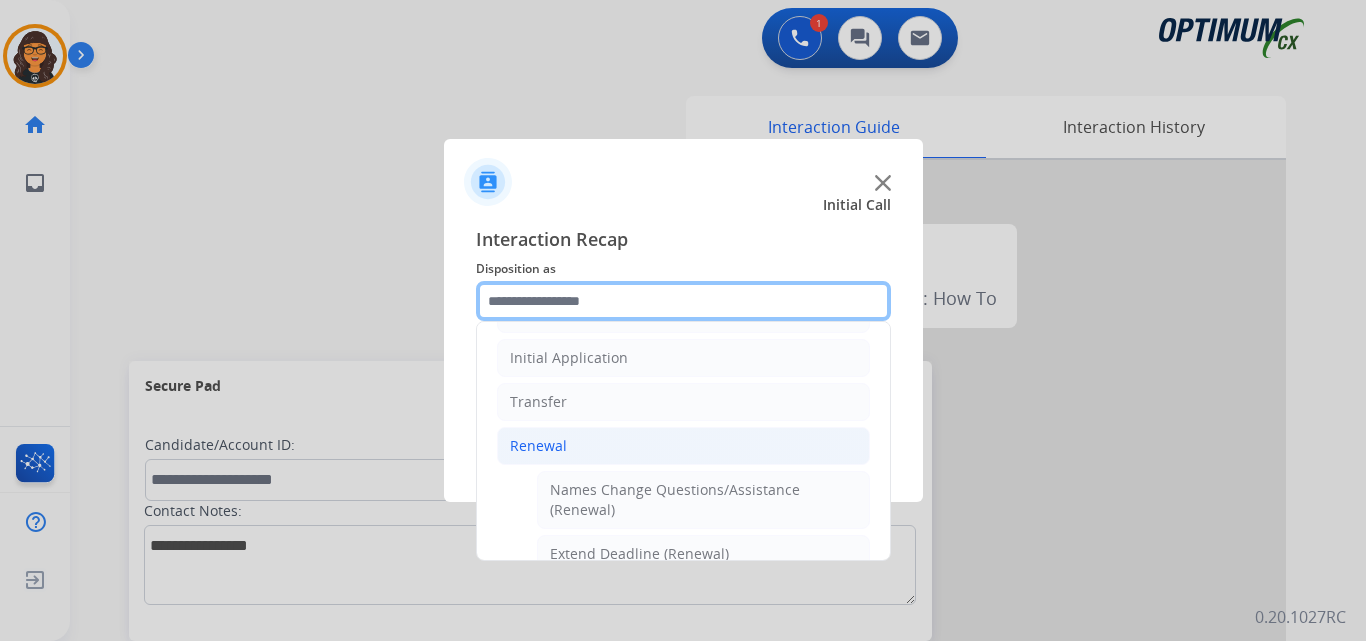 scroll, scrollTop: 336, scrollLeft: 0, axis: vertical 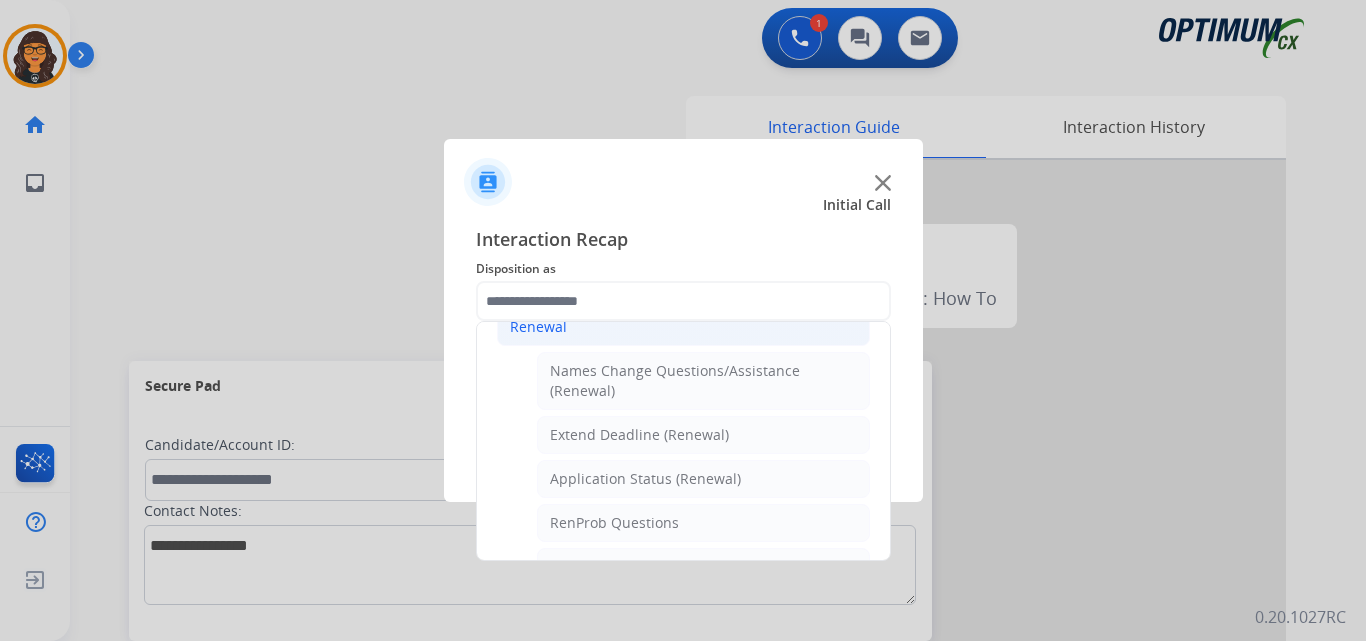 click on "Application Status (Renewal)" 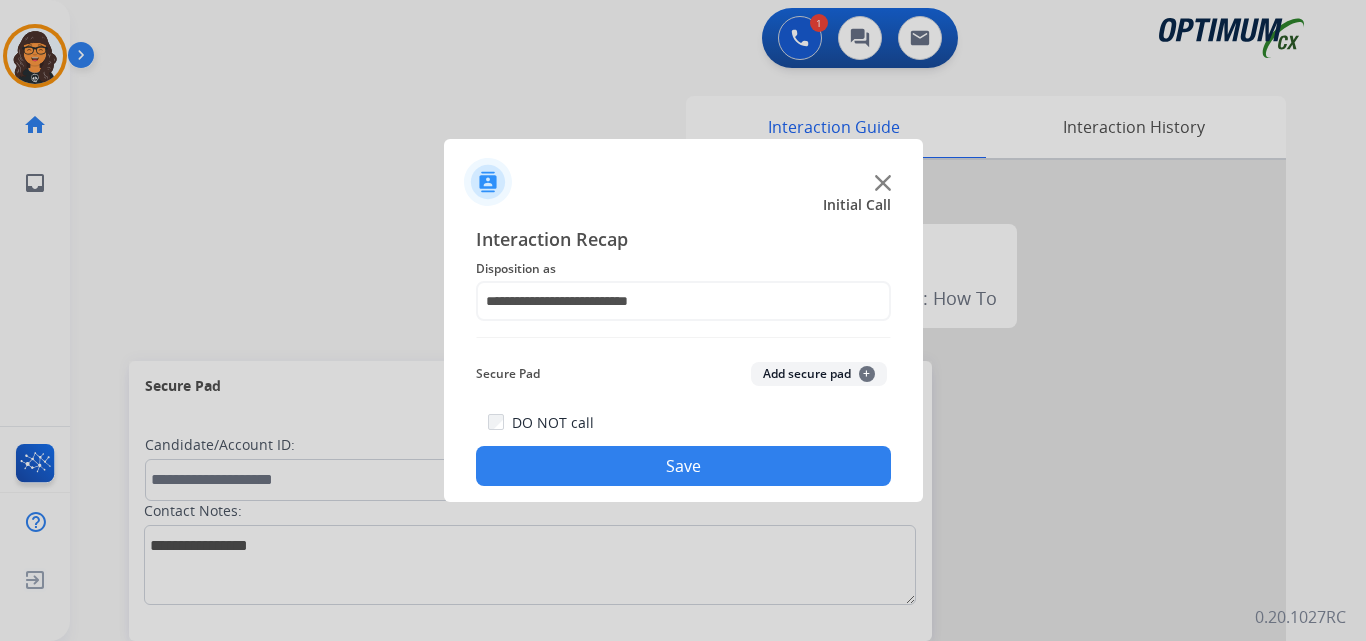 click on "Save" 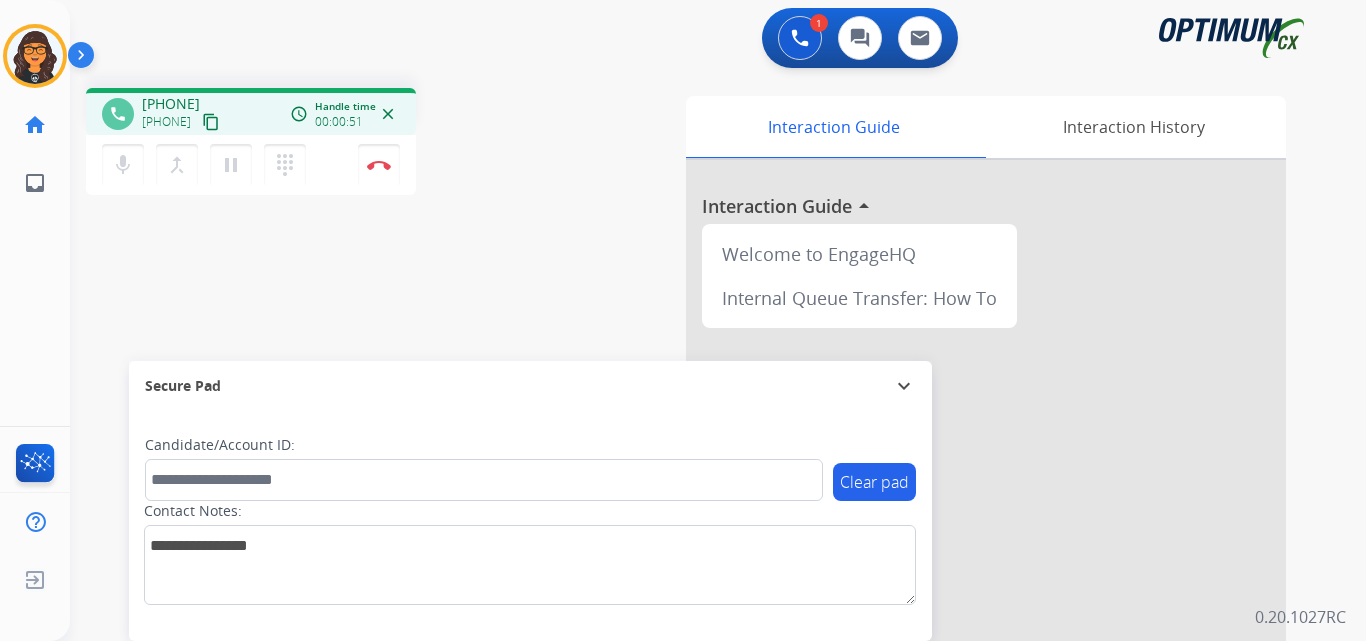 click on "content_copy" at bounding box center (211, 122) 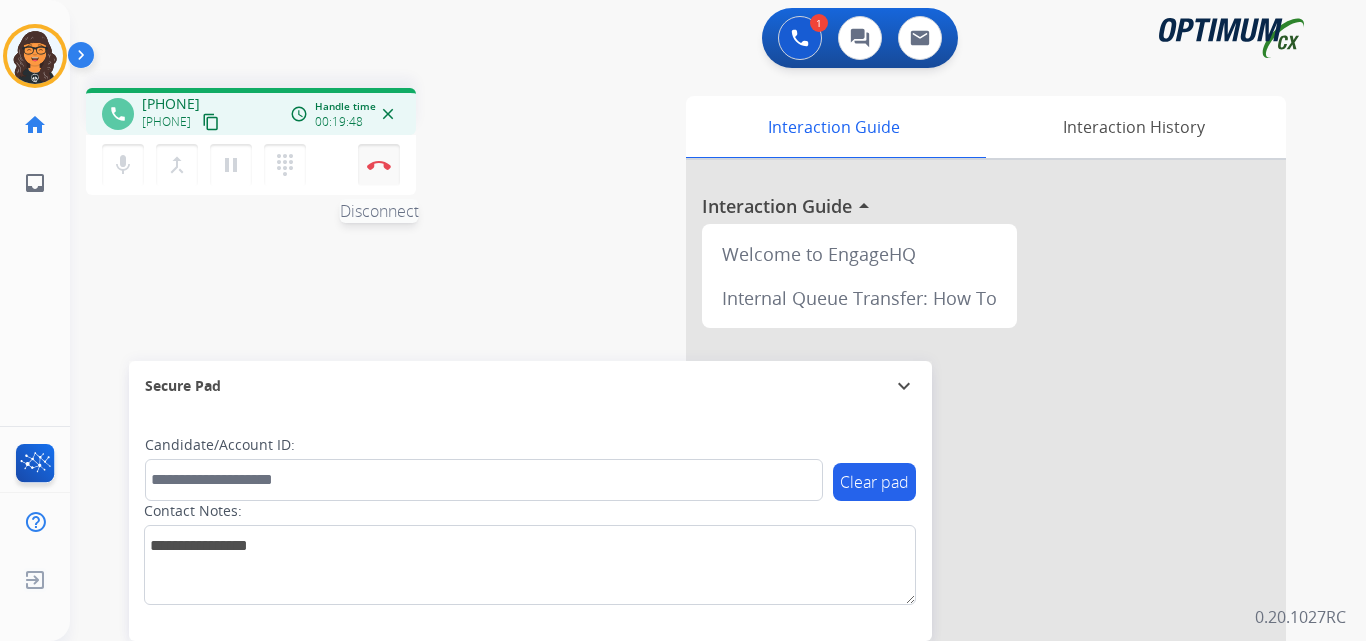 click at bounding box center (379, 165) 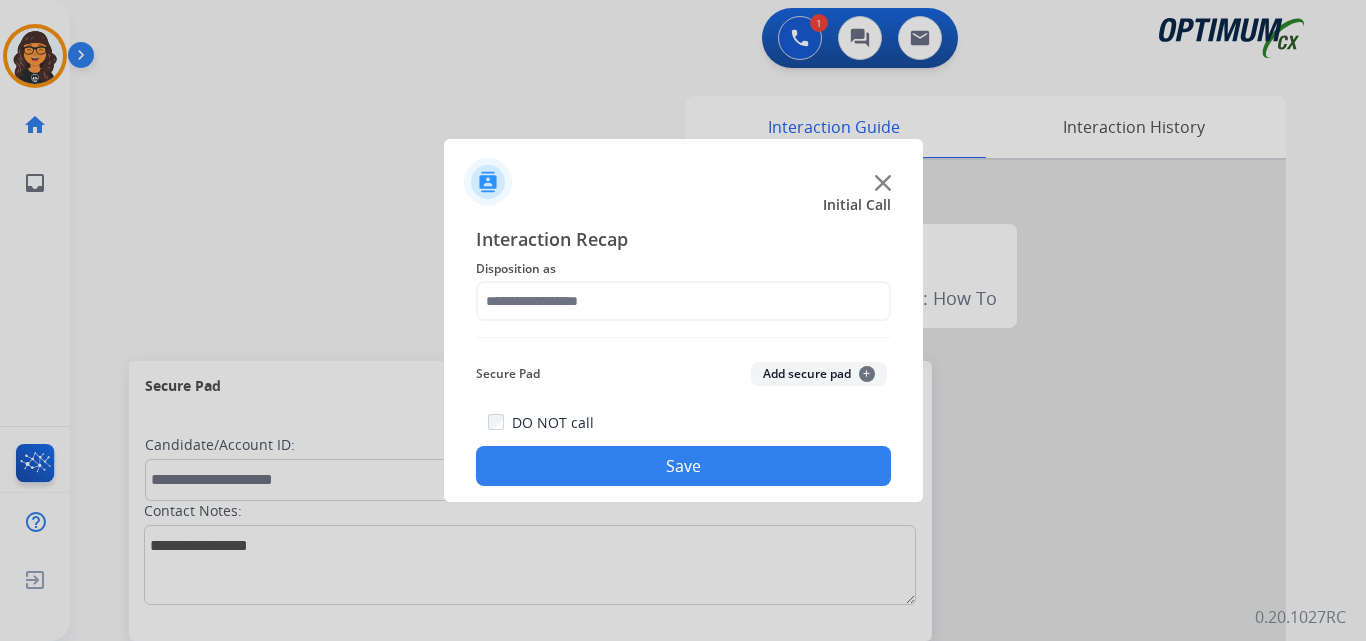 drag, startPoint x: 488, startPoint y: 280, endPoint x: 522, endPoint y: 309, distance: 44.687805 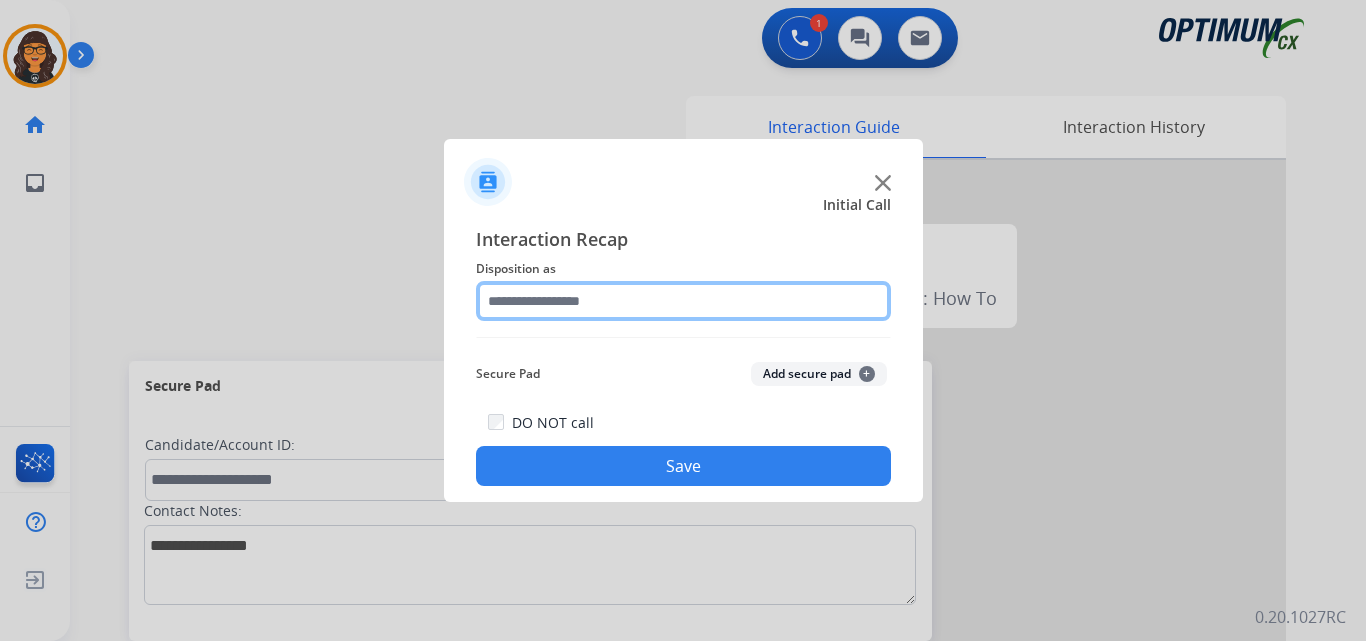 click 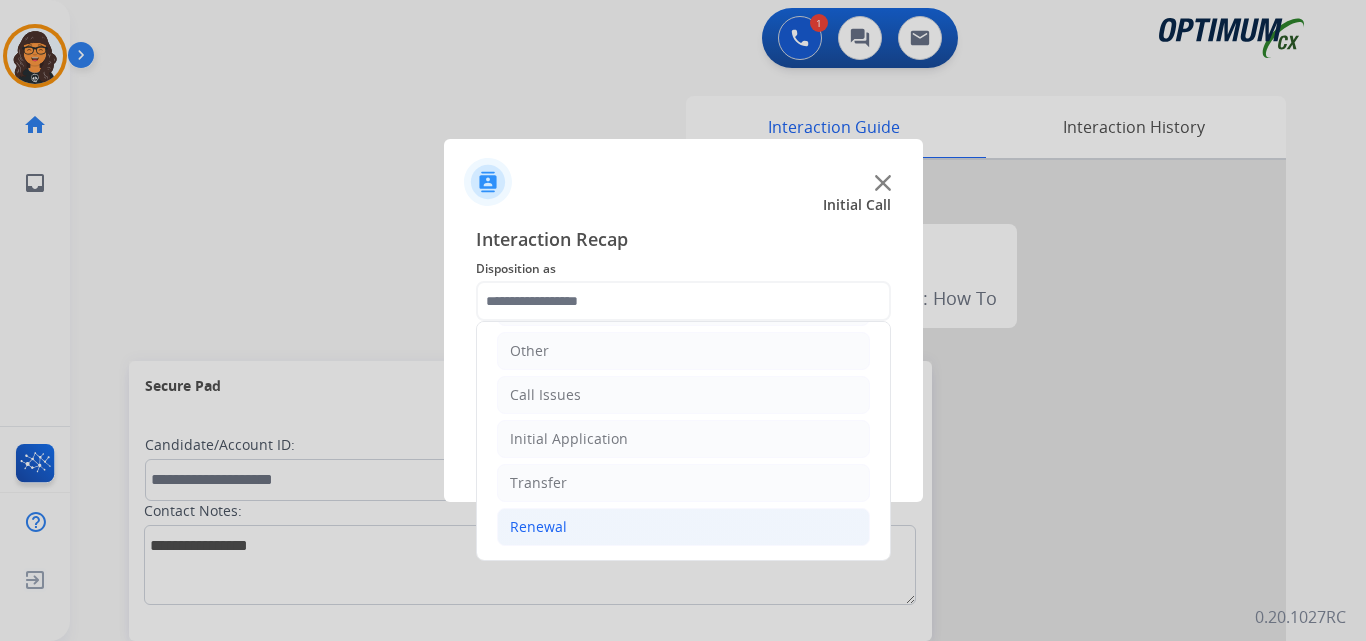 click on "Renewal" 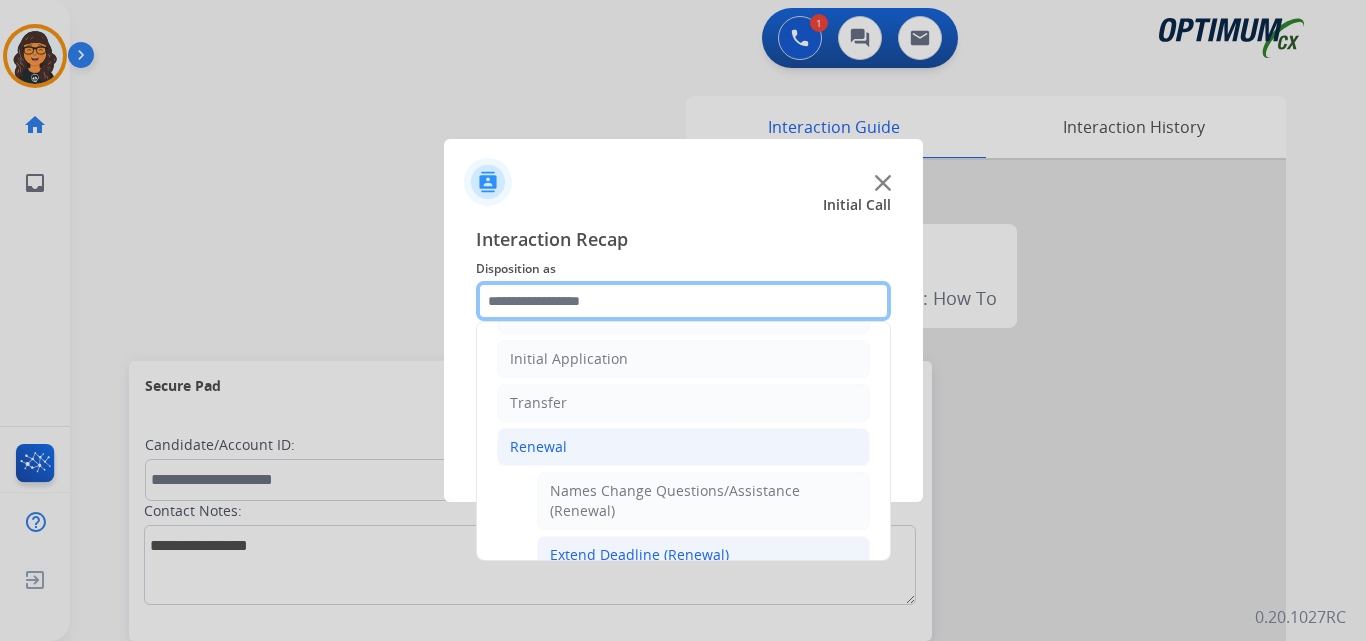 scroll, scrollTop: 336, scrollLeft: 0, axis: vertical 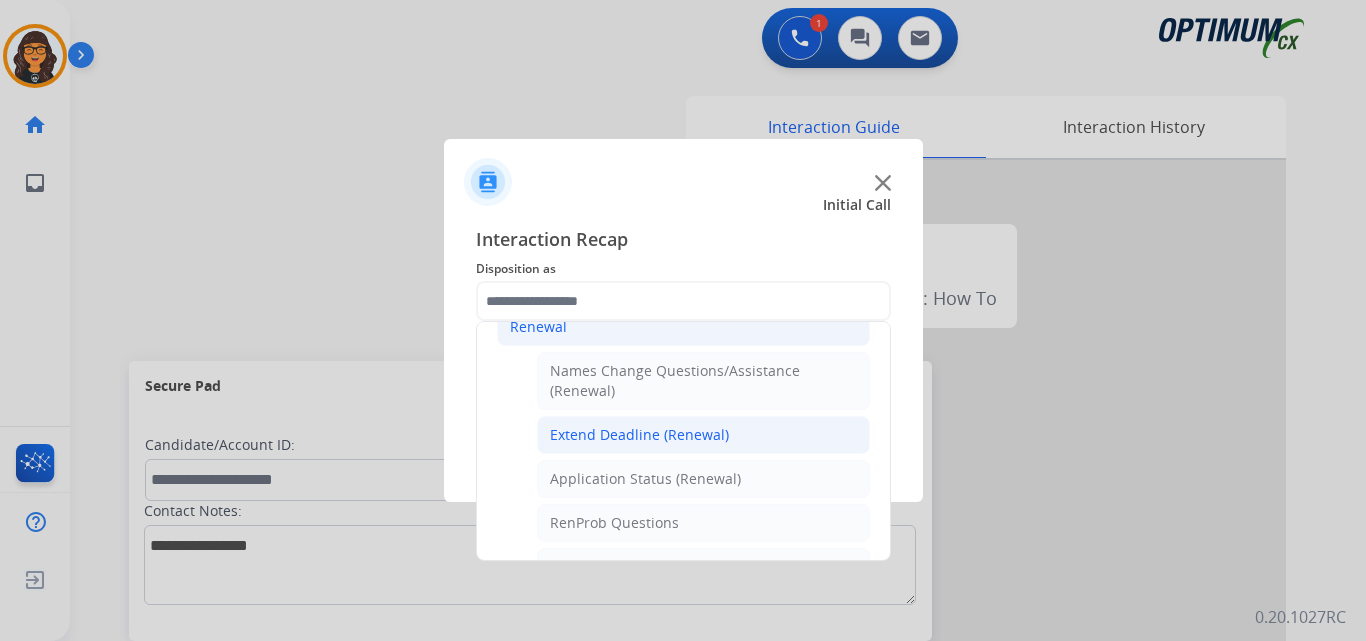 click on "Extend Deadline (Renewal)" 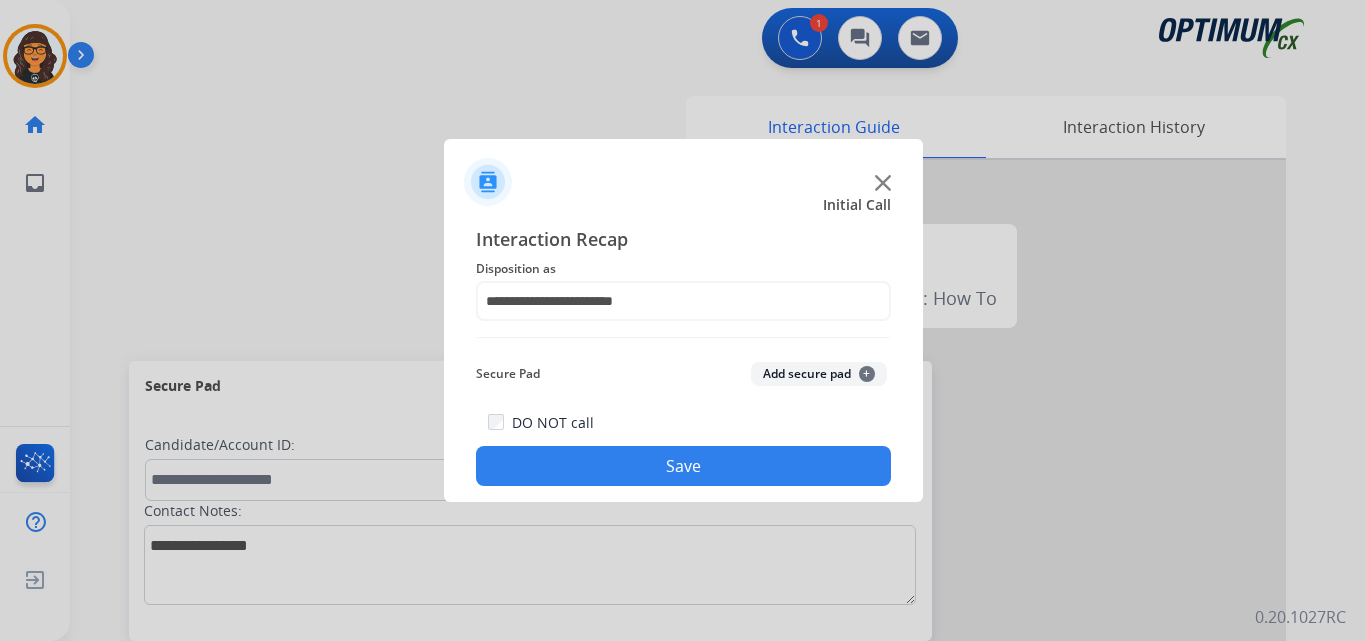 click on "Save" 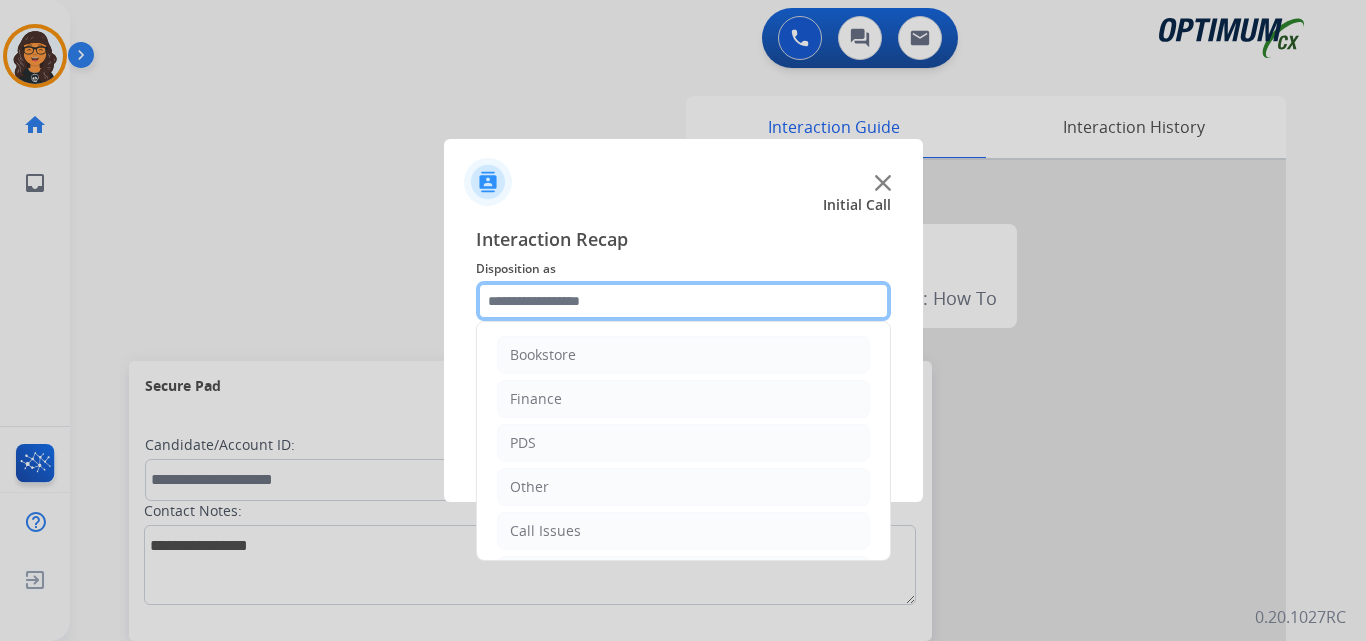 click 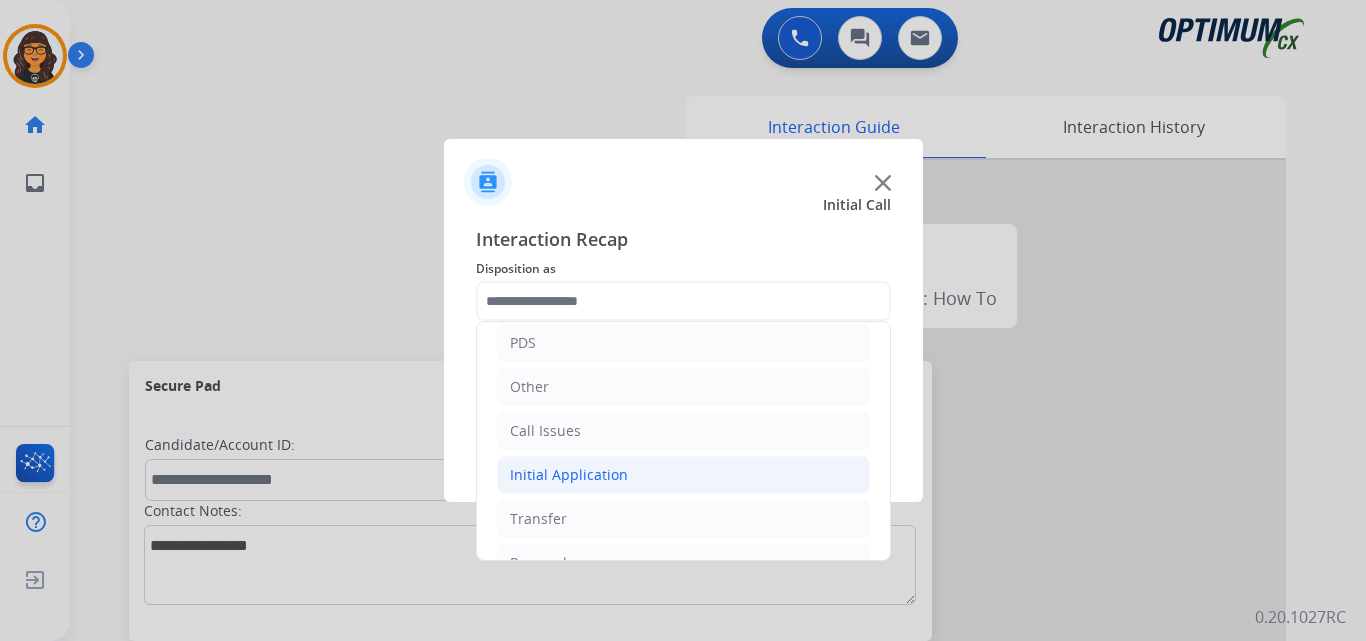 click on "Initial Application" 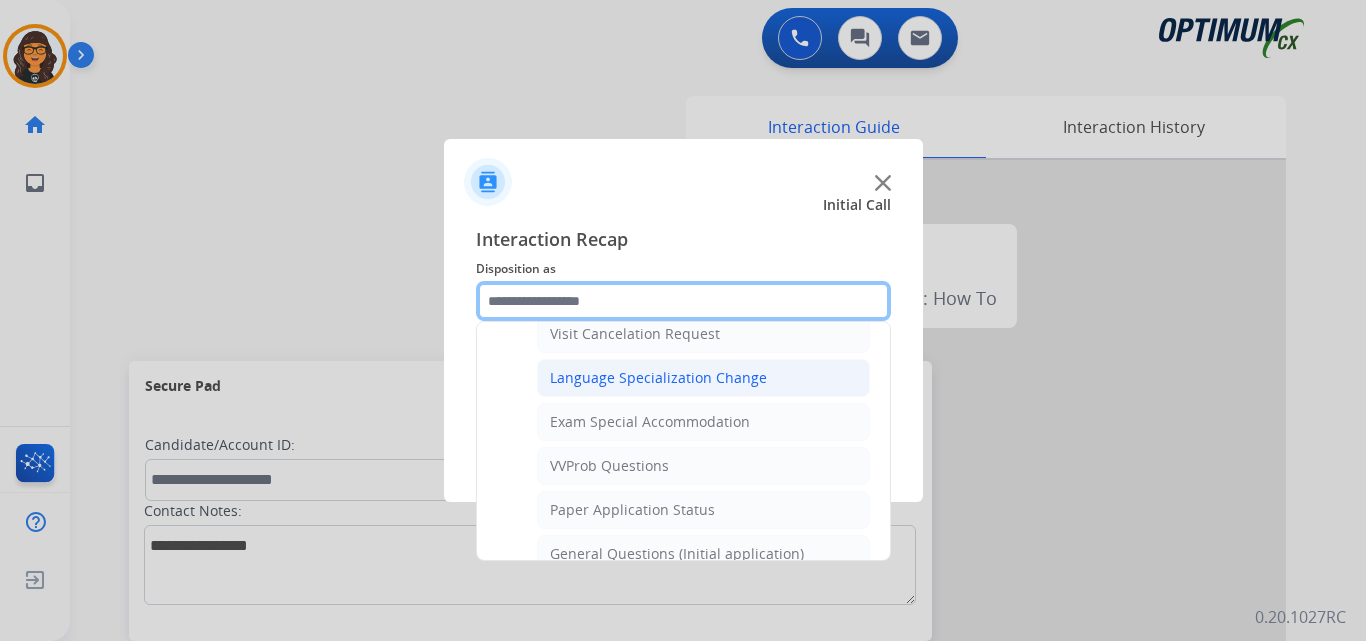 scroll, scrollTop: 1000, scrollLeft: 0, axis: vertical 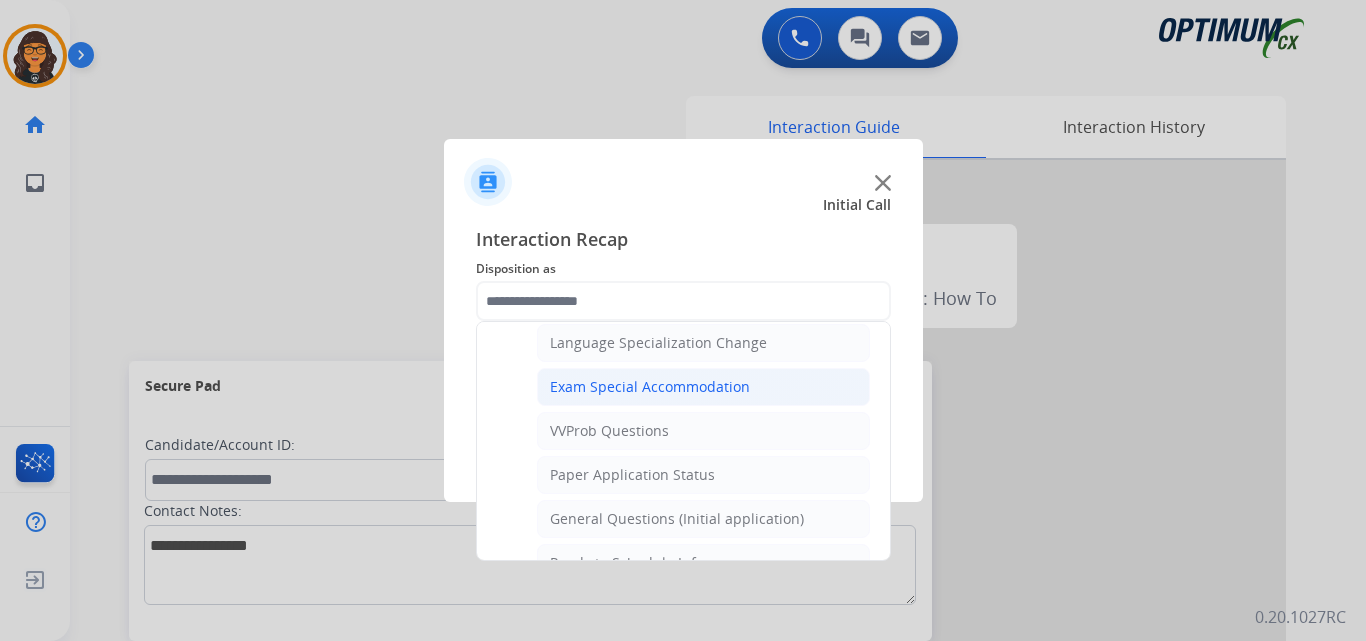 click on "Exam Special Accommodation" 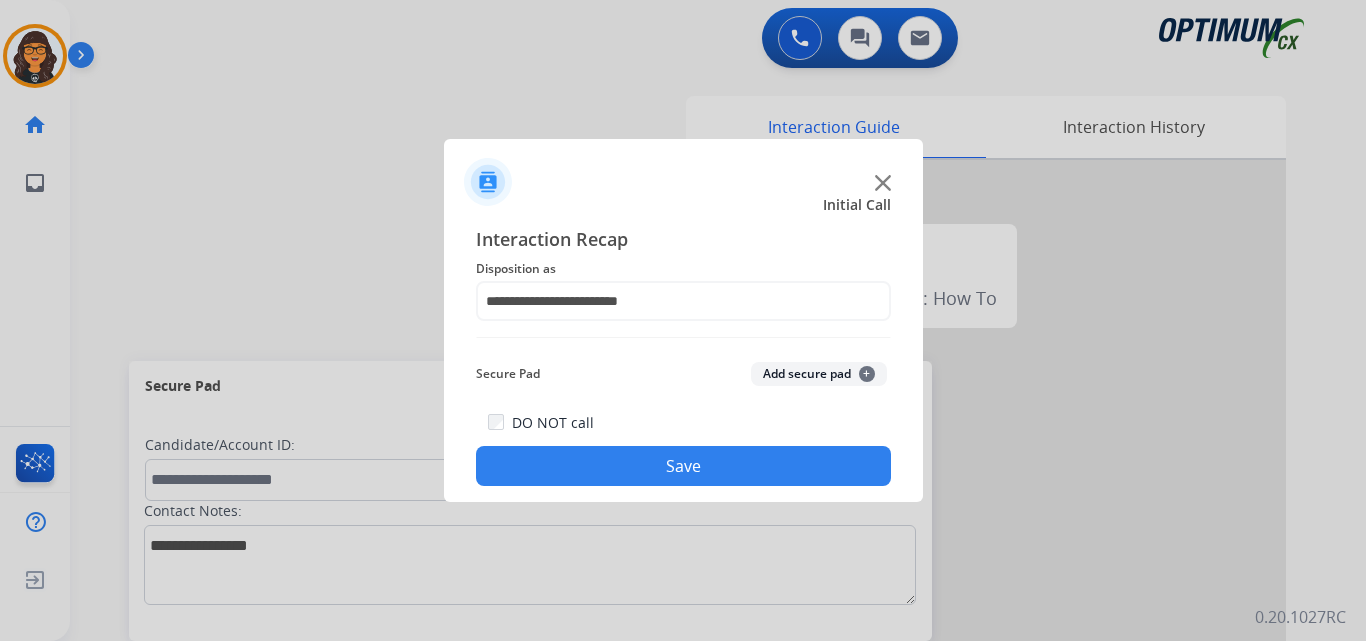 click on "Save" 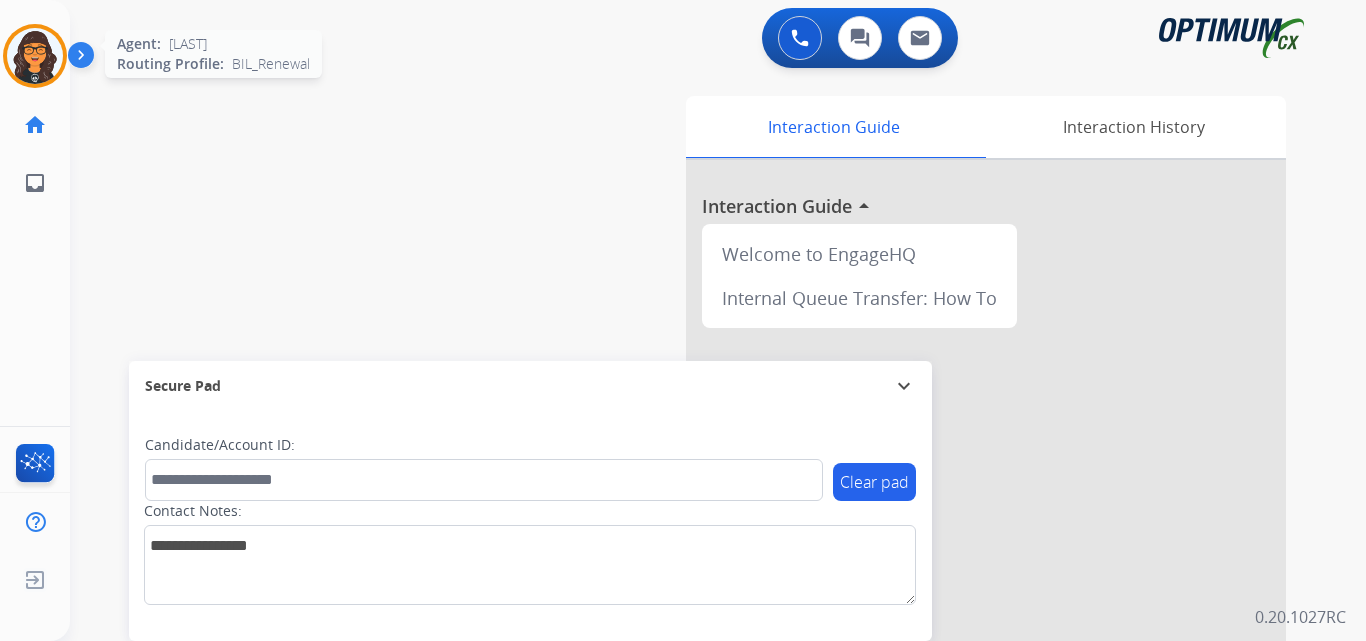 click at bounding box center (35, 56) 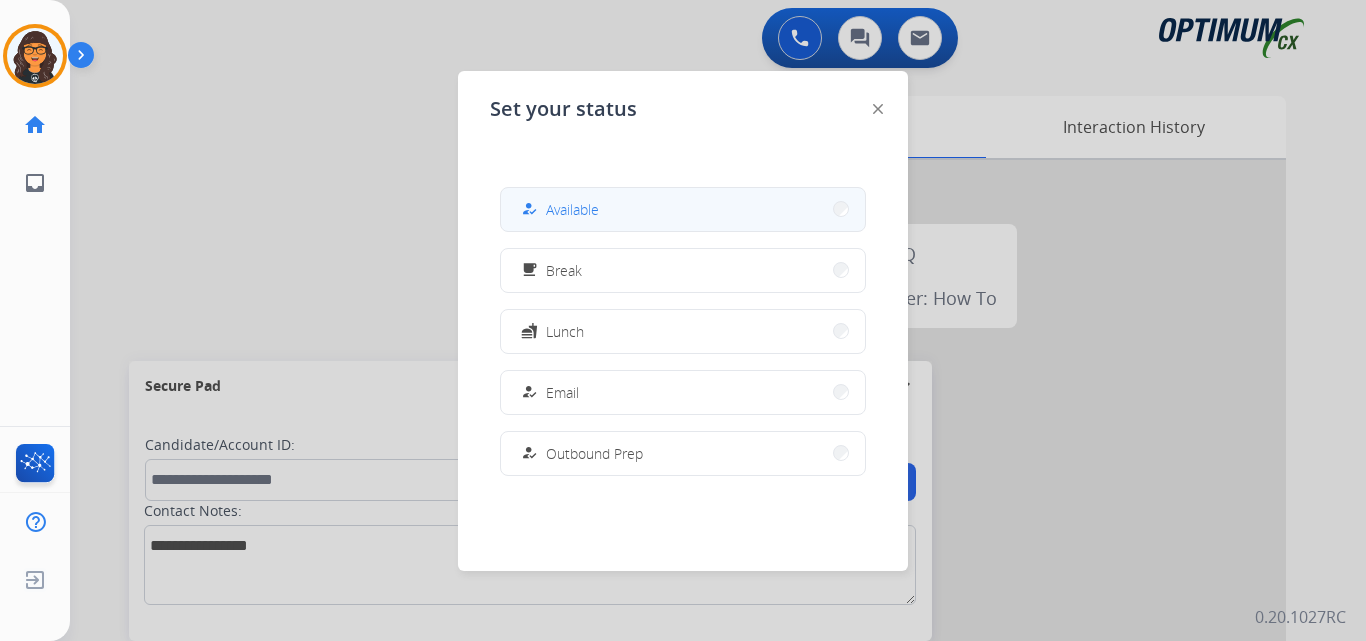 click on "Available" at bounding box center (572, 209) 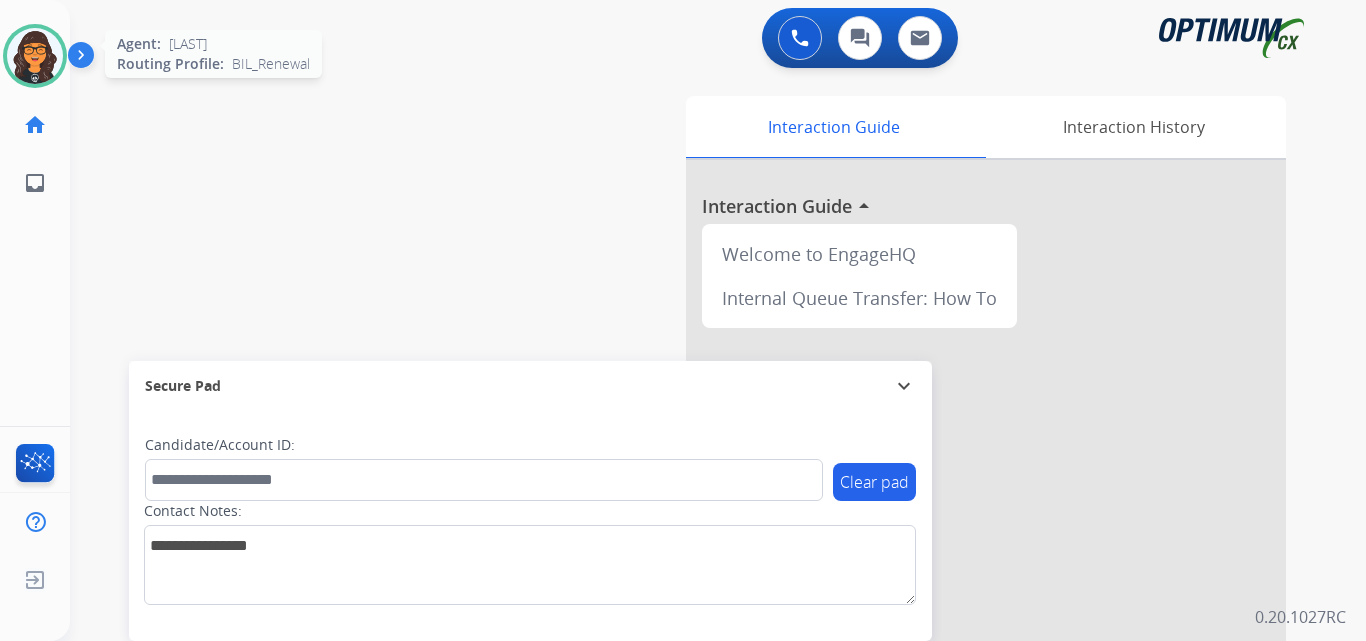 click at bounding box center [35, 56] 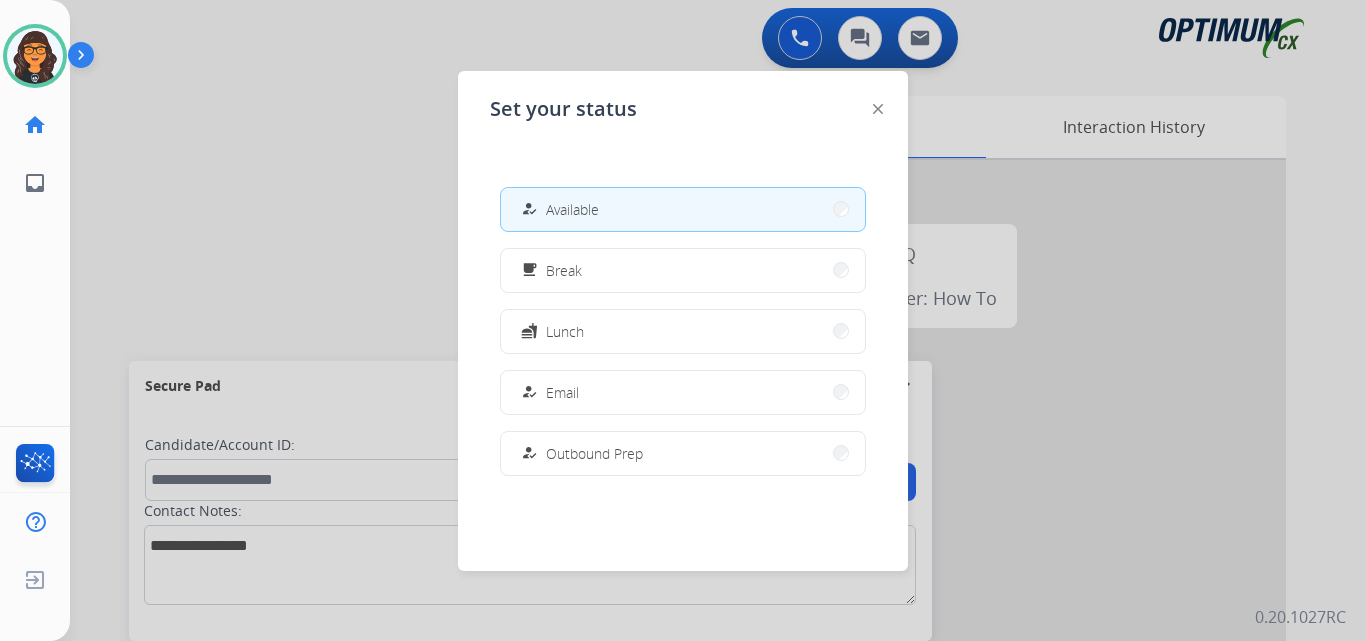 click on "Break" at bounding box center (564, 270) 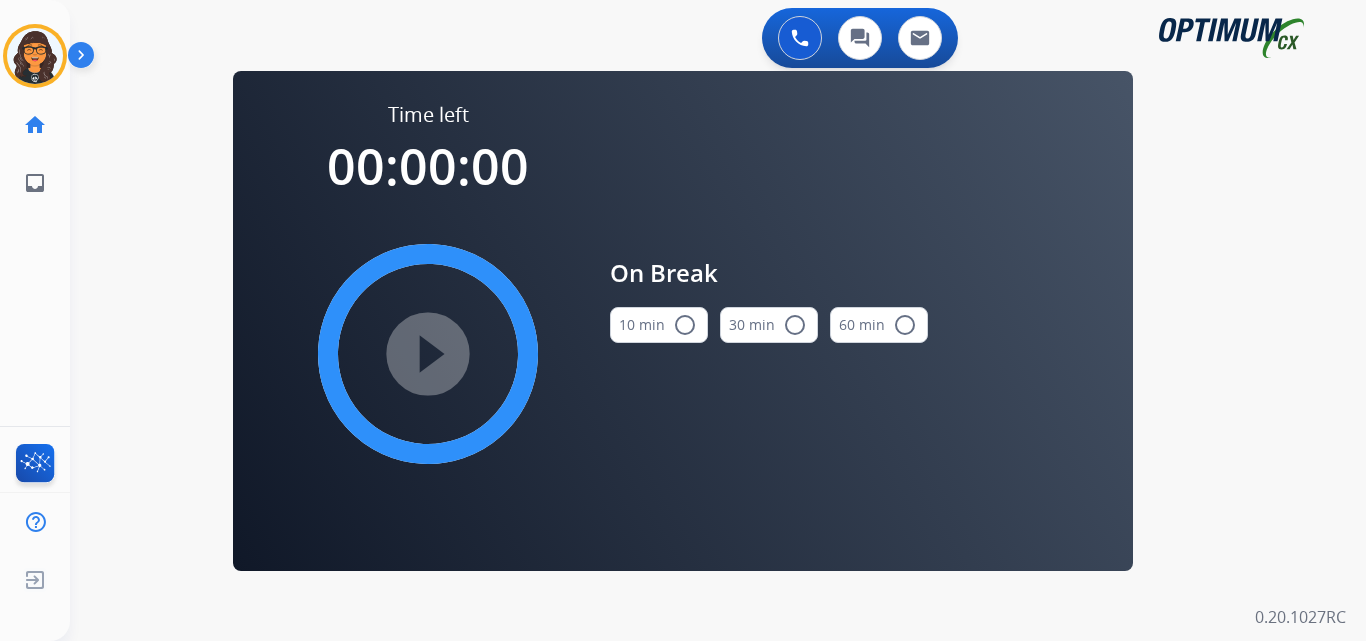 click on "10 min  radio_button_unchecked" at bounding box center [659, 325] 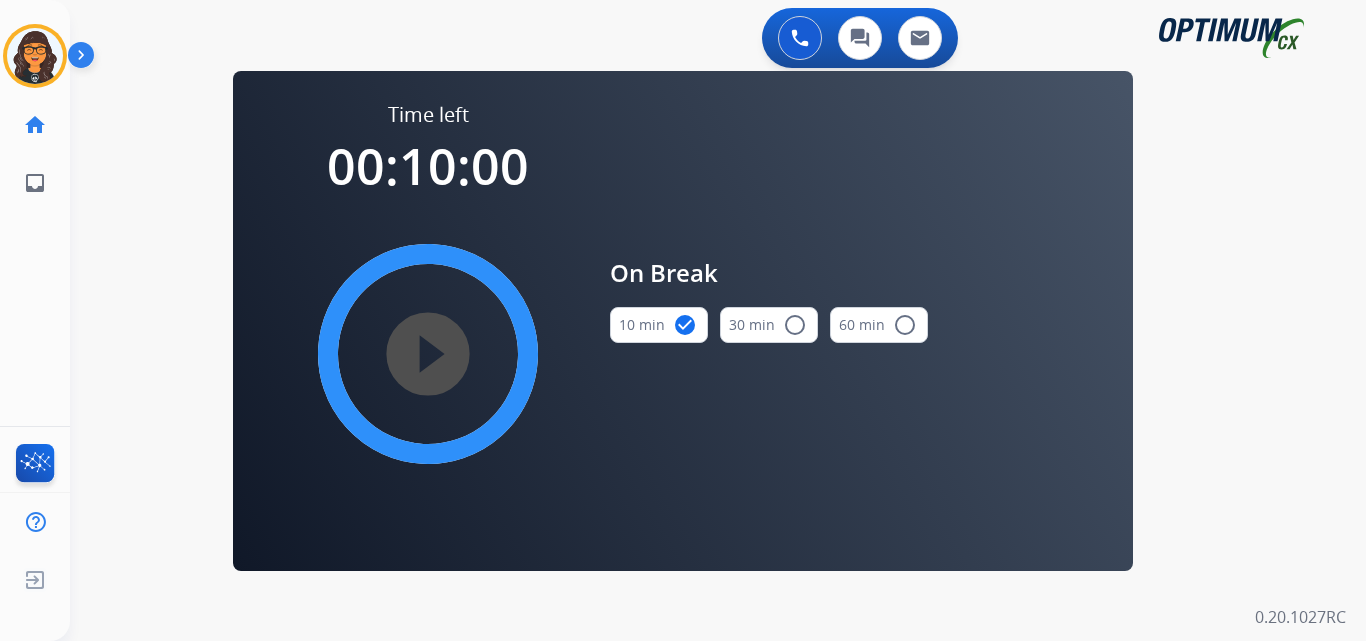 click on "play_circle_filled" at bounding box center [428, 354] 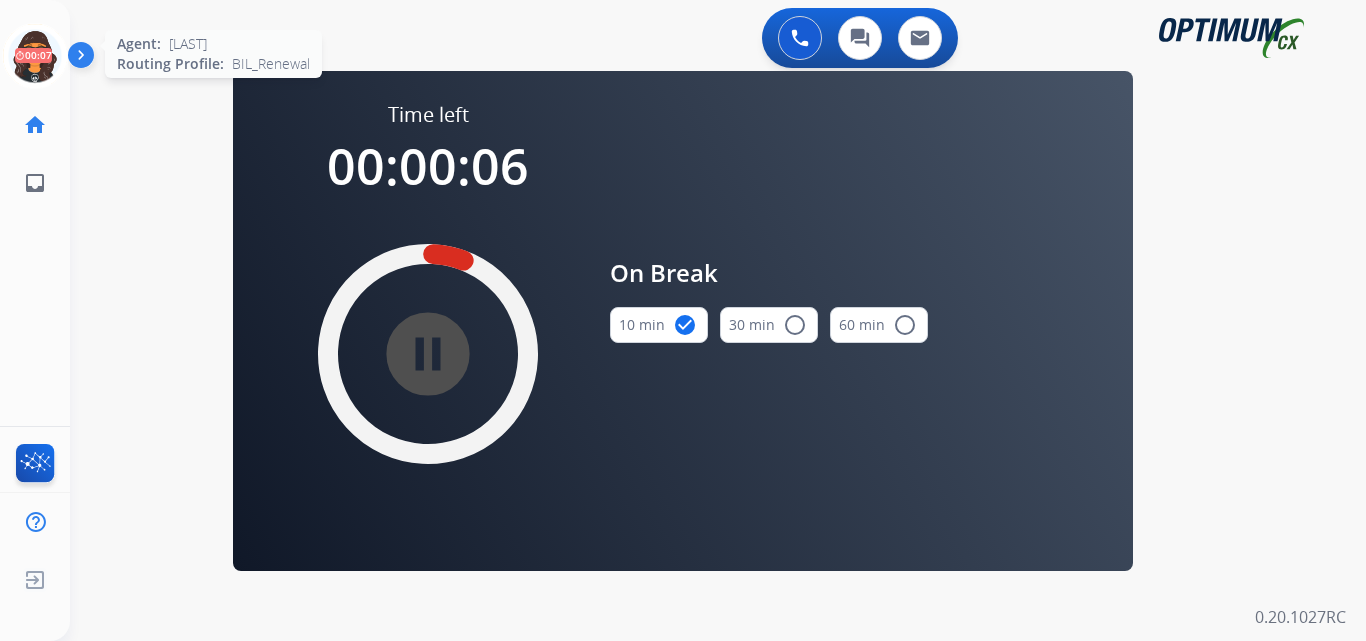 click 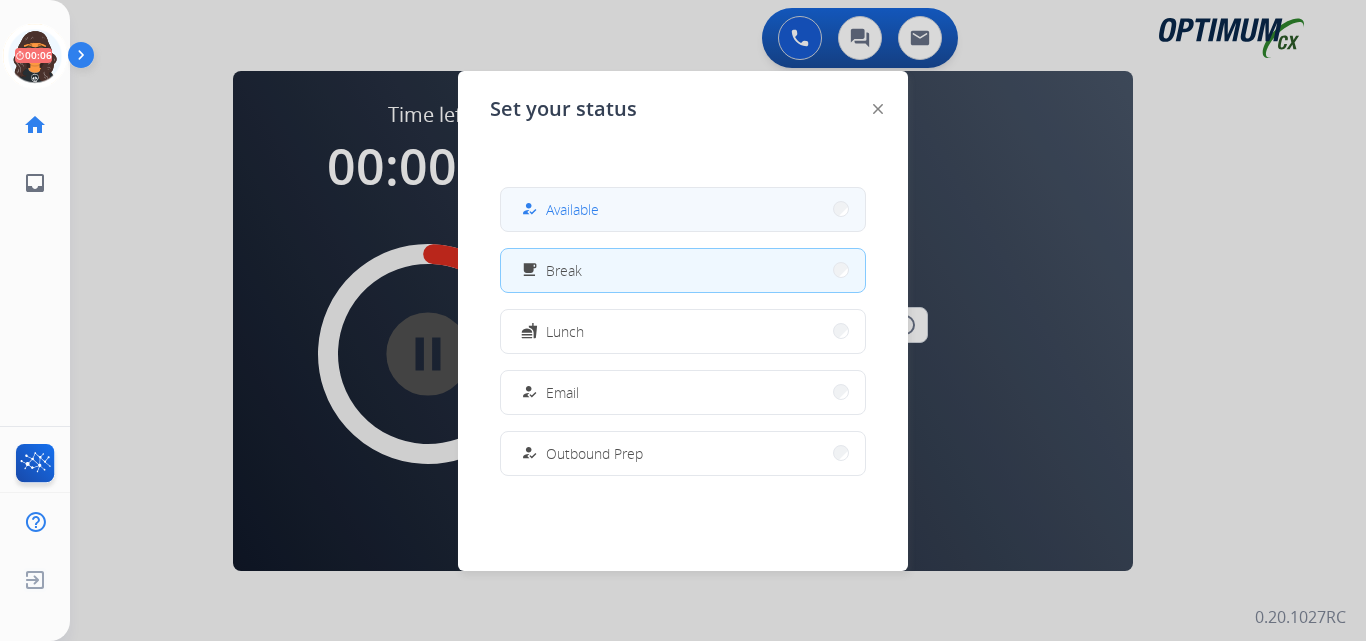click on "how_to_reg Available" at bounding box center [683, 209] 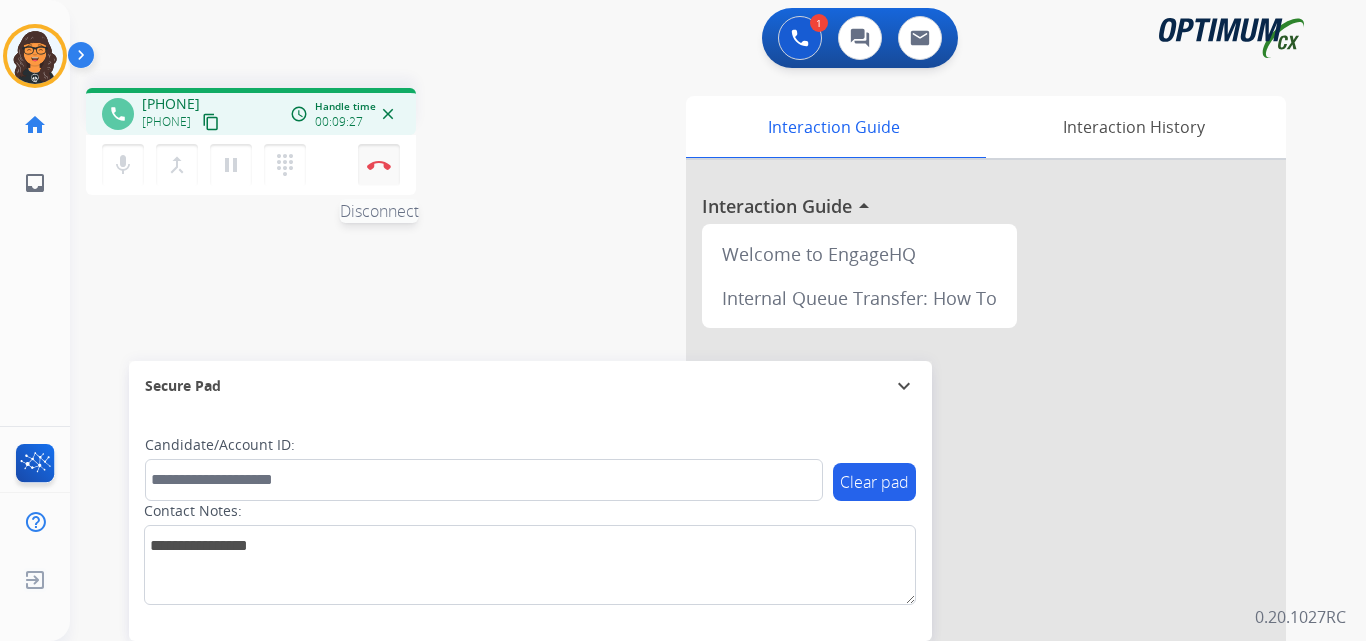 click on "Disconnect" at bounding box center [379, 165] 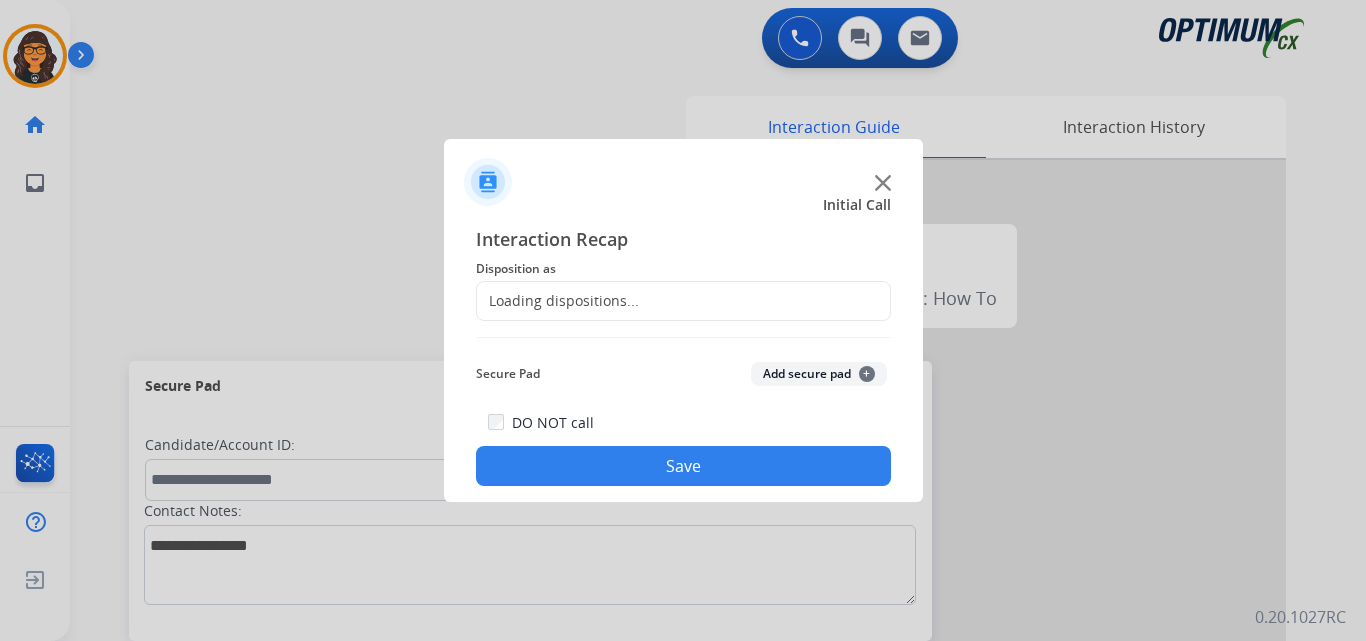 click on "Disposition as" 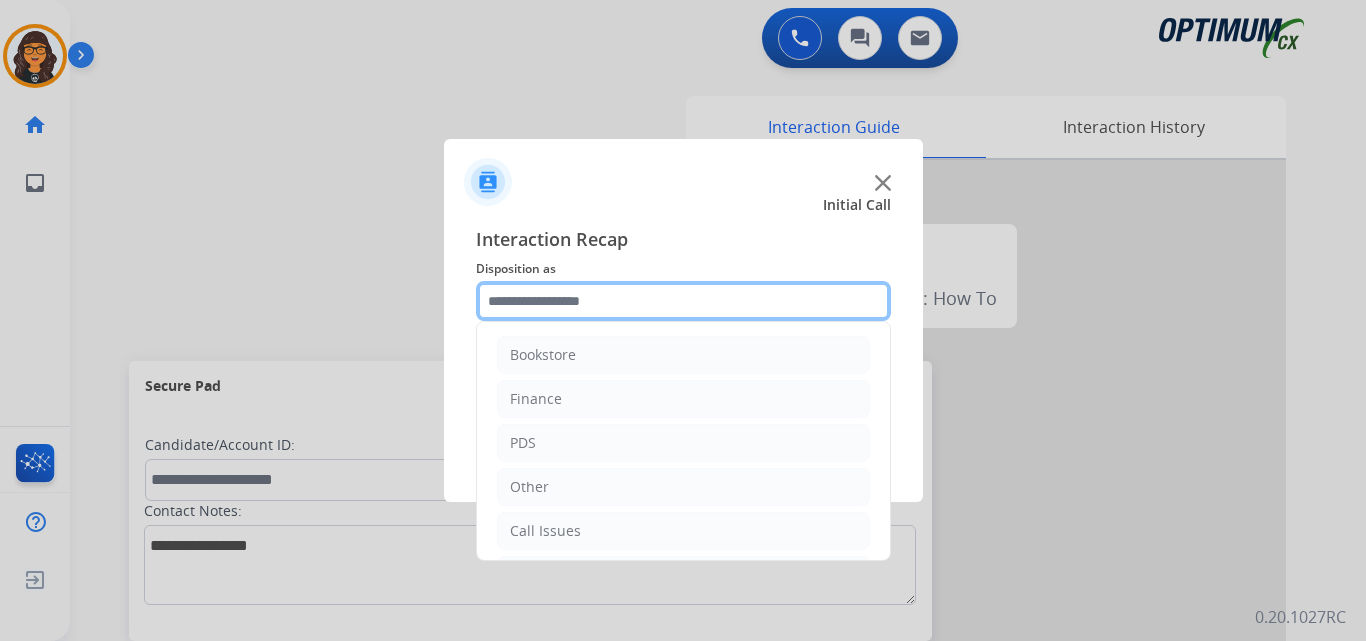 click 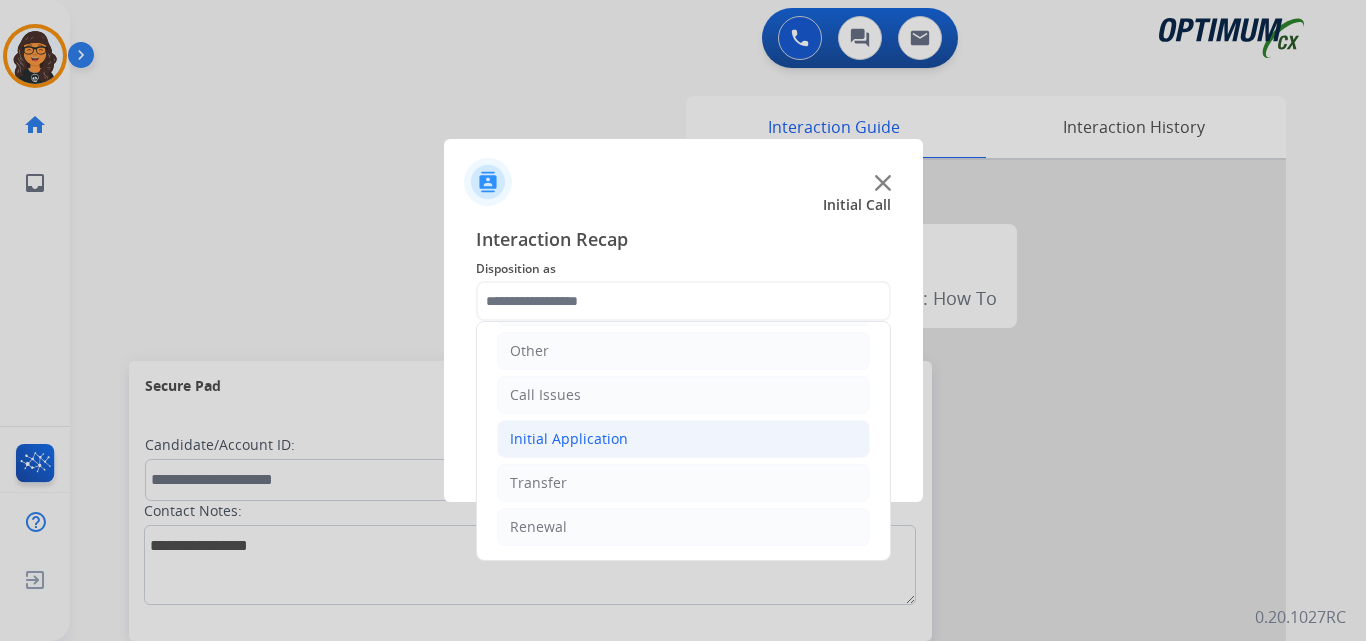 drag, startPoint x: 574, startPoint y: 439, endPoint x: 594, endPoint y: 434, distance: 20.615528 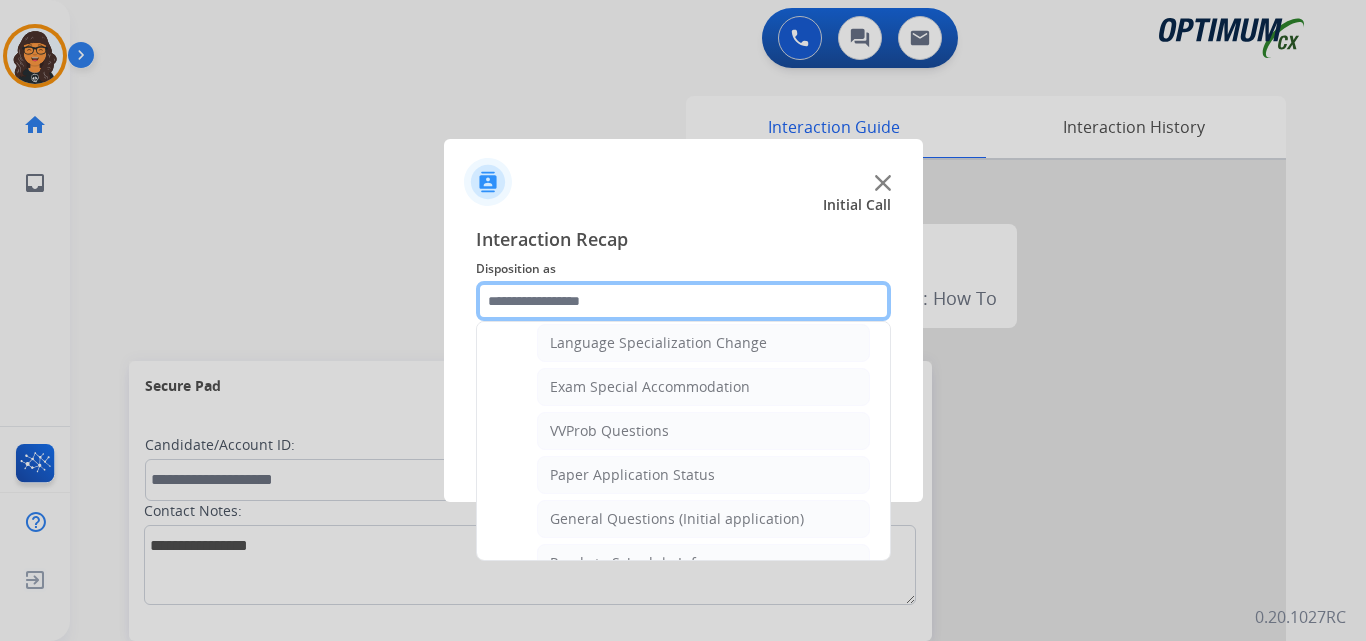scroll, scrollTop: 1036, scrollLeft: 0, axis: vertical 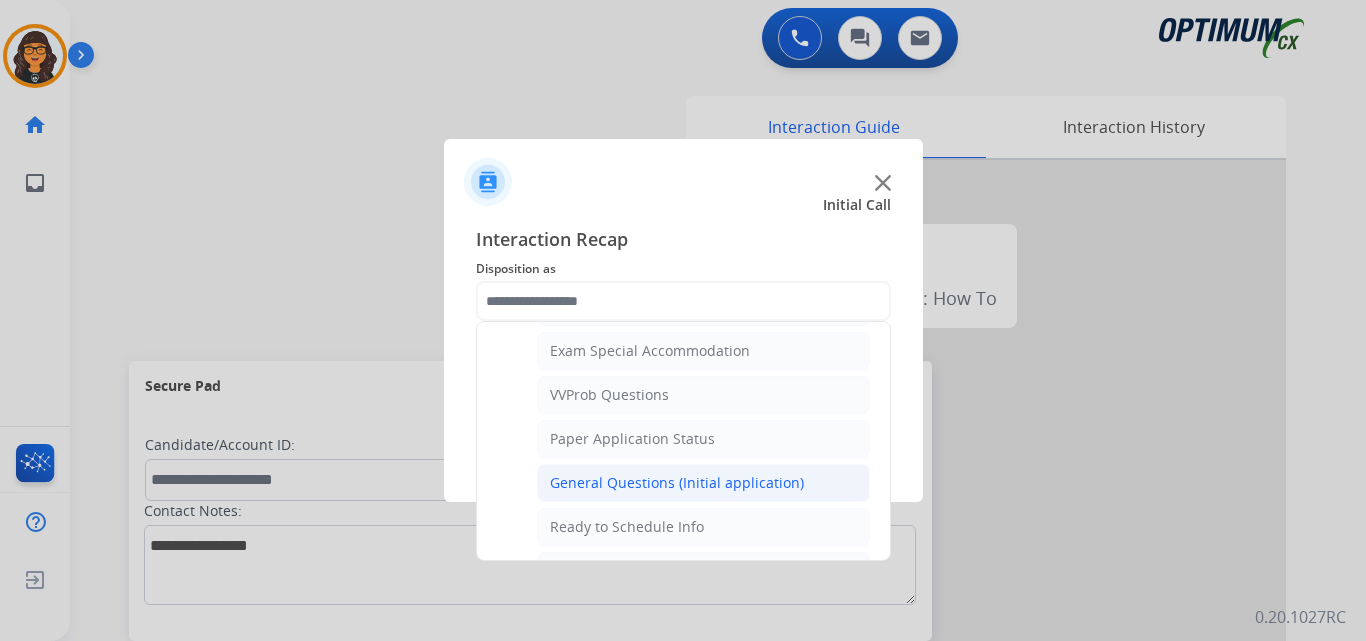 click on "General Questions (Initial application)" 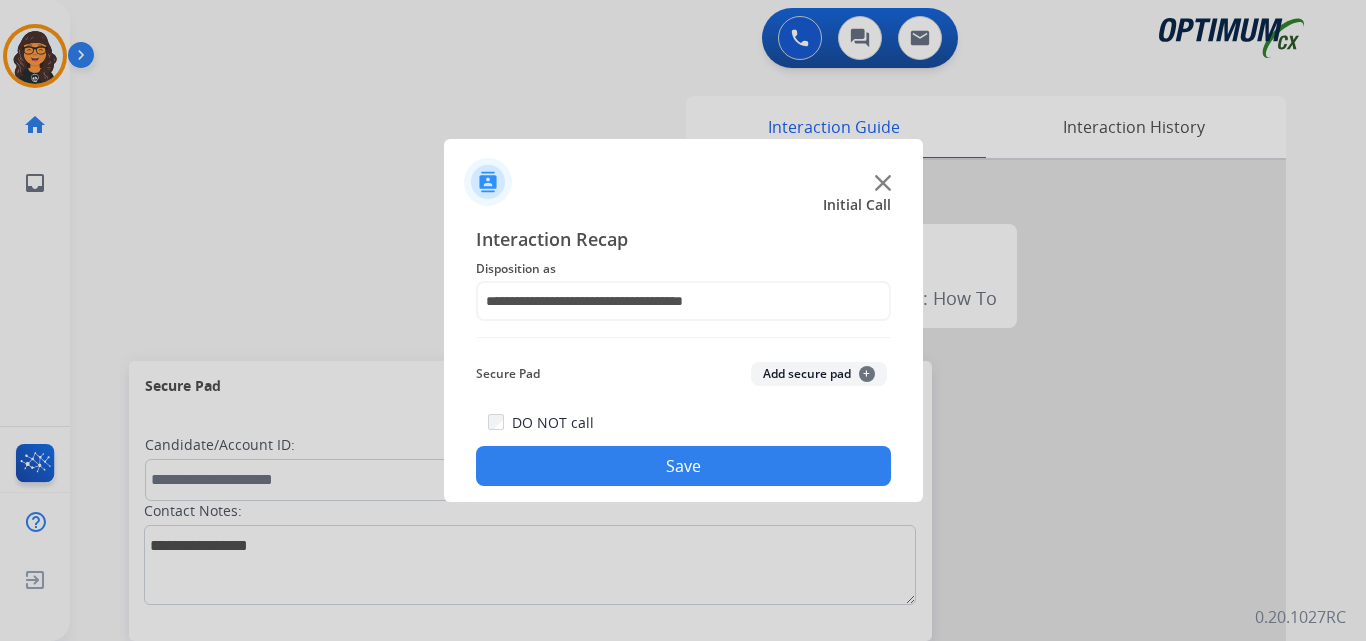 click on "Save" 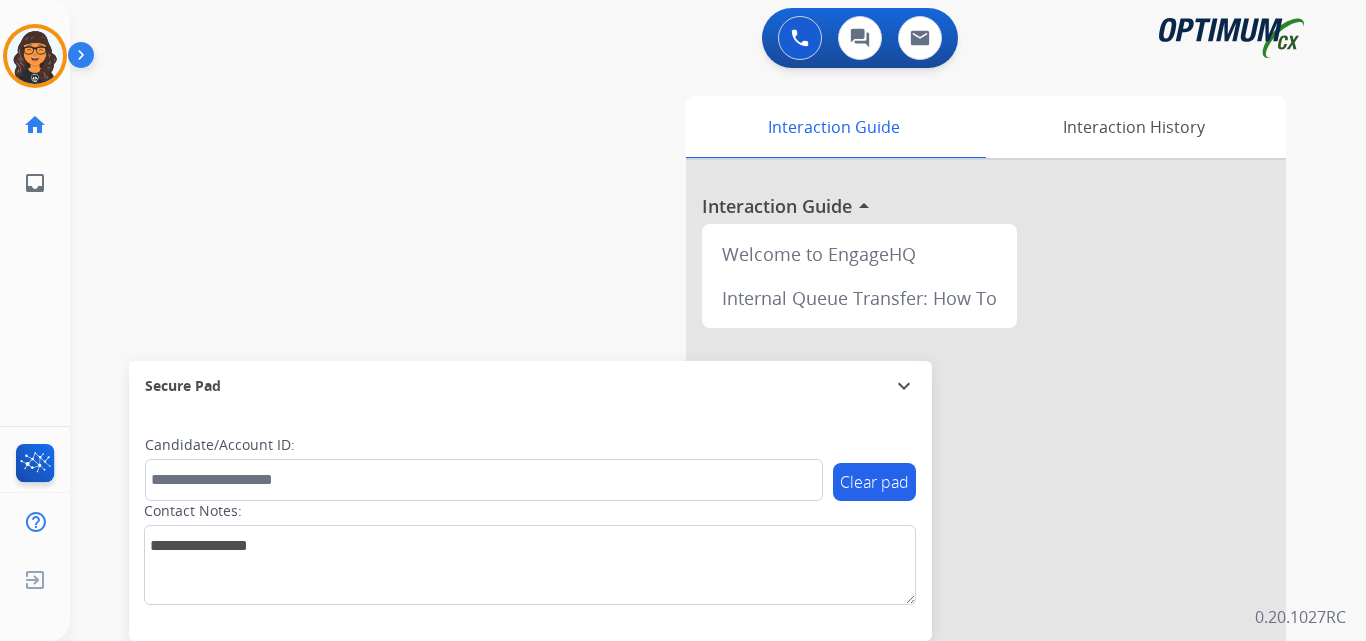 drag, startPoint x: 37, startPoint y: 48, endPoint x: 70, endPoint y: 48, distance: 33 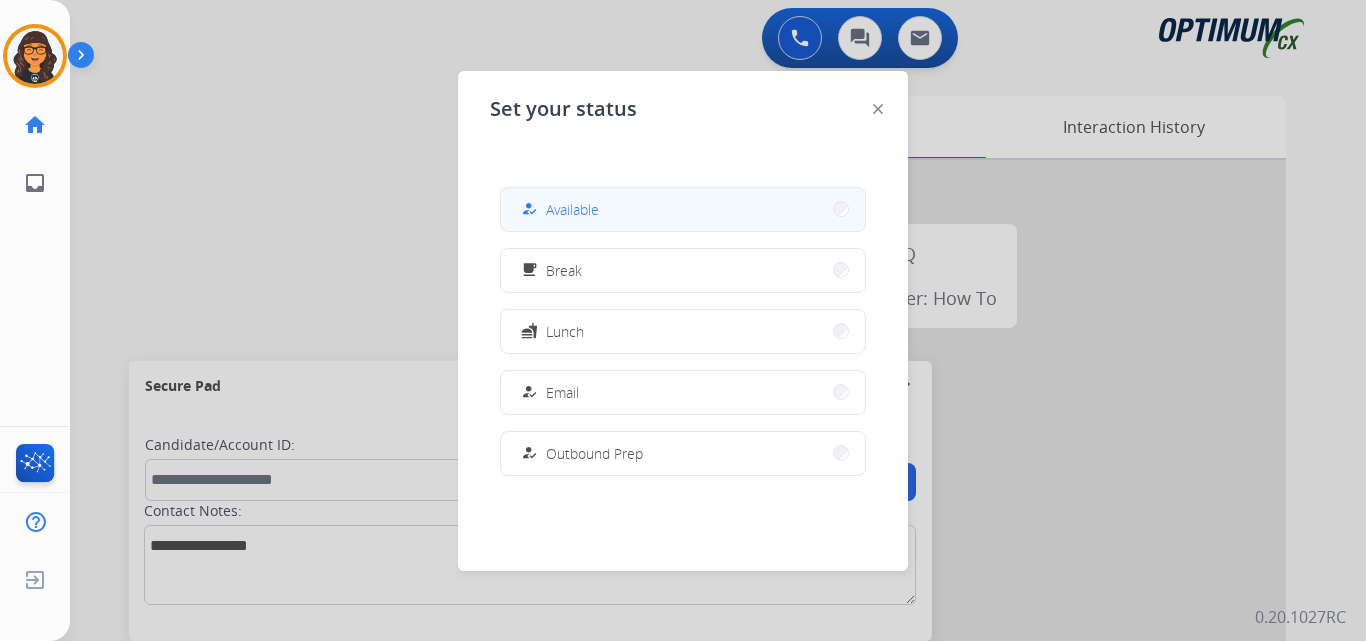 click on "Available" at bounding box center [572, 209] 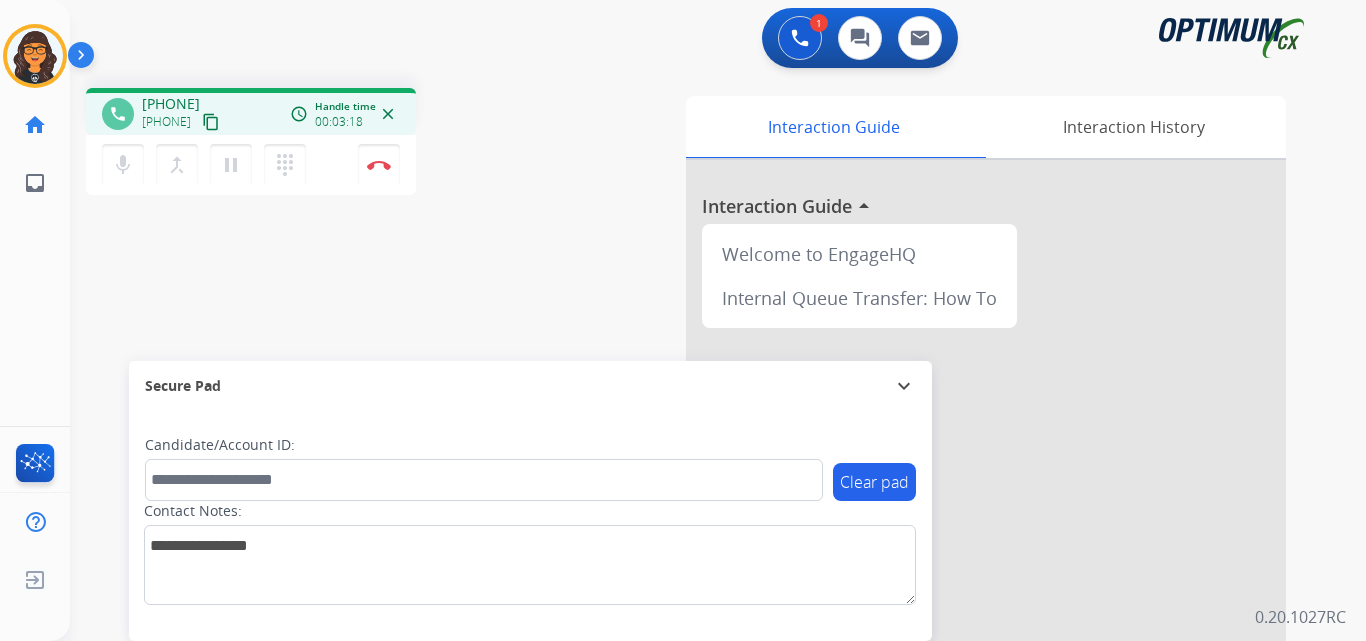 click on "content_copy" at bounding box center [211, 122] 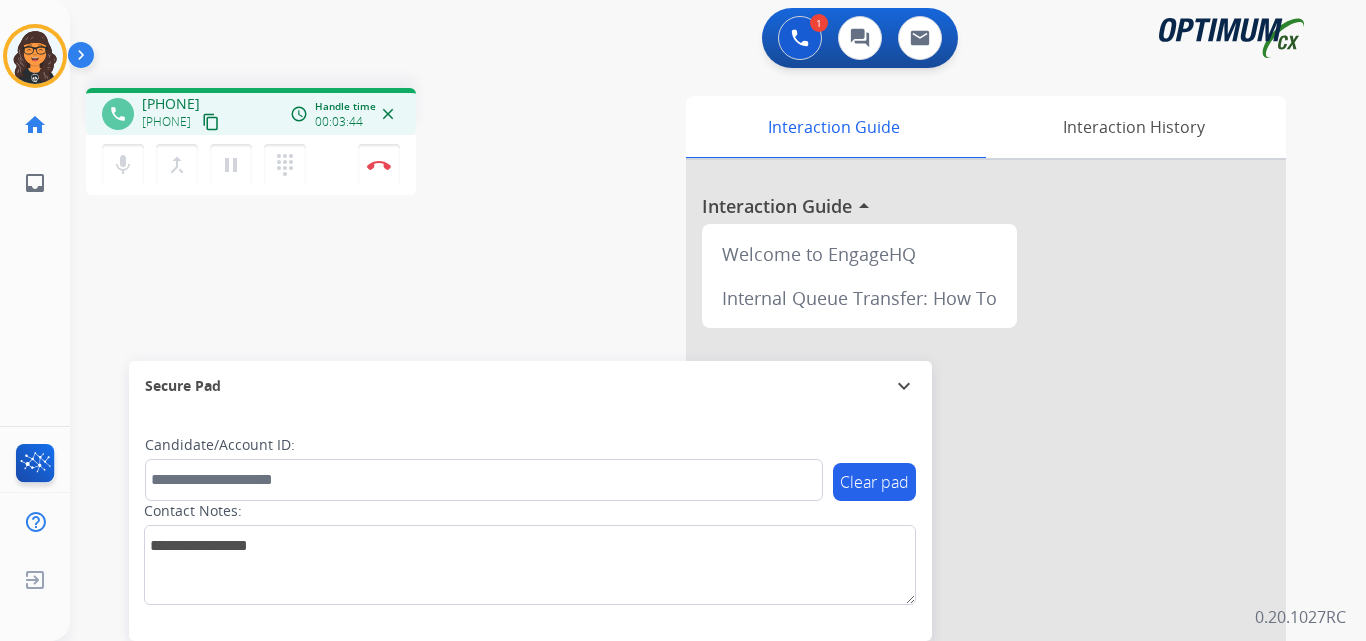 click on "content_copy" at bounding box center [211, 122] 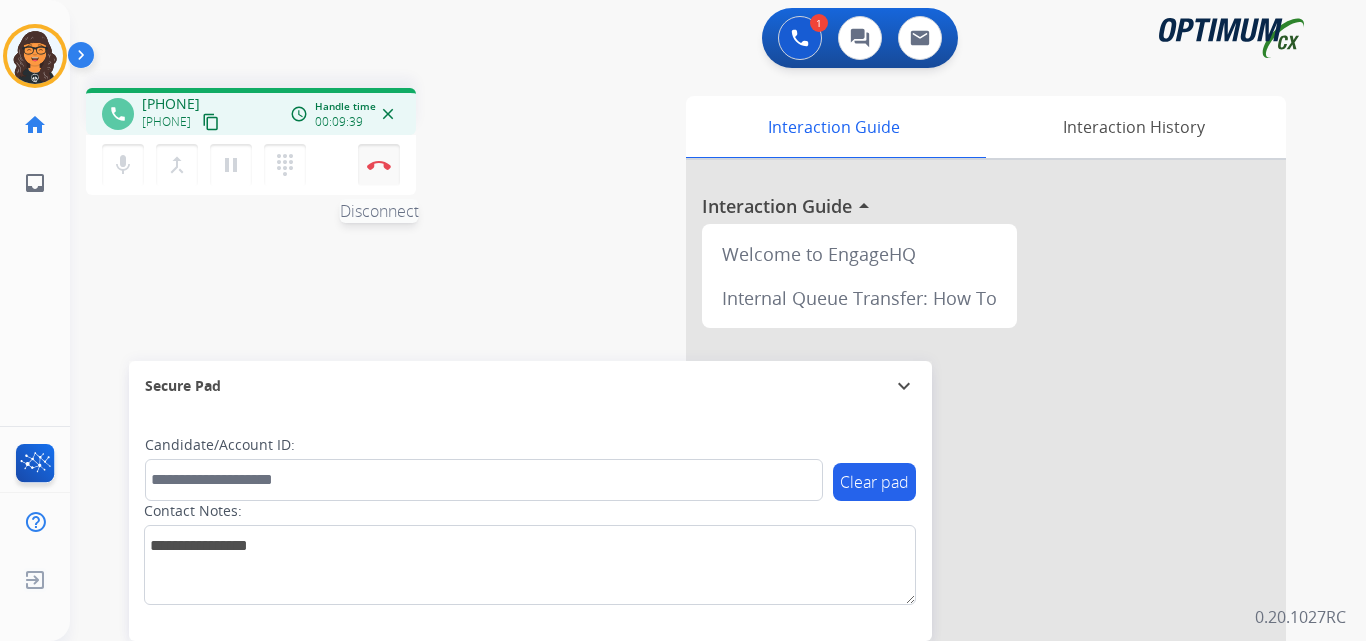 click at bounding box center [379, 165] 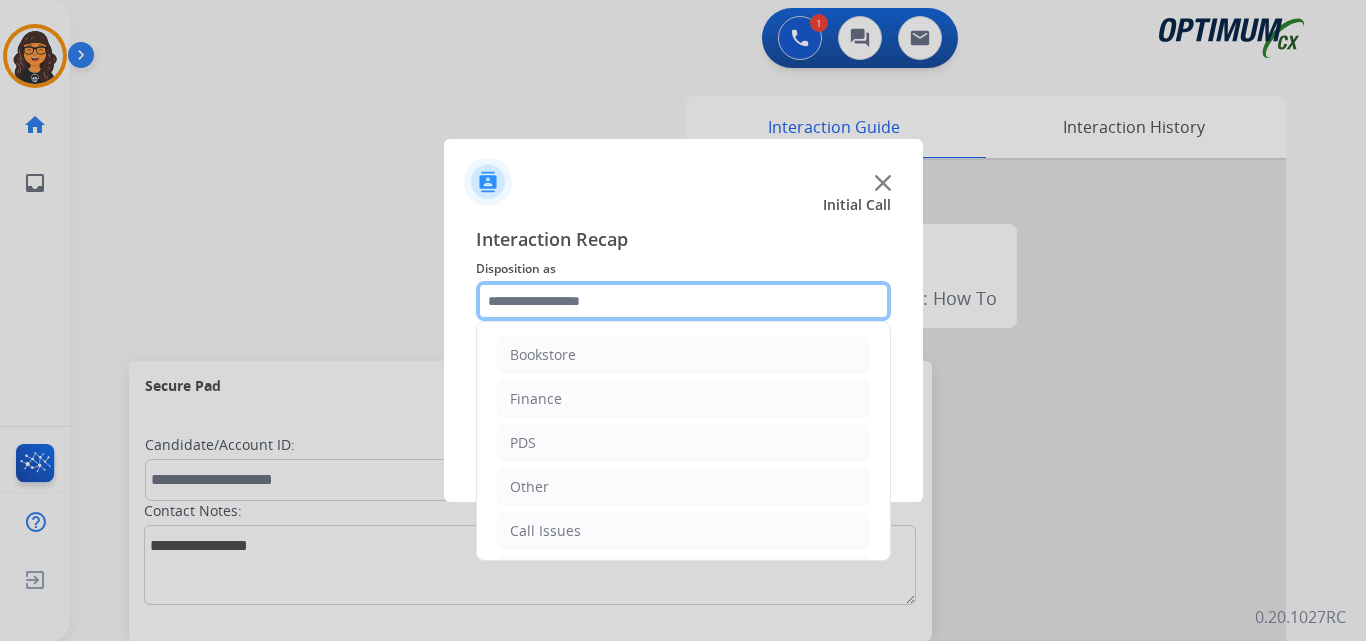 click 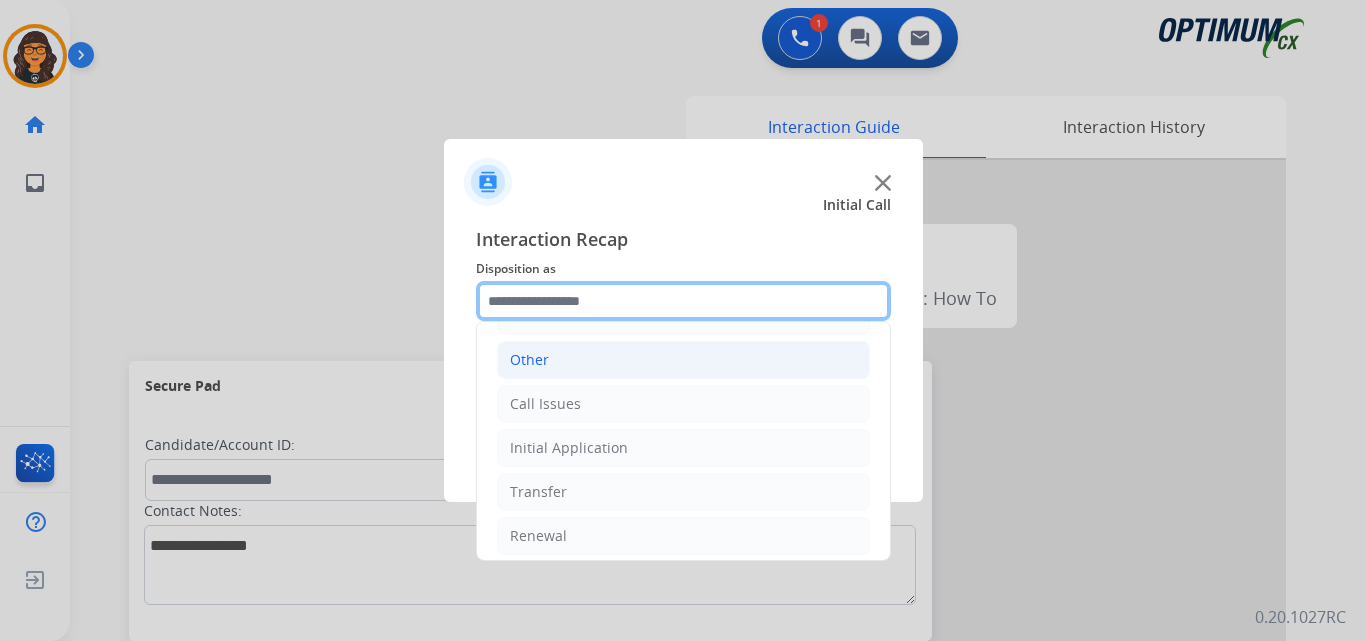 scroll, scrollTop: 136, scrollLeft: 0, axis: vertical 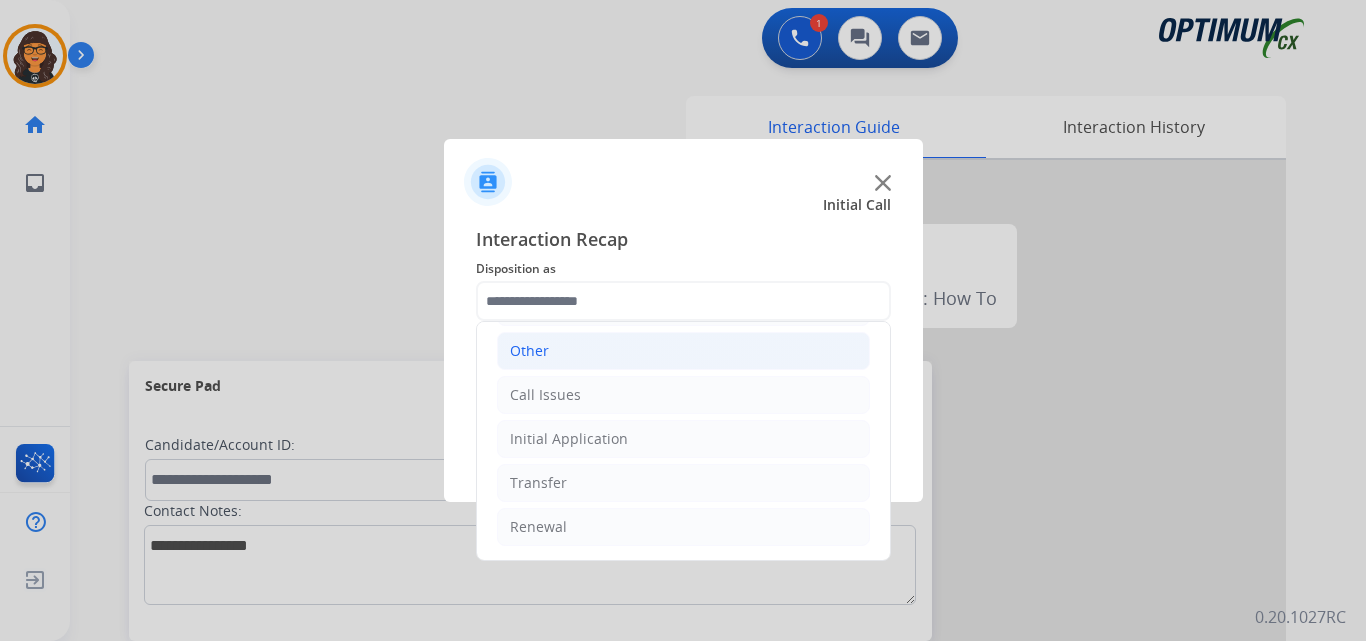 click on "Other" 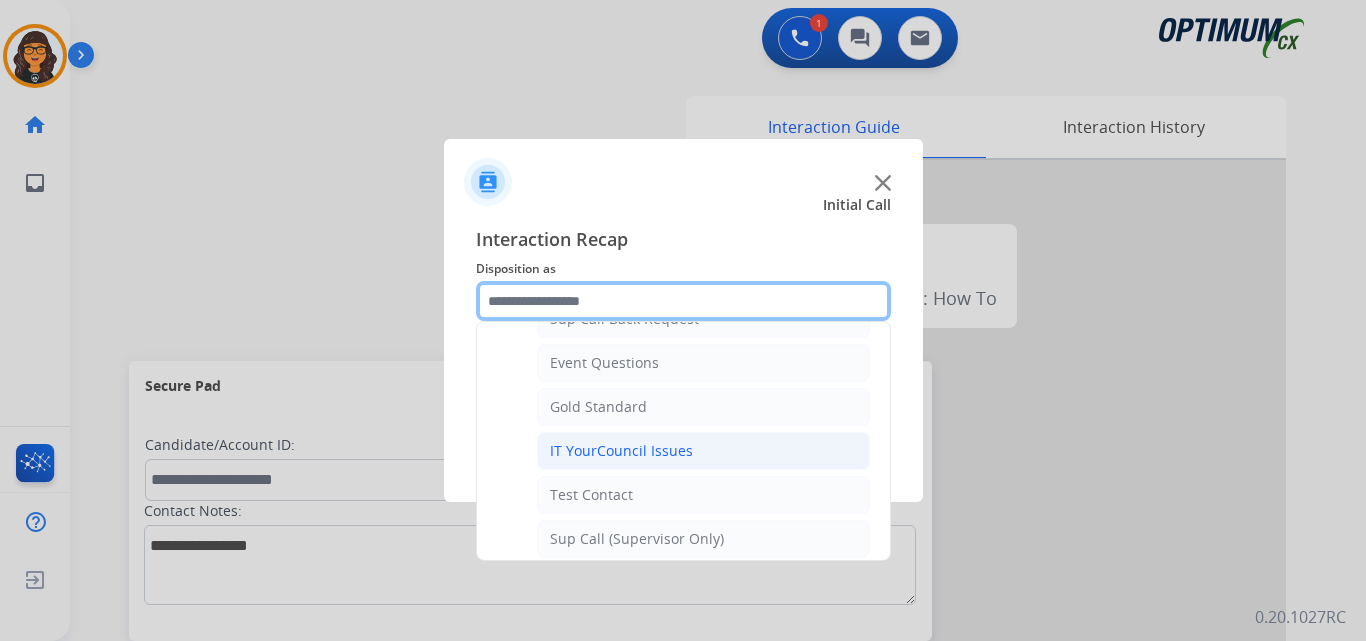 scroll, scrollTop: 336, scrollLeft: 0, axis: vertical 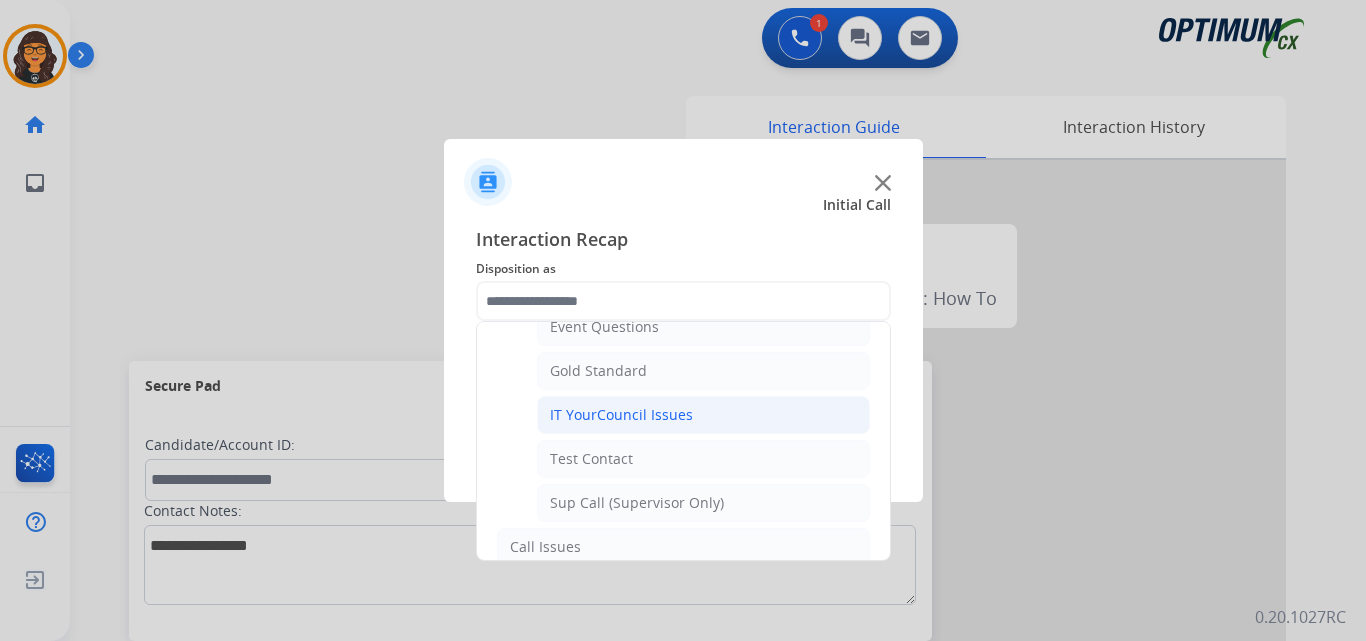 click on "IT YourCouncil Issues" 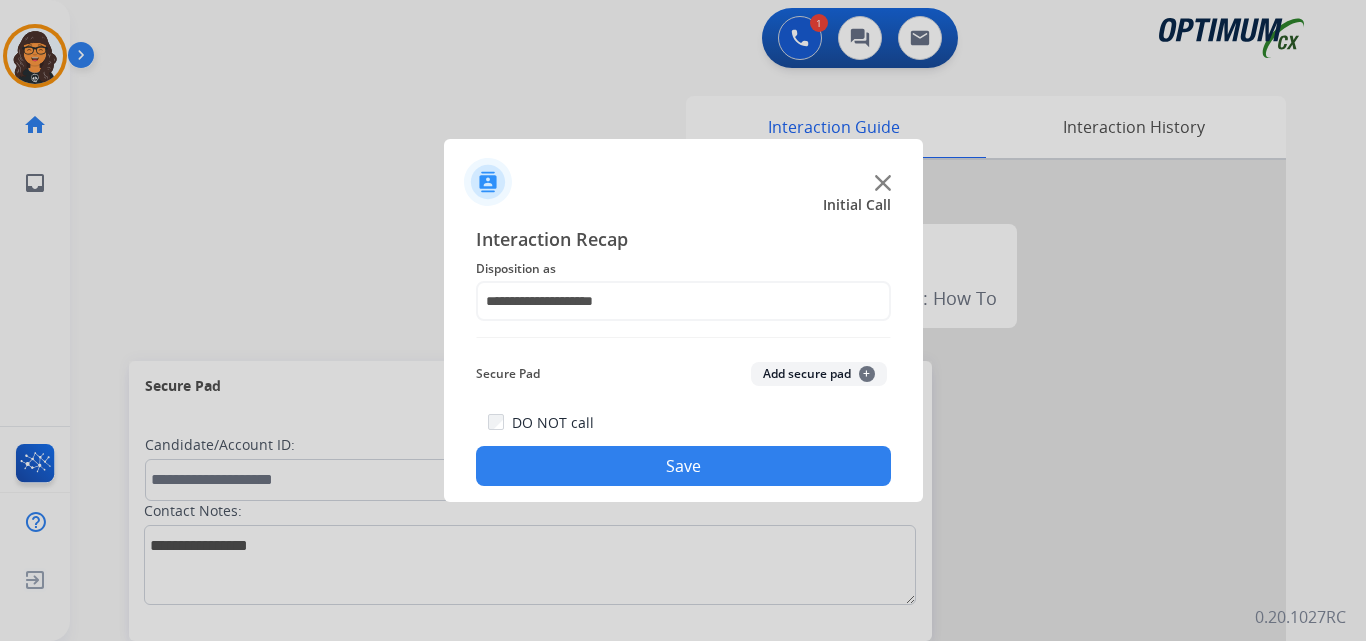click on "Save" 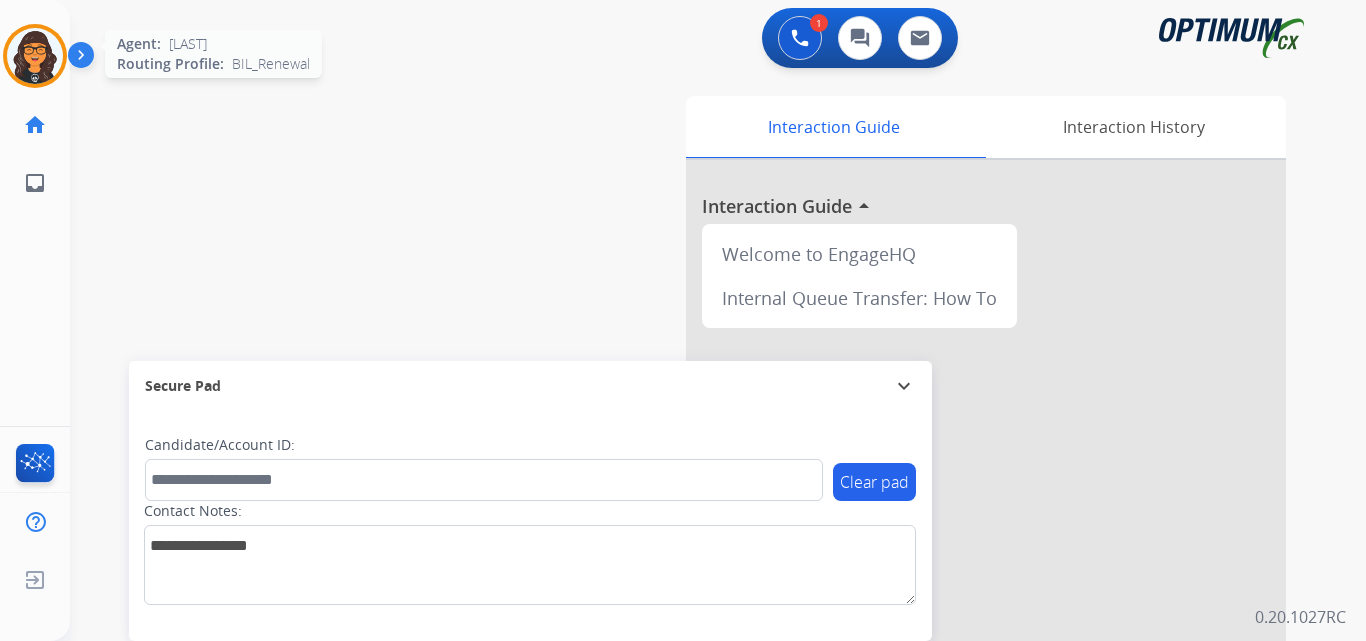click at bounding box center (35, 56) 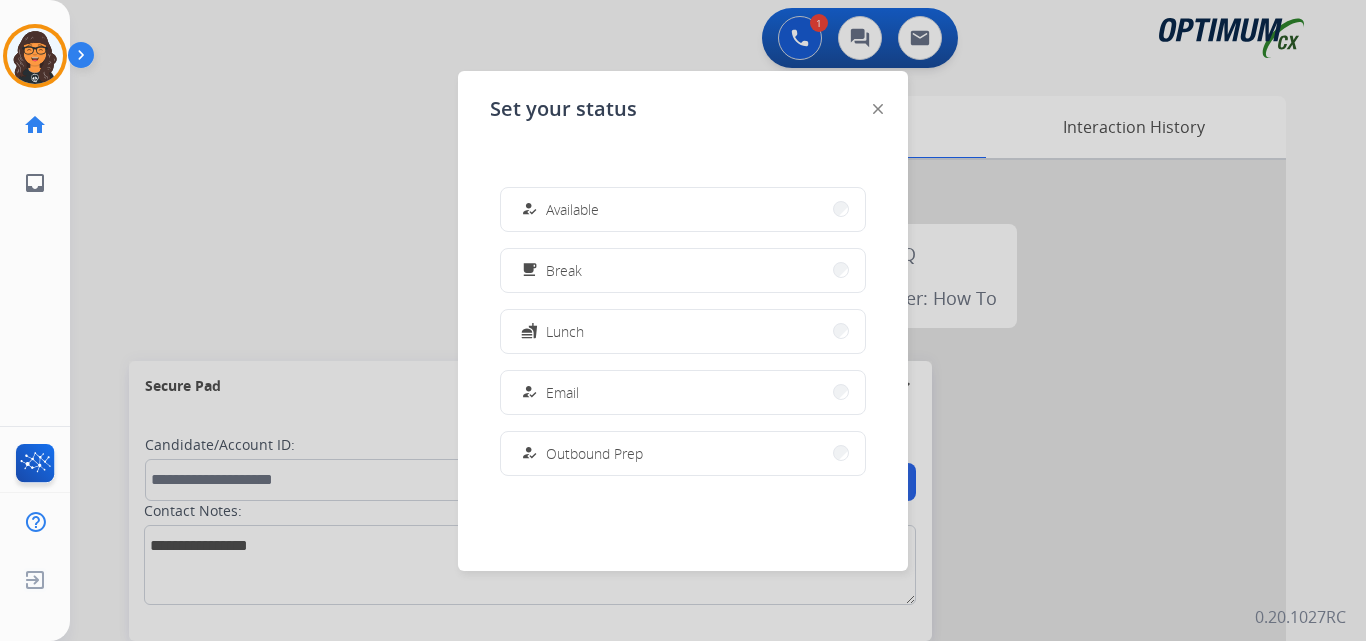 click on "Available" at bounding box center (572, 209) 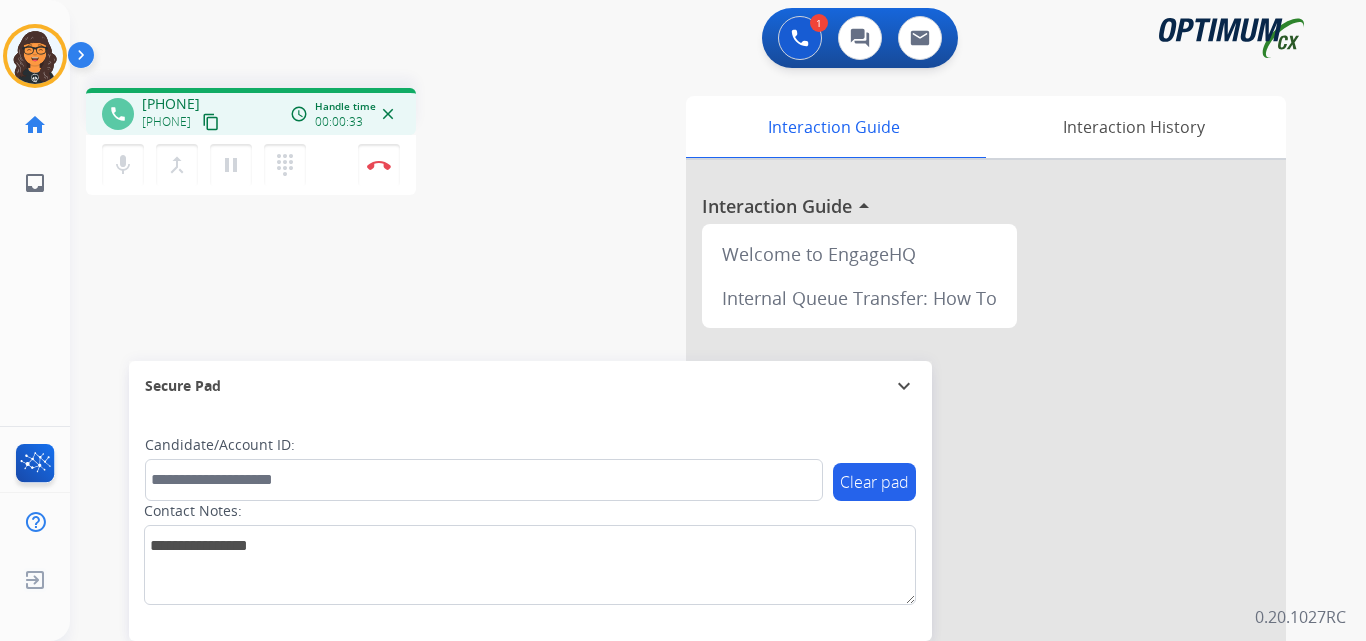 click on "content_copy" at bounding box center (211, 122) 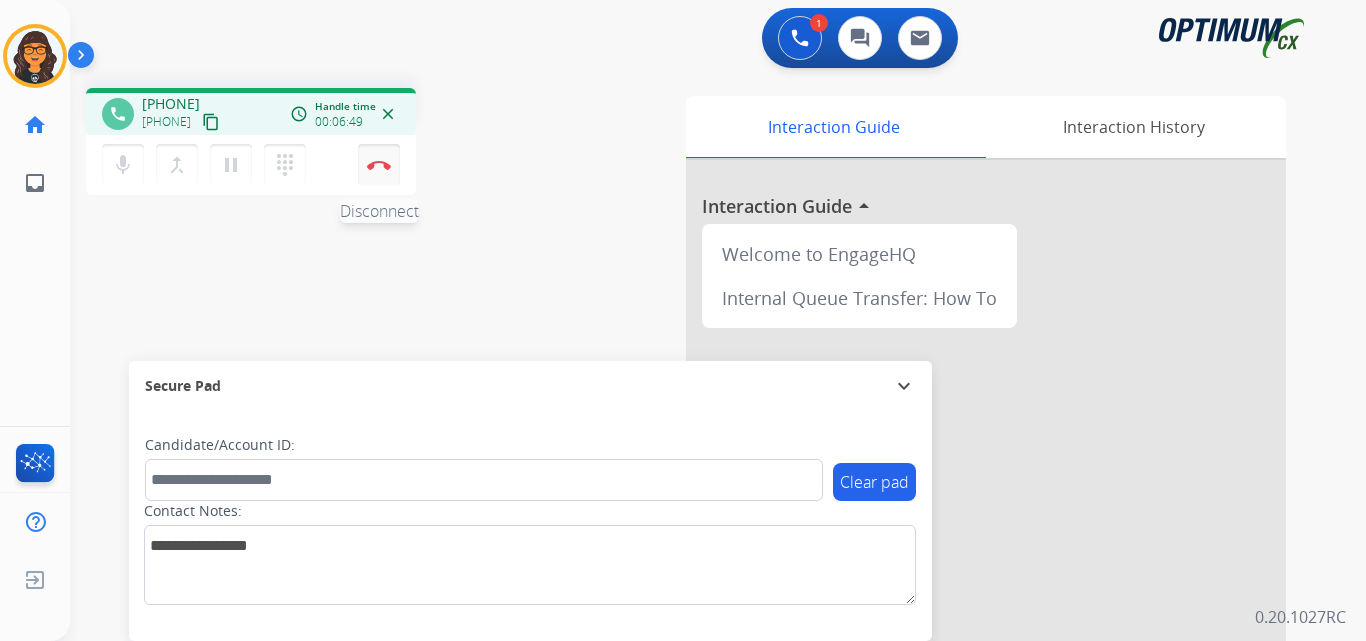 click at bounding box center [379, 165] 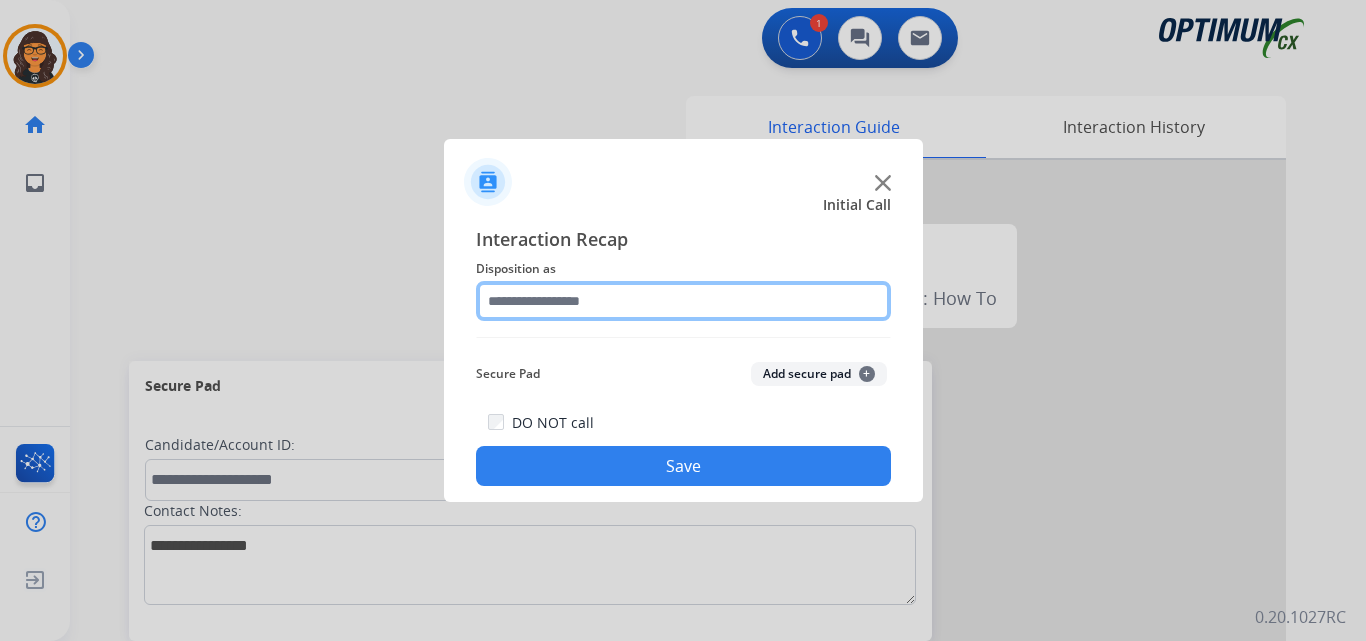 click 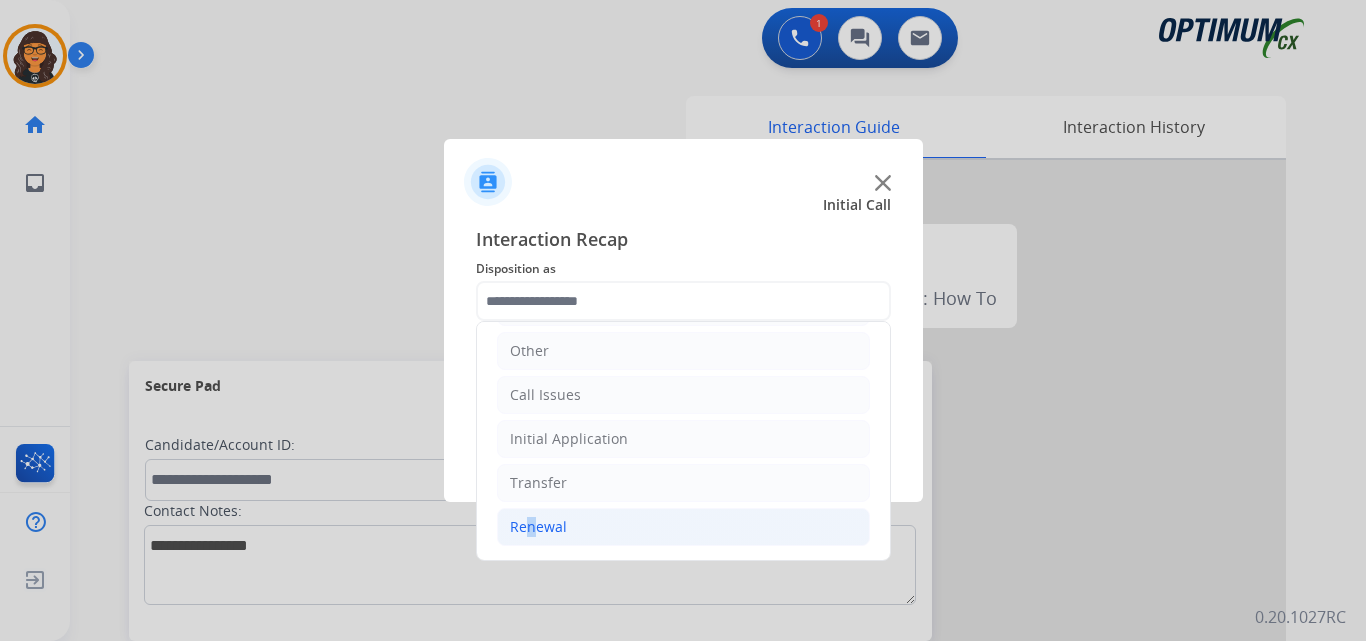click on "Renewal" 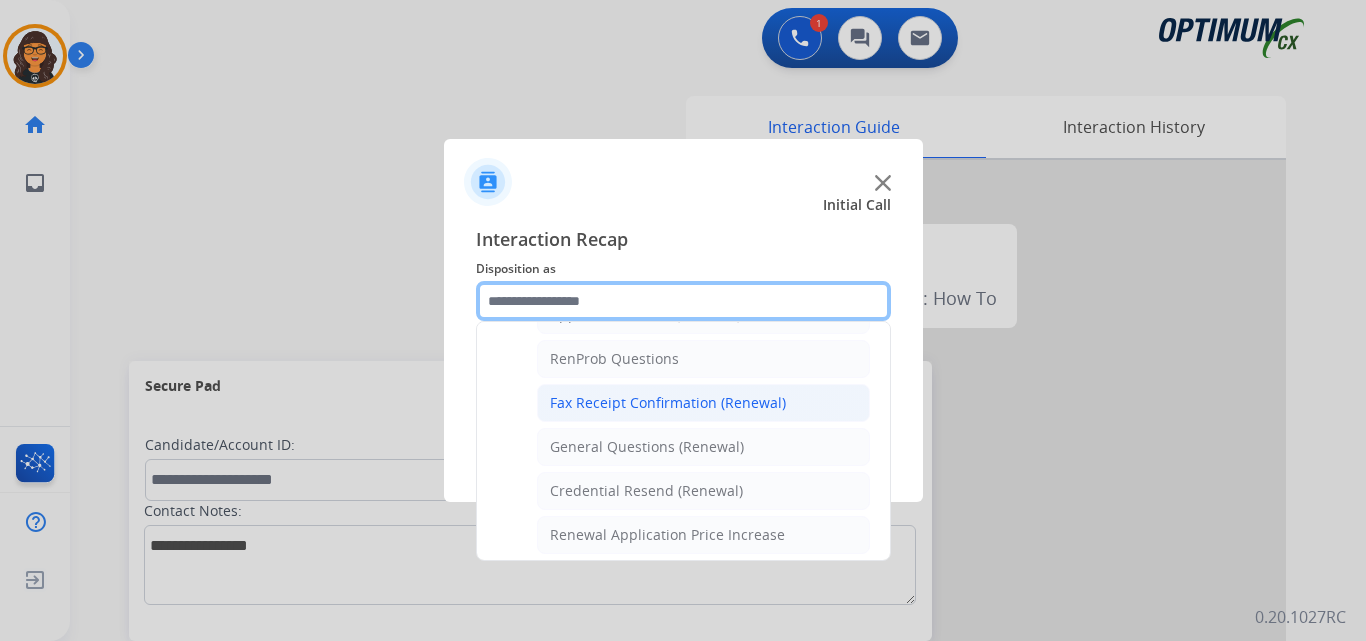 scroll, scrollTop: 536, scrollLeft: 0, axis: vertical 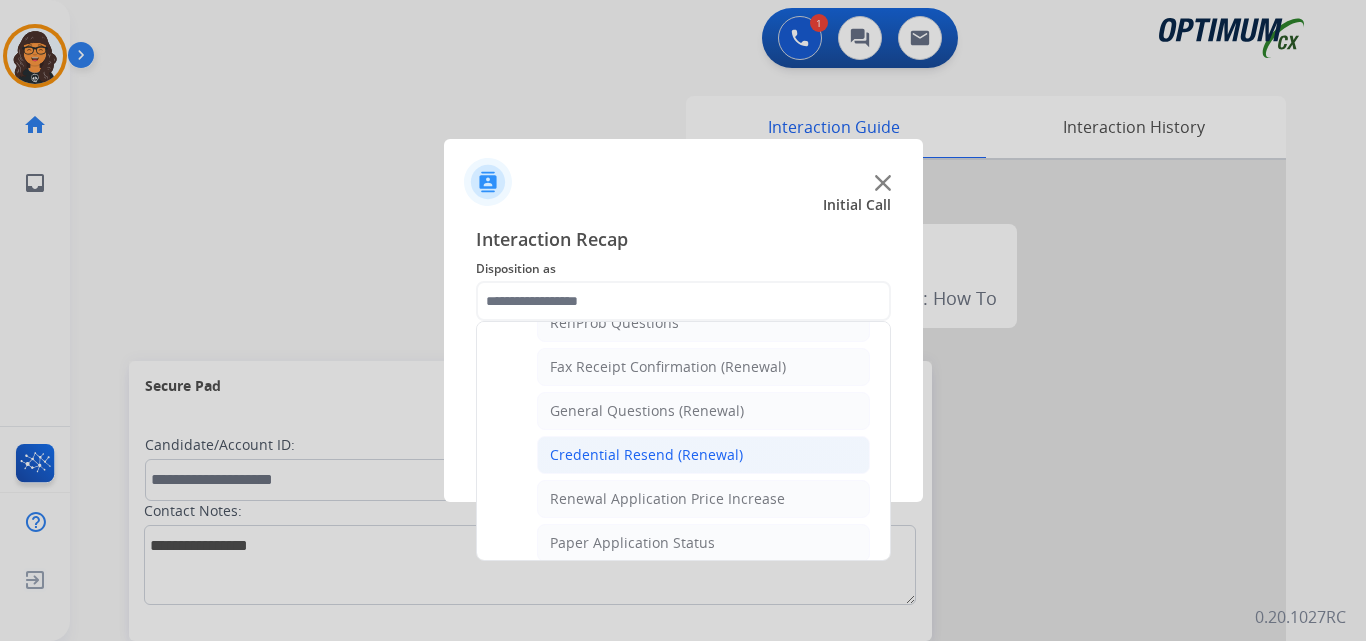 click on "Credential Resend (Renewal)" 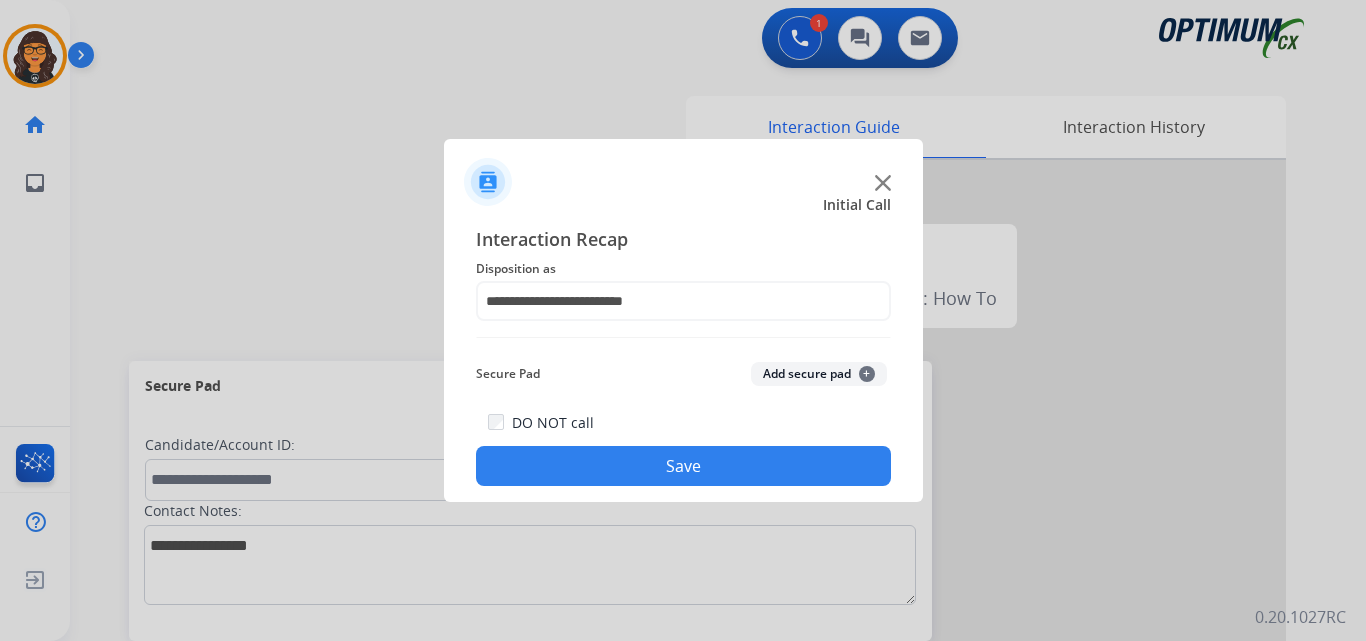 click on "Save" 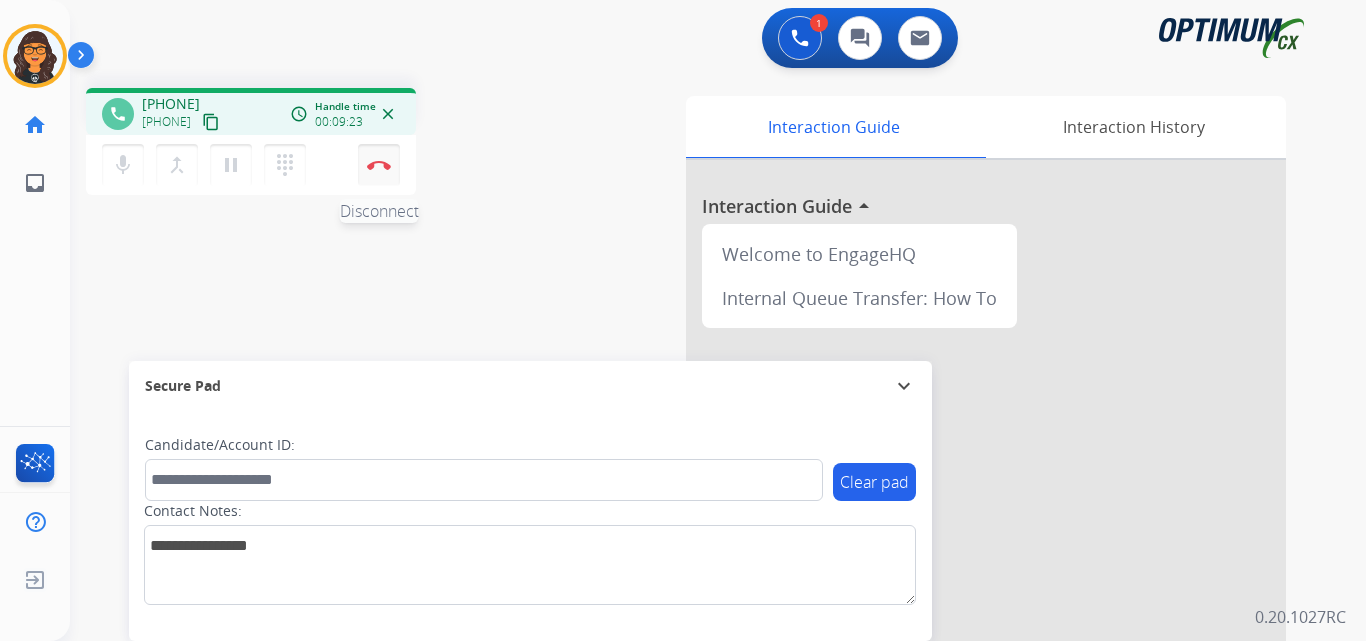 click on "Disconnect" at bounding box center (379, 165) 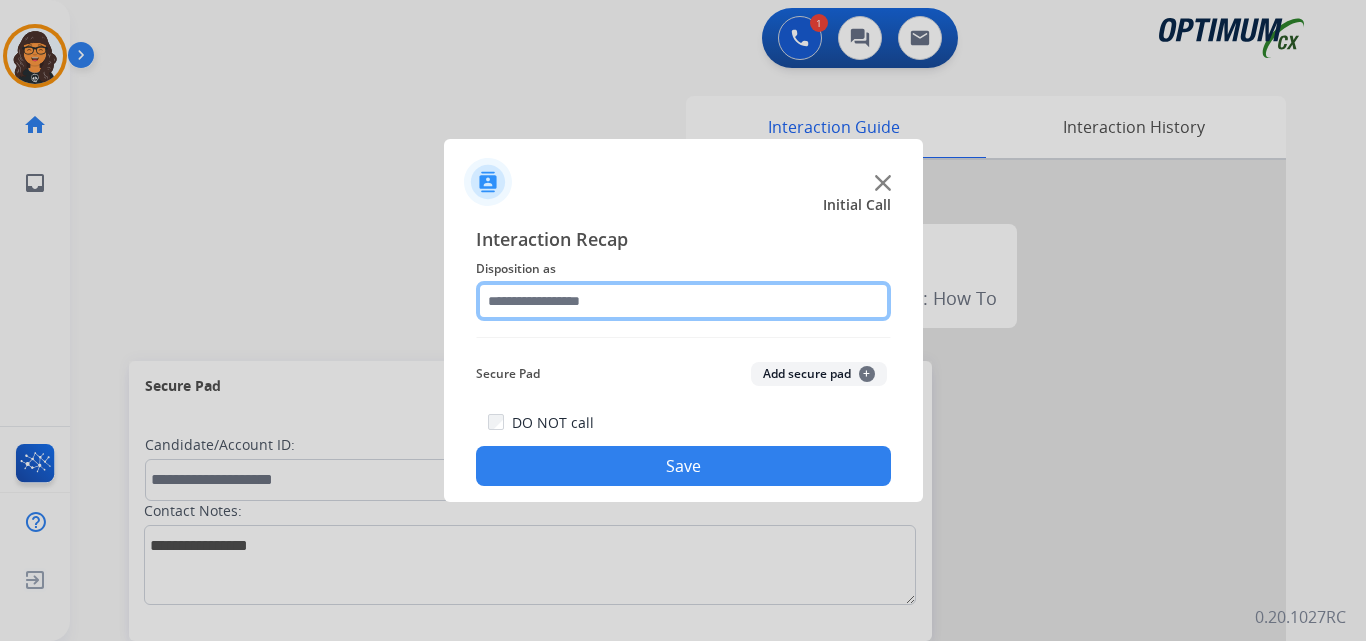 click 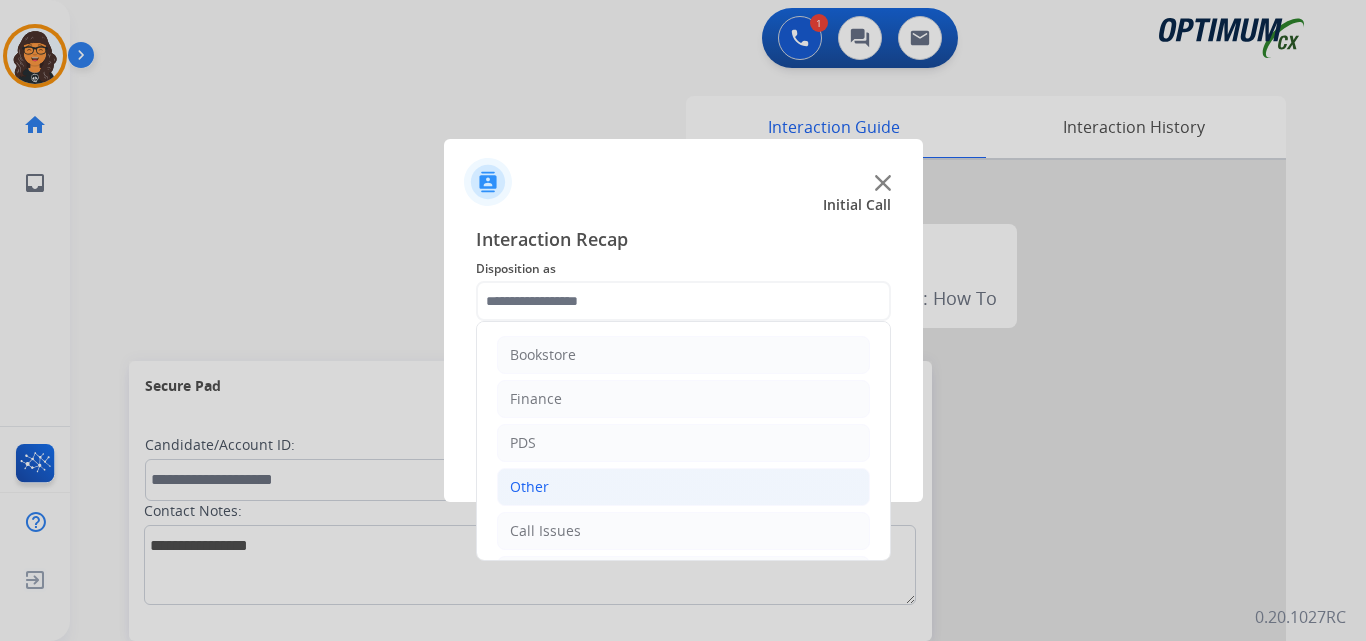 click on "Other" 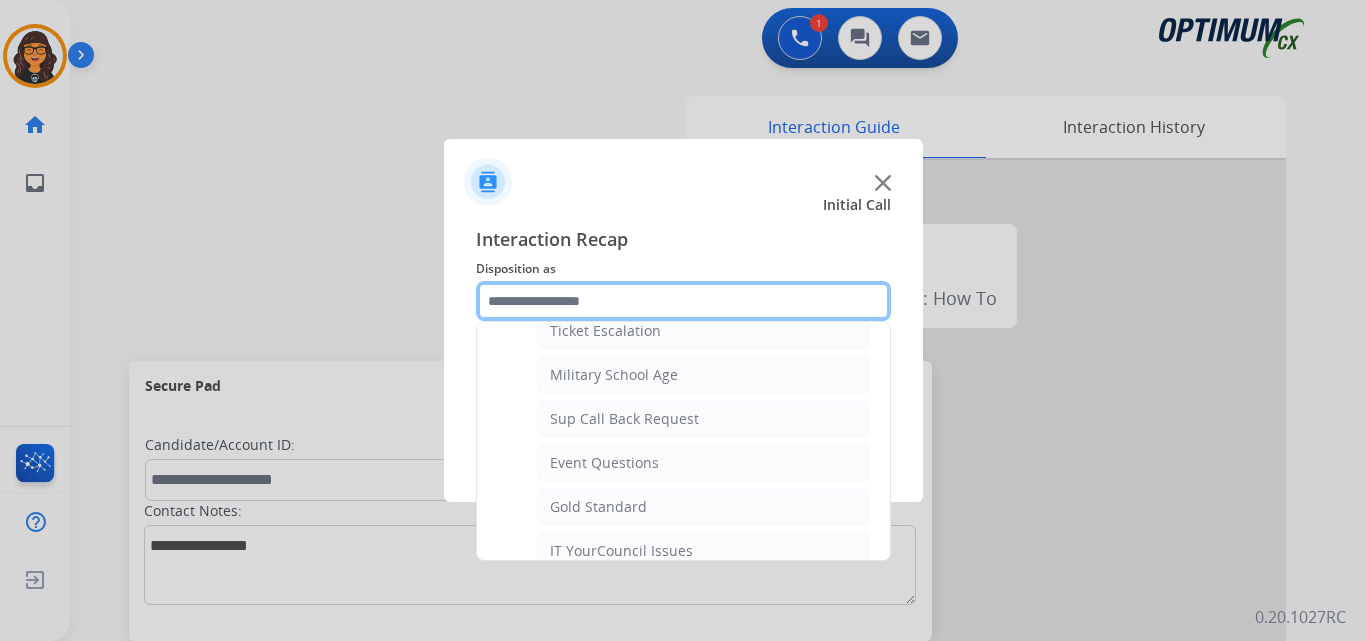 scroll, scrollTop: 300, scrollLeft: 0, axis: vertical 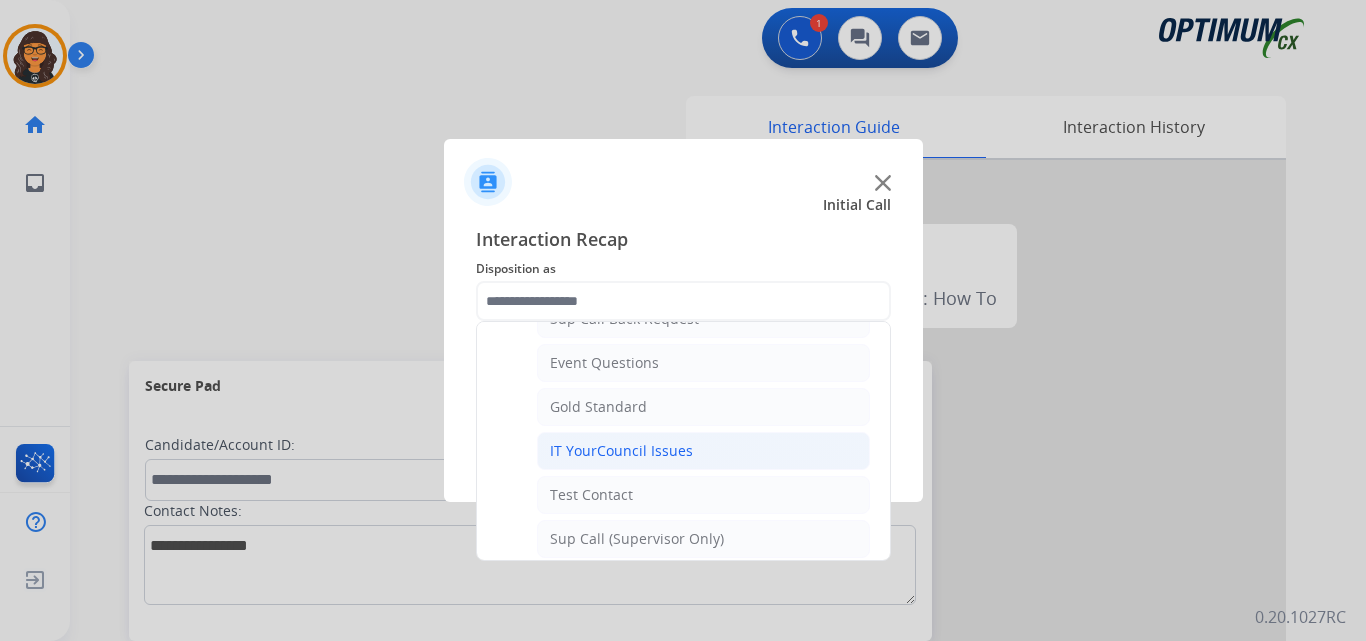 click on "IT YourCouncil Issues" 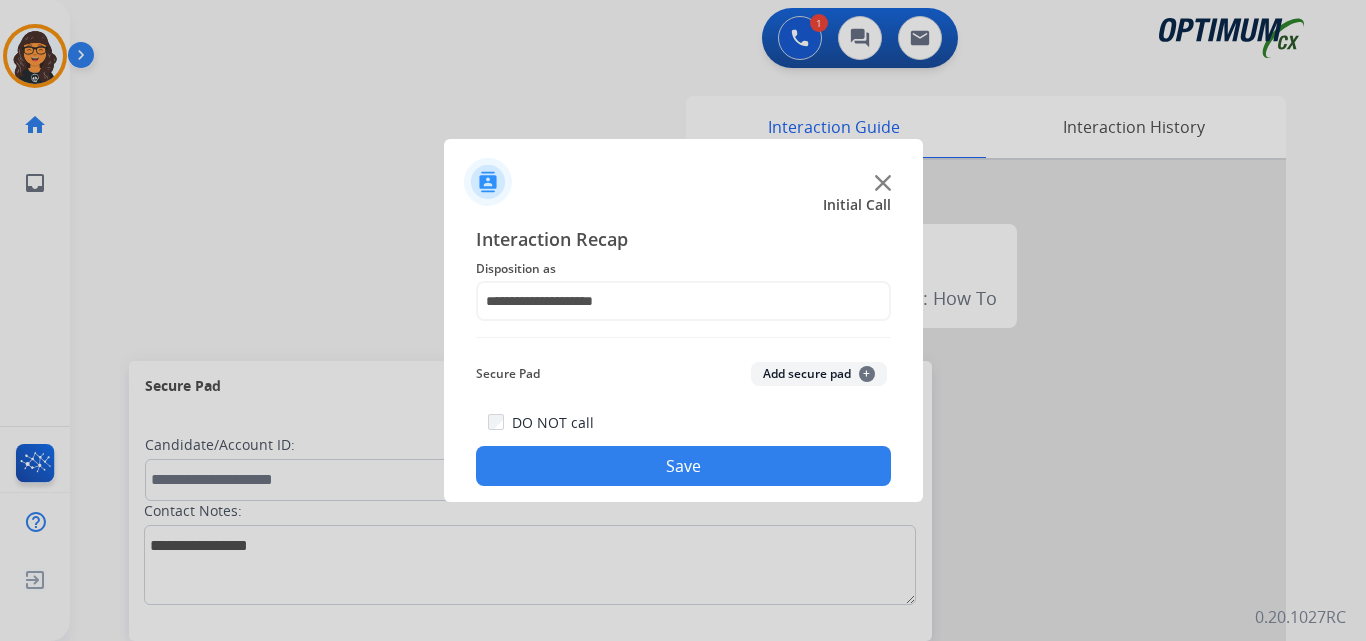 click on "Save" 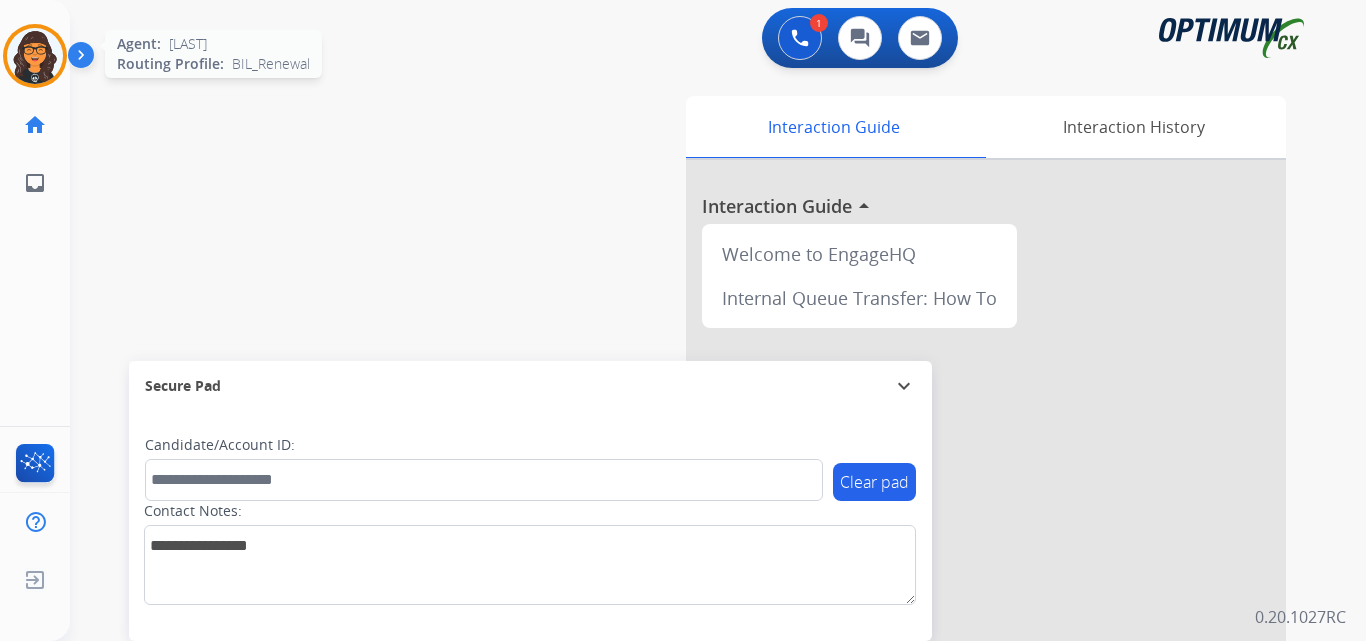 click at bounding box center [35, 56] 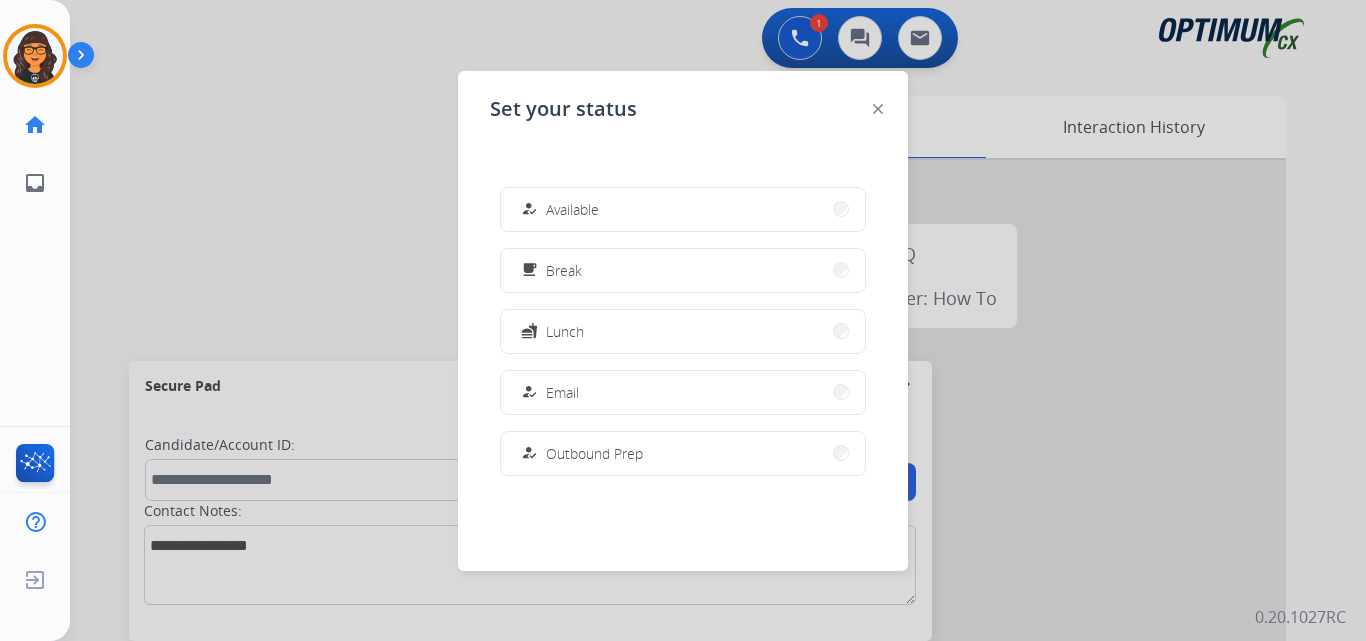 click on "how_to_reg Available" at bounding box center (683, 209) 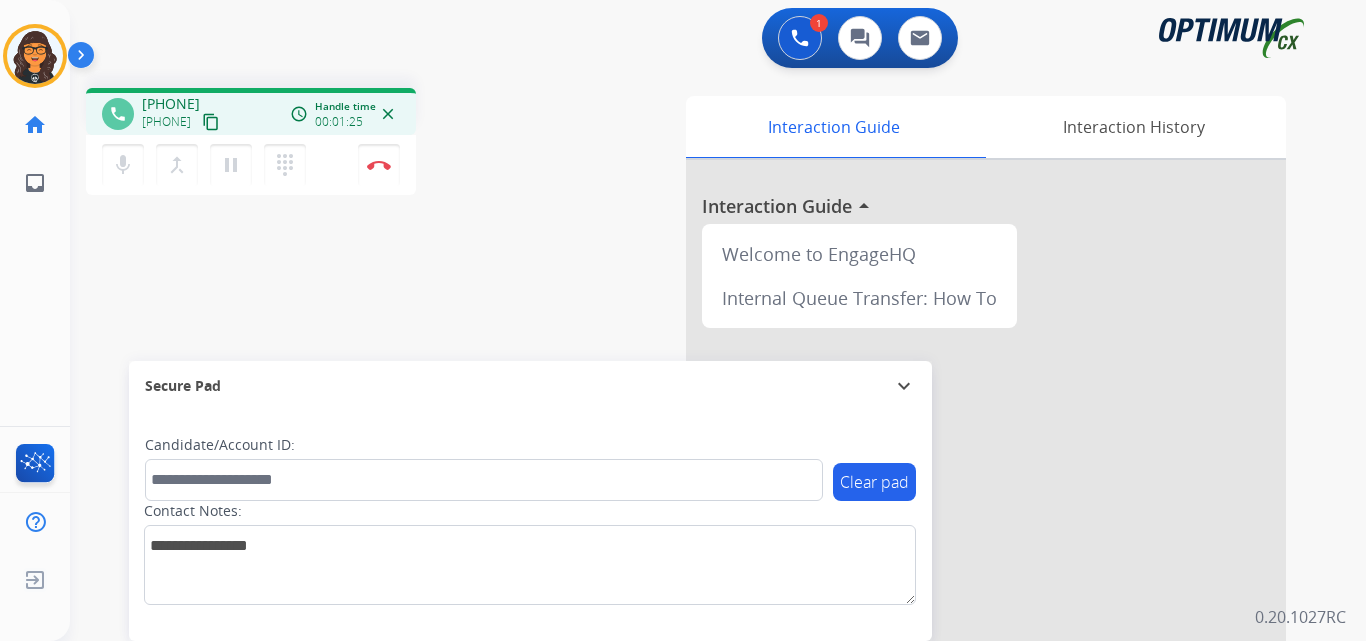 click on "content_copy" at bounding box center [211, 122] 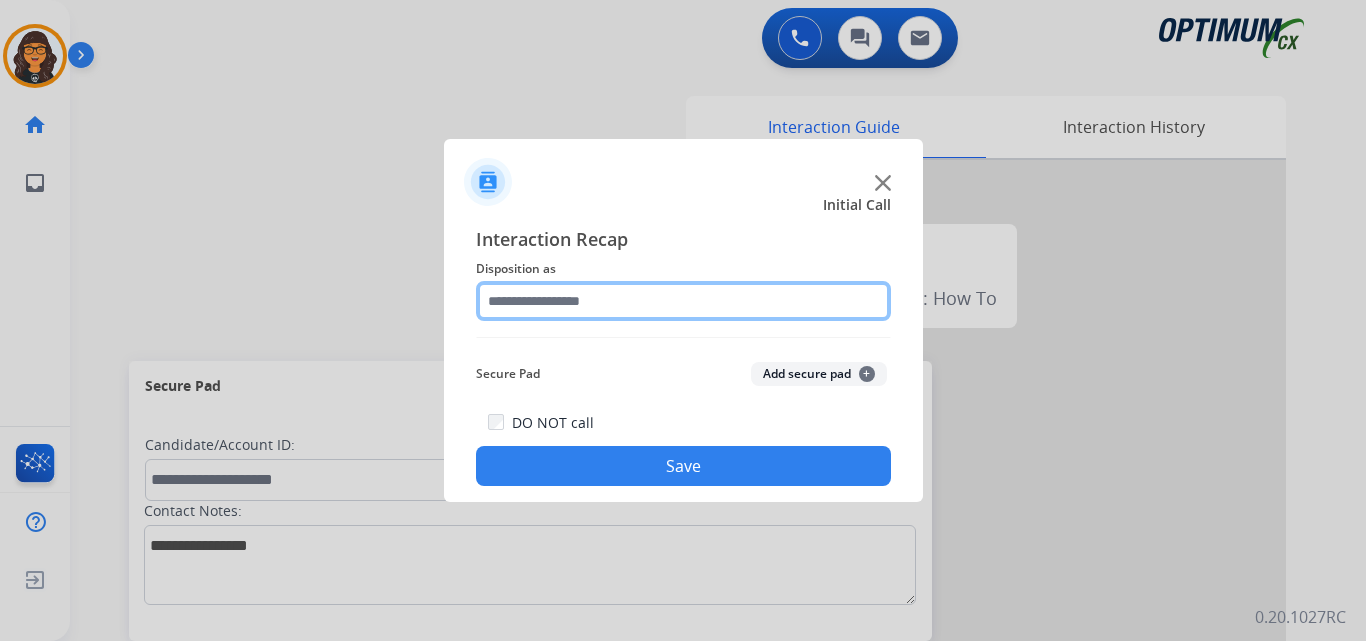click 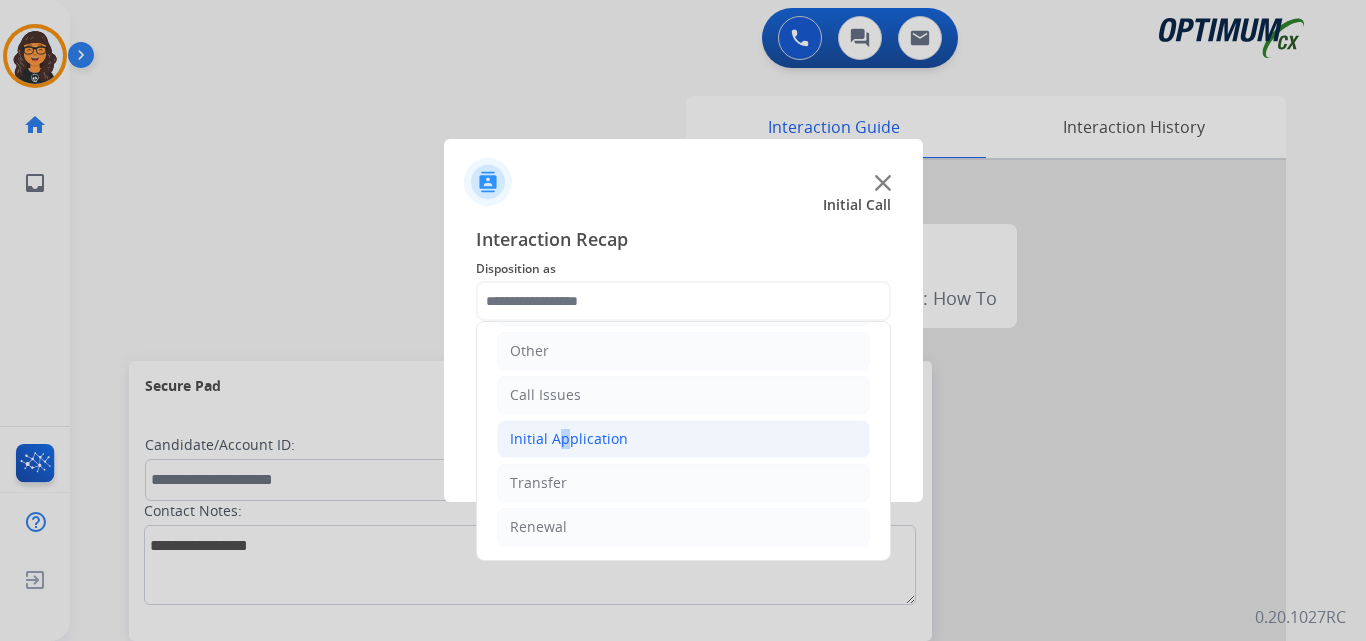 drag, startPoint x: 558, startPoint y: 437, endPoint x: 647, endPoint y: 452, distance: 90.255196 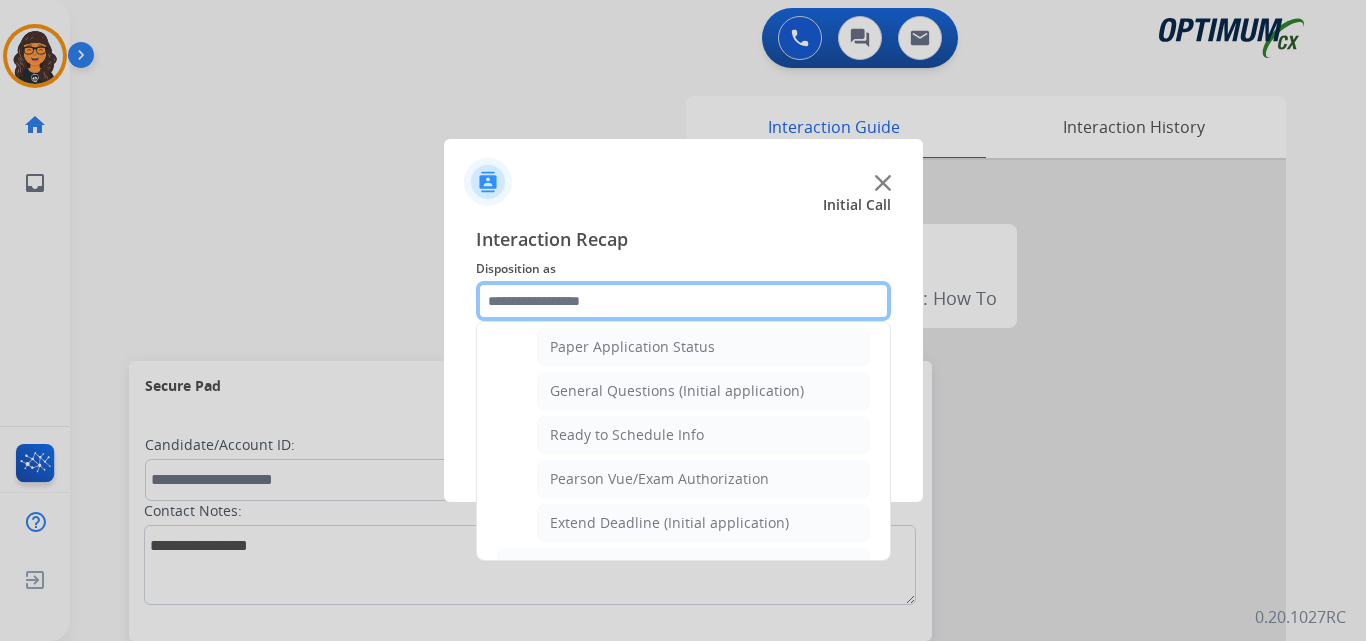 scroll, scrollTop: 1136, scrollLeft: 0, axis: vertical 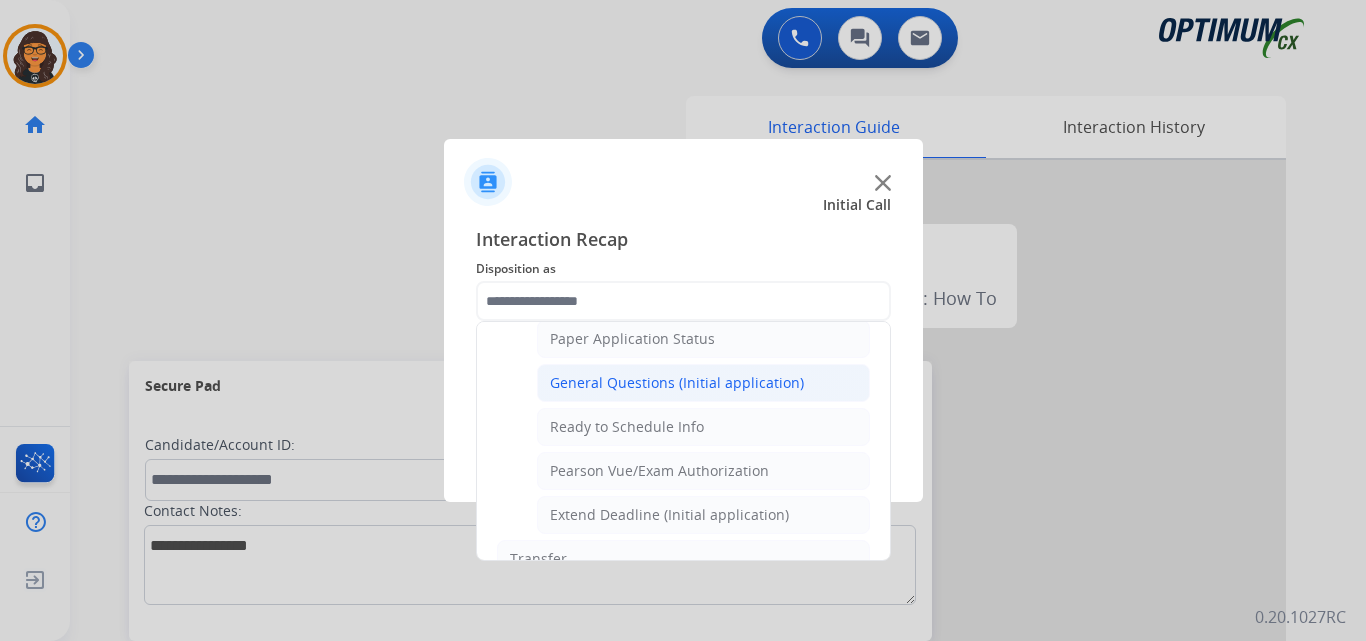click on "General Questions (Initial application)" 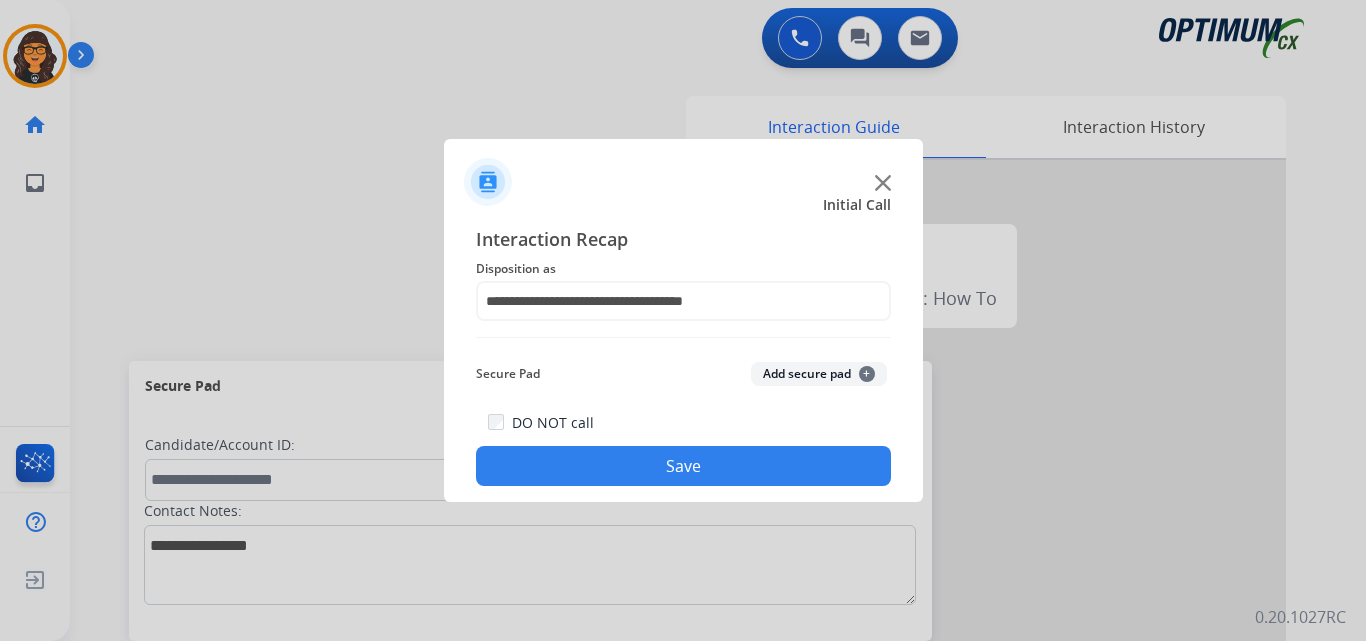 click on "Save" 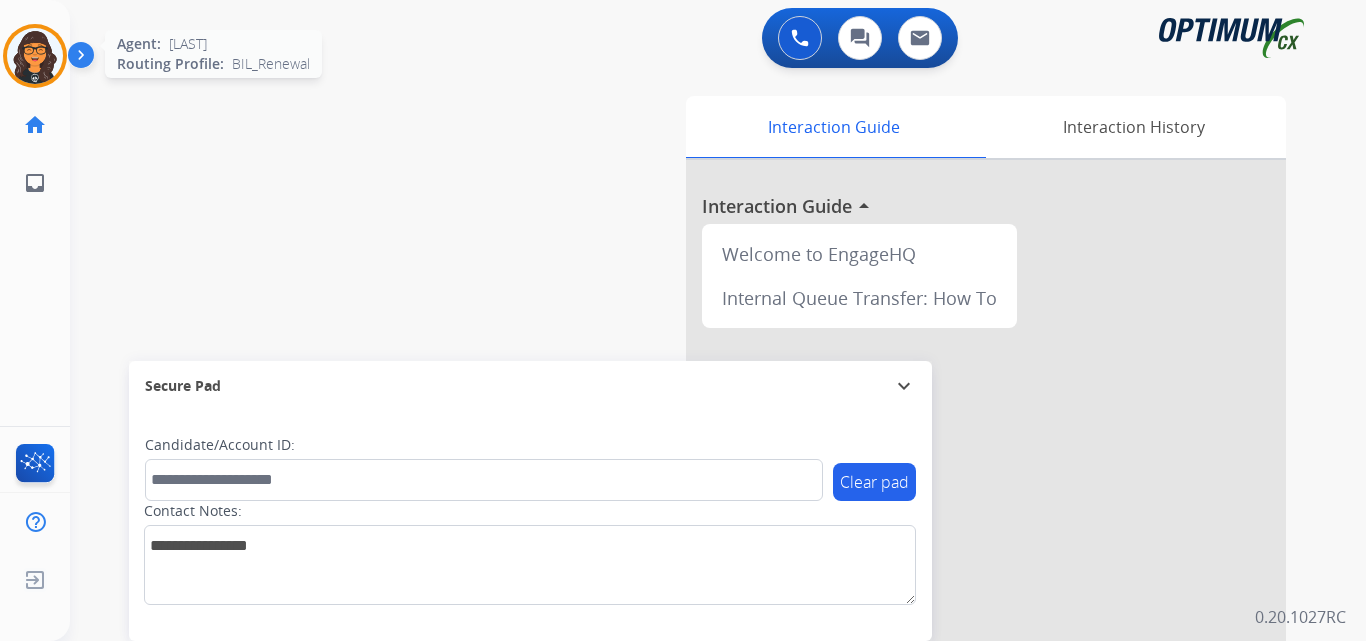 drag, startPoint x: 40, startPoint y: 48, endPoint x: 65, endPoint y: 60, distance: 27.730848 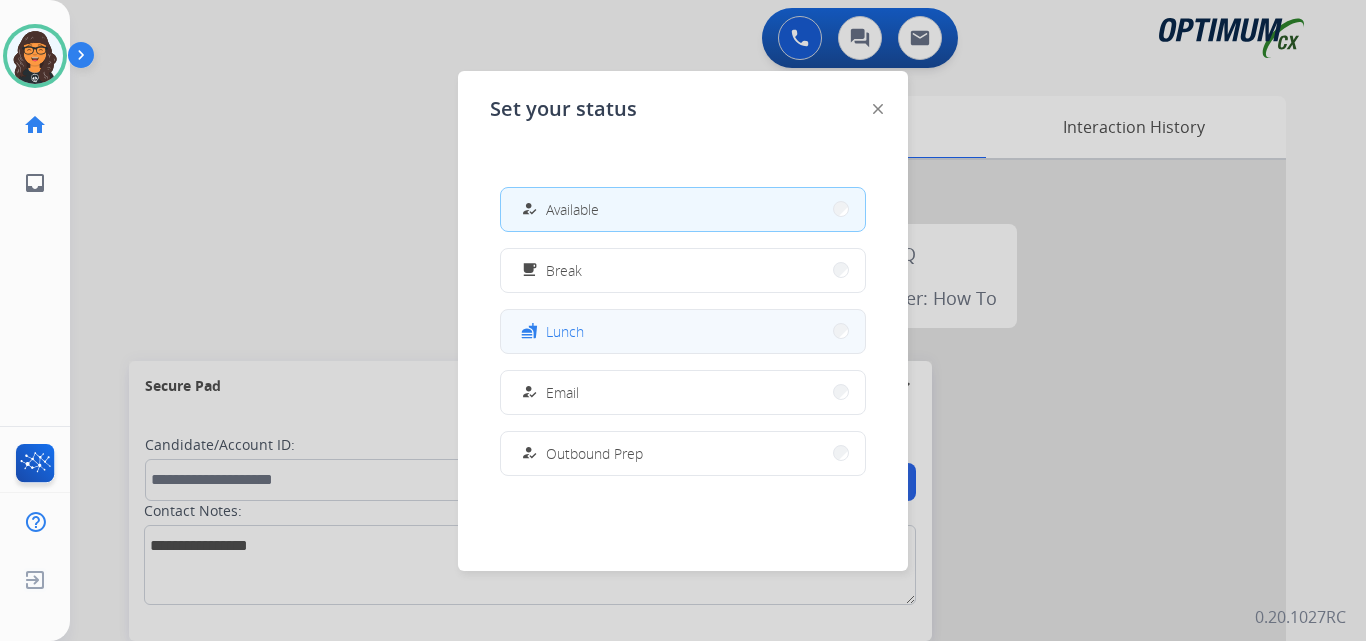 click on "fastfood Lunch" at bounding box center (683, 331) 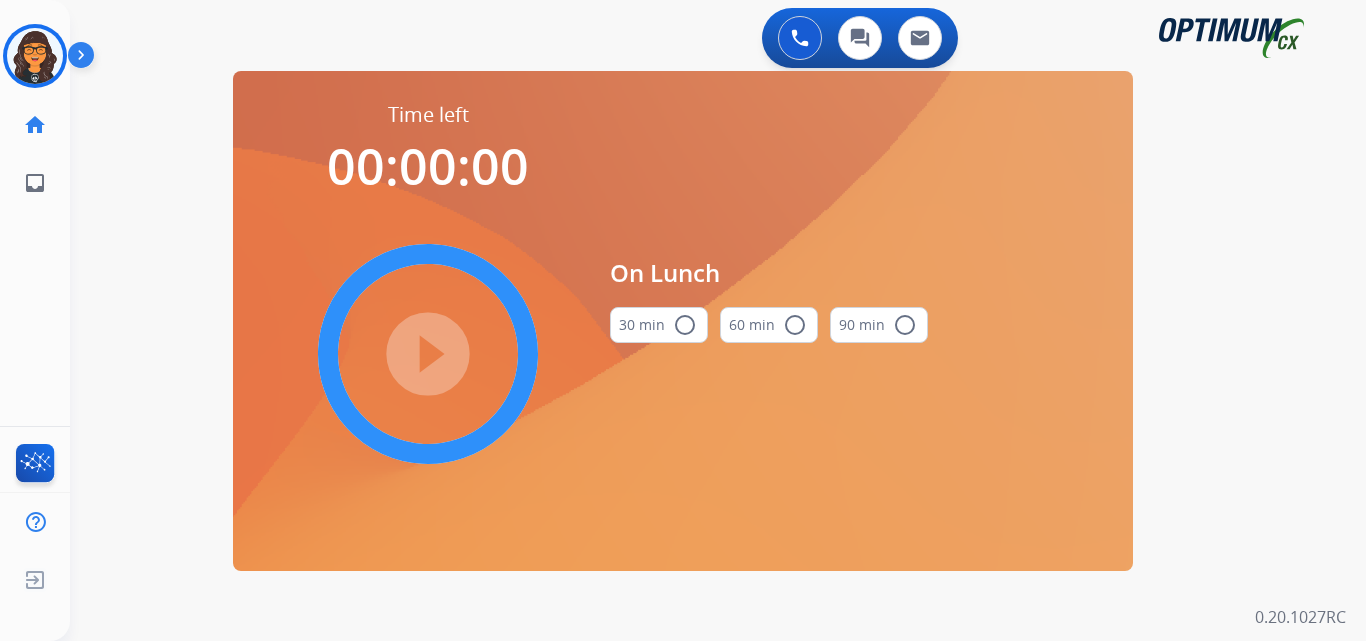 click on "30 min  radio_button_unchecked" at bounding box center (659, 325) 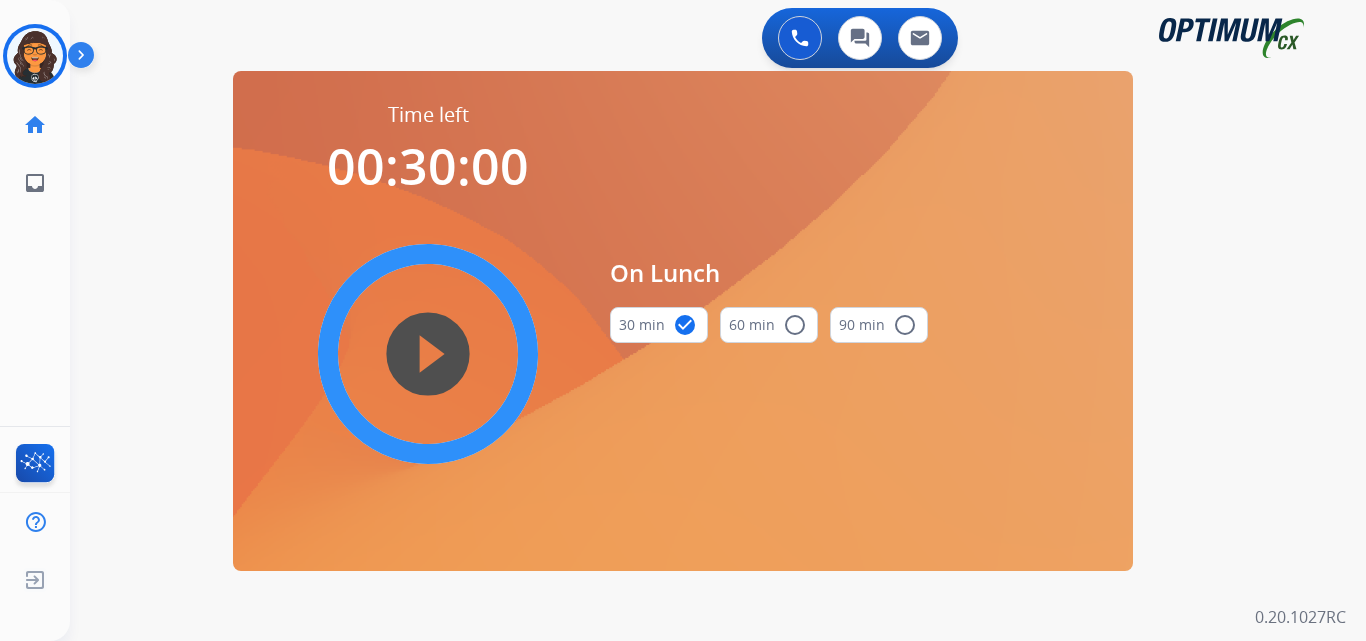 click on "play_circle_filled" at bounding box center [428, 354] 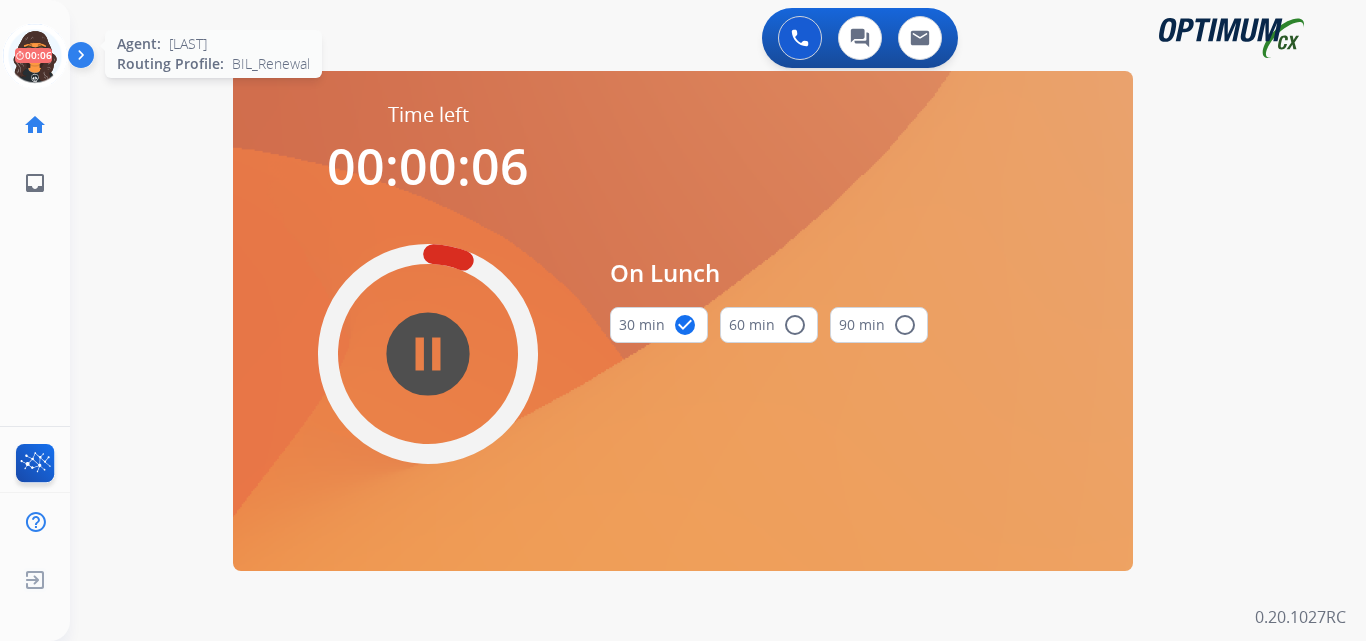click 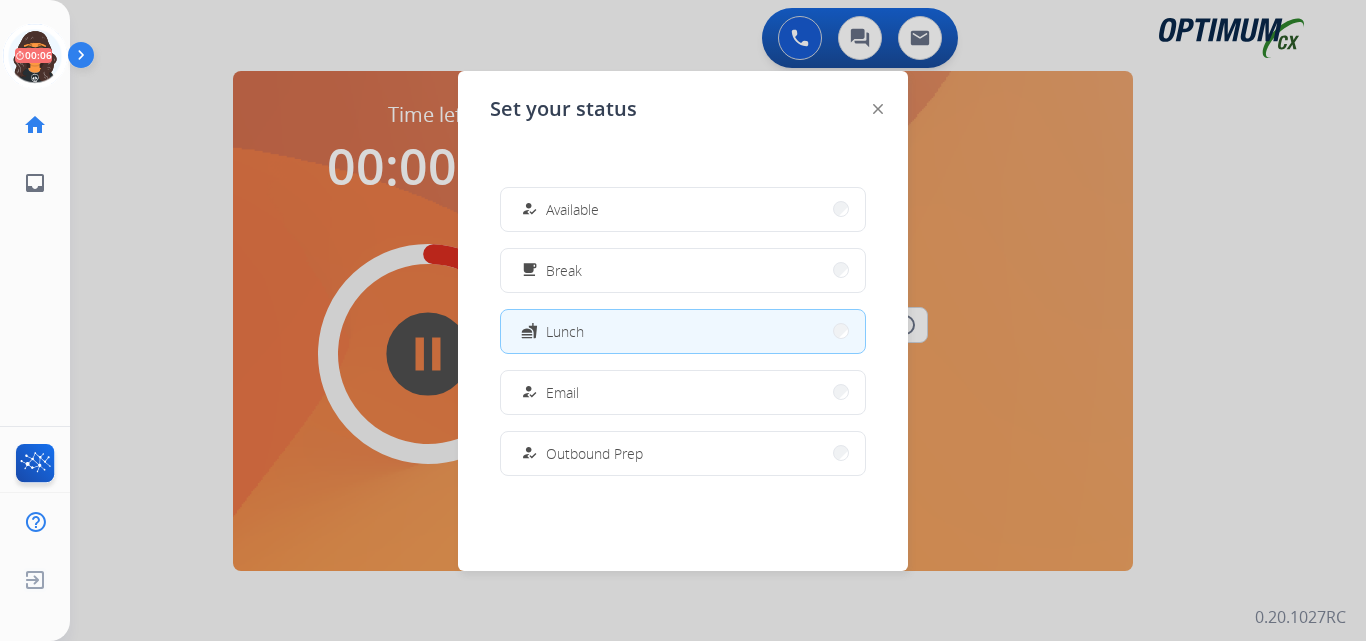 click on "how_to_reg" at bounding box center (531, 209) 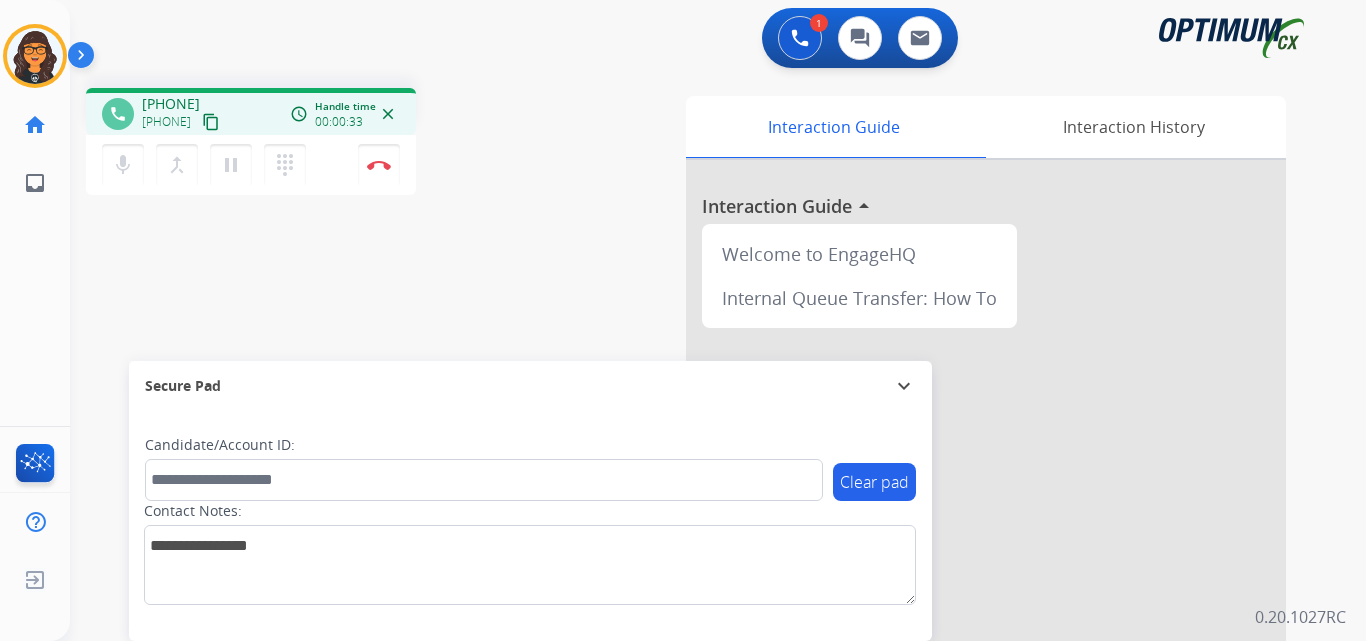 click on "content_copy" at bounding box center (211, 122) 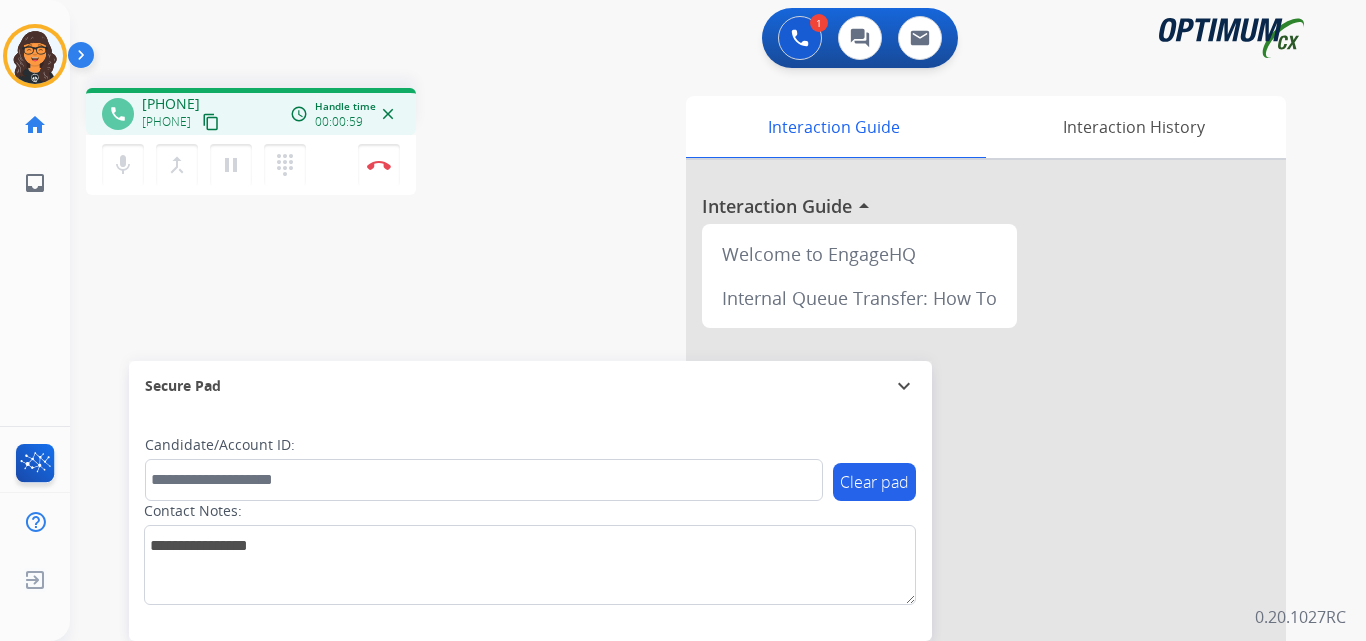 click on "content_copy" at bounding box center (211, 122) 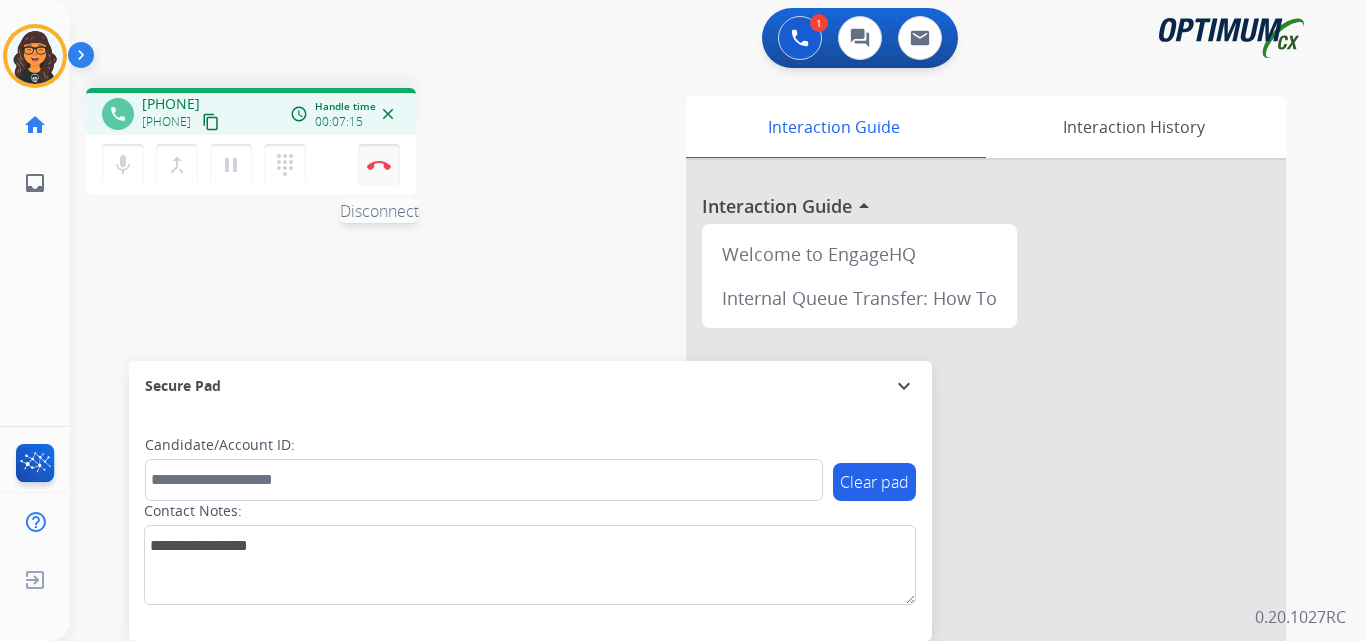 click at bounding box center (379, 165) 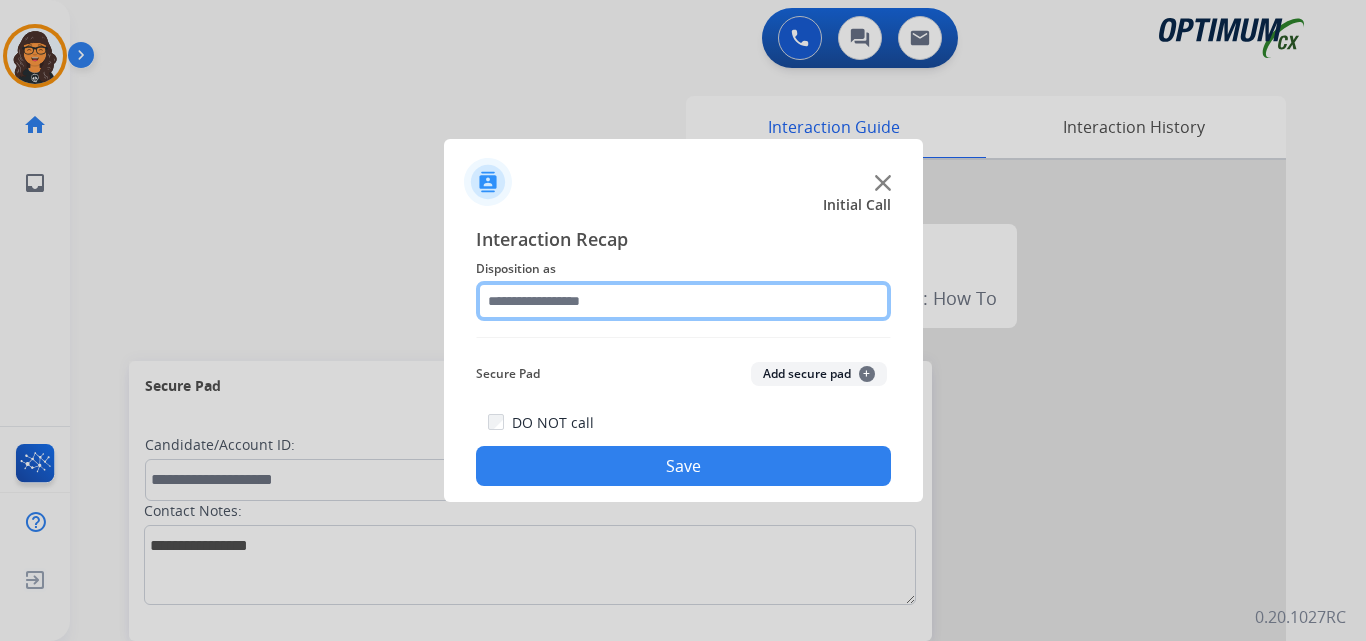 click 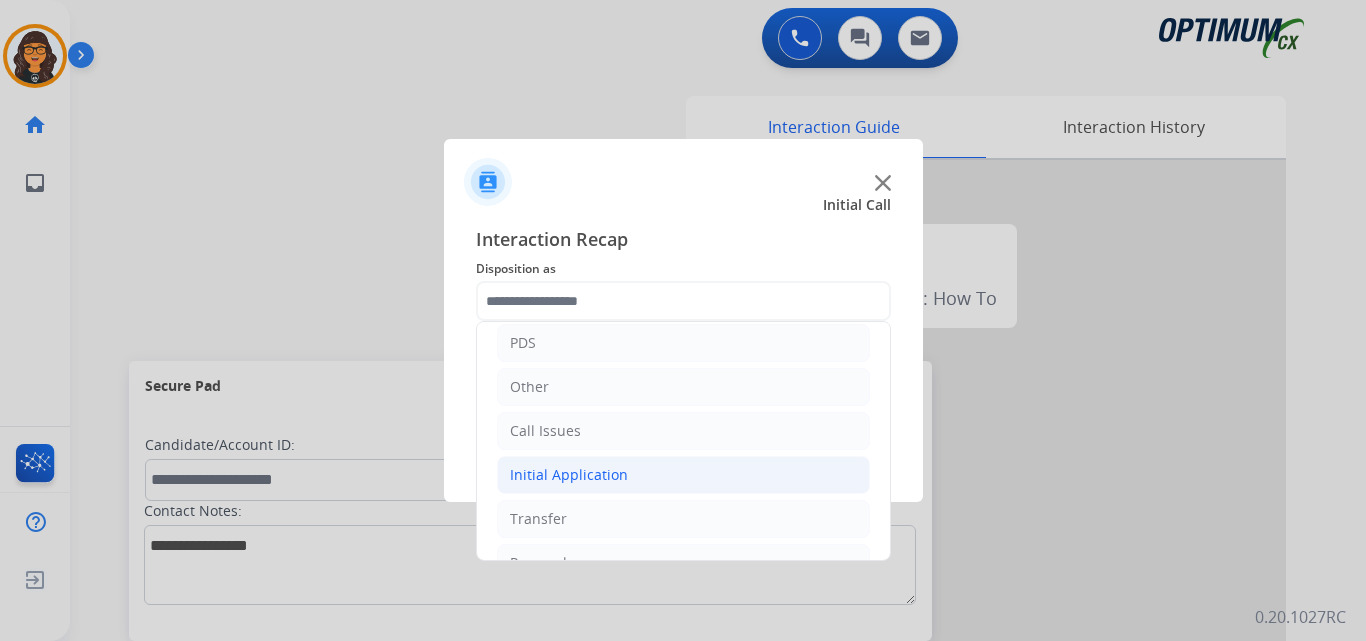 drag, startPoint x: 587, startPoint y: 472, endPoint x: 608, endPoint y: 471, distance: 21.023796 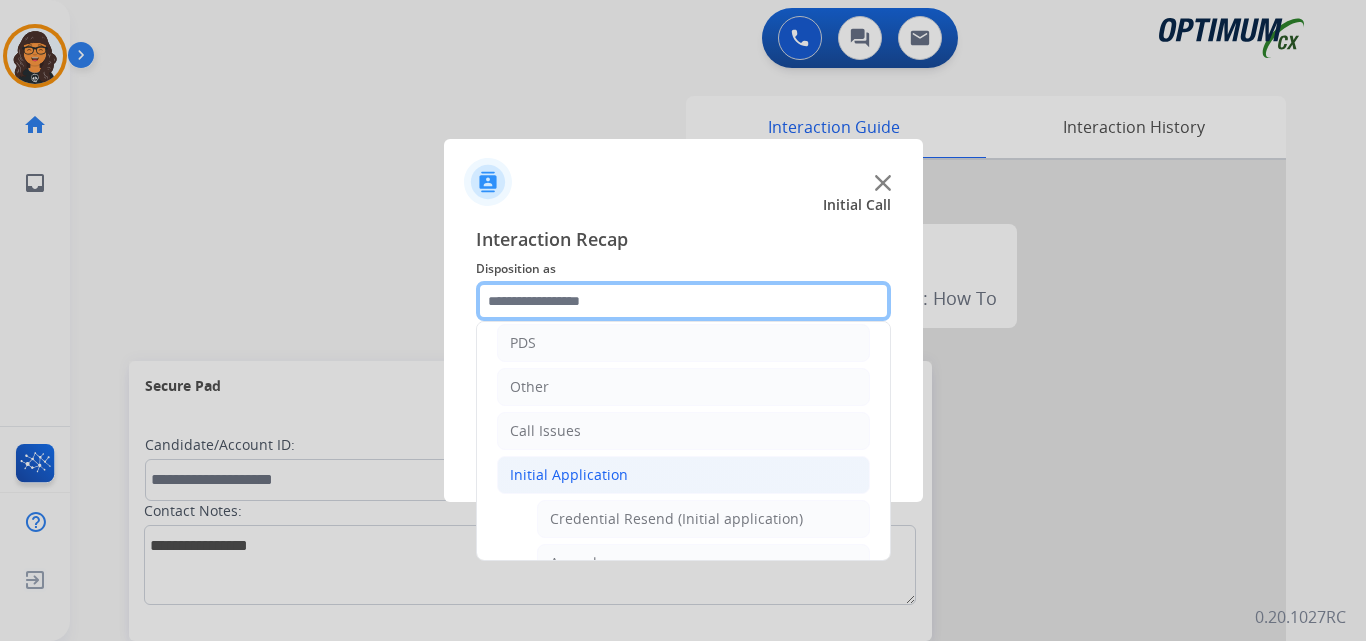 scroll, scrollTop: 200, scrollLeft: 0, axis: vertical 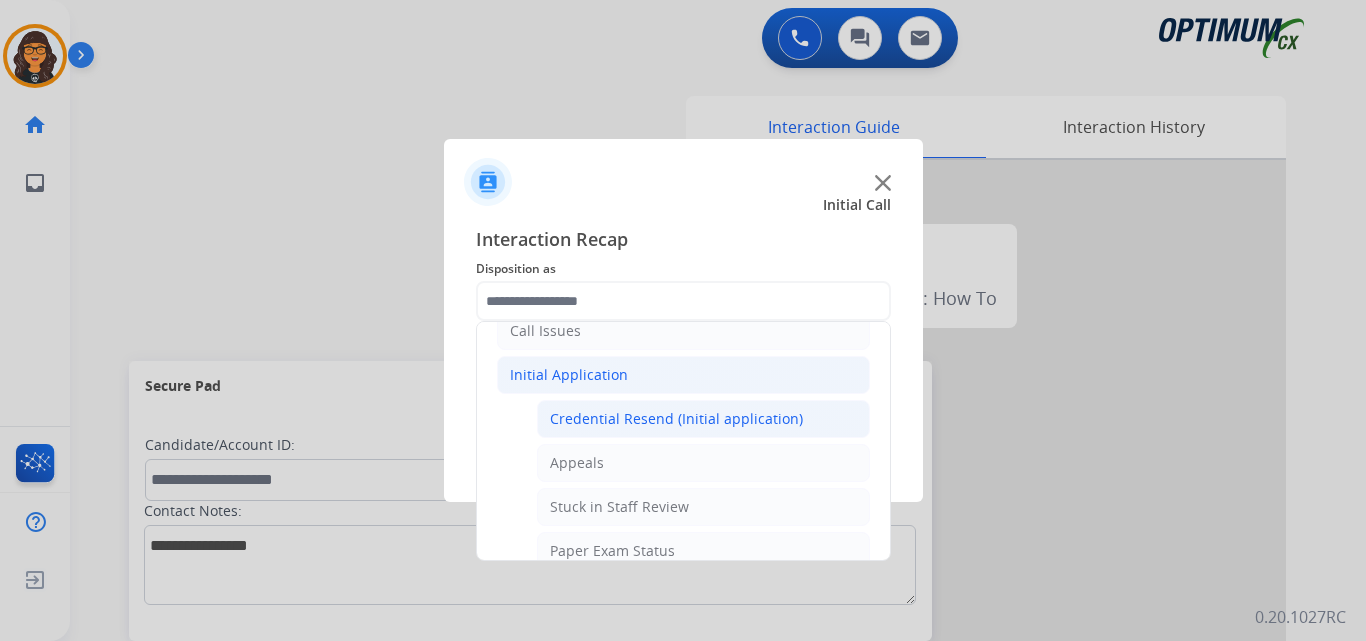 click on "Credential Resend (Initial application)" 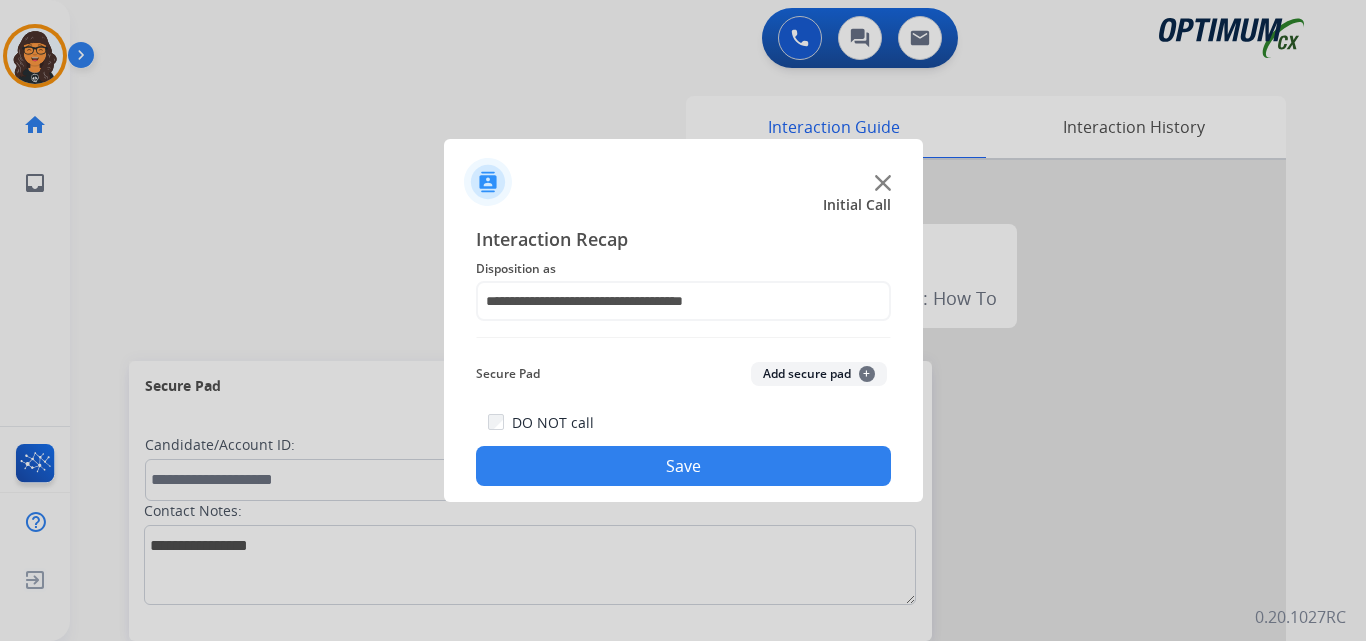 click on "Save" 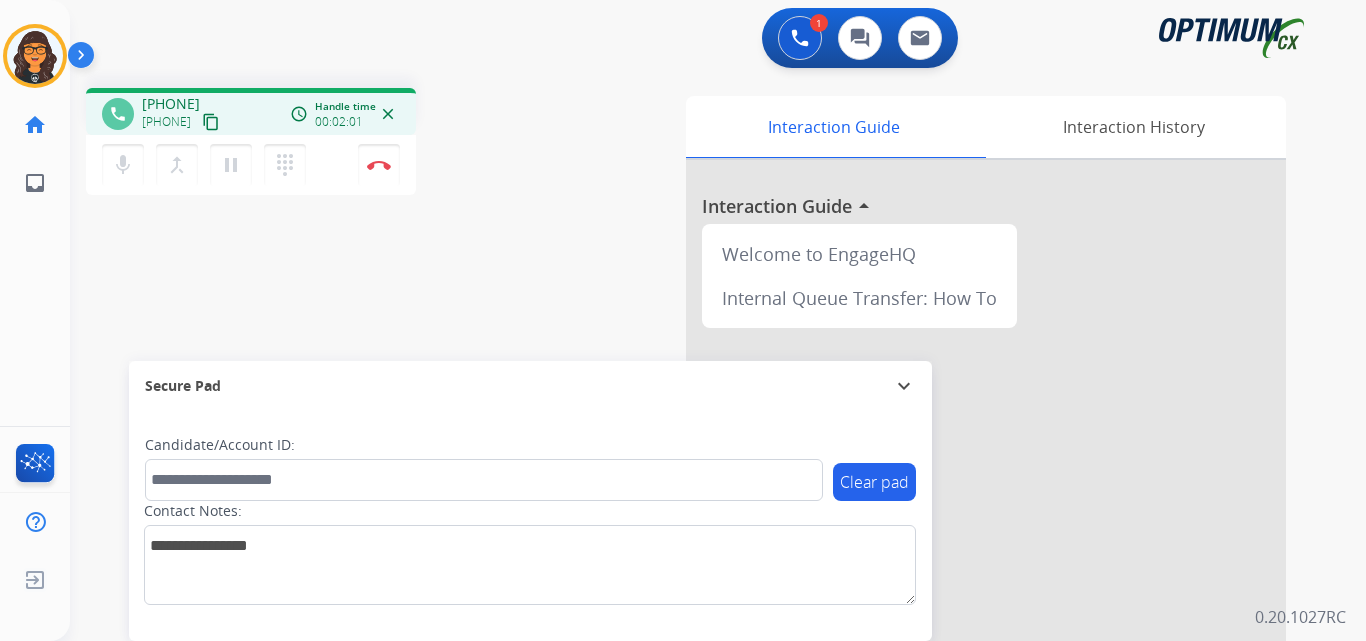 click on "content_copy" at bounding box center (211, 122) 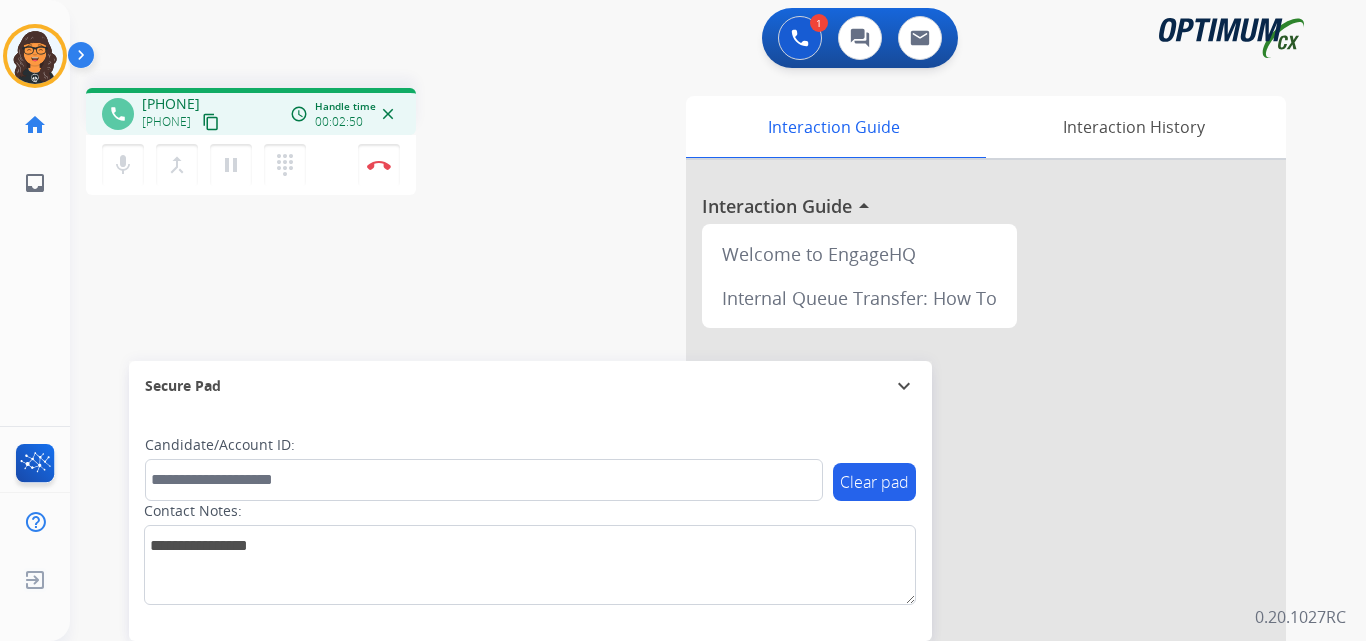 click on "content_copy" at bounding box center [211, 122] 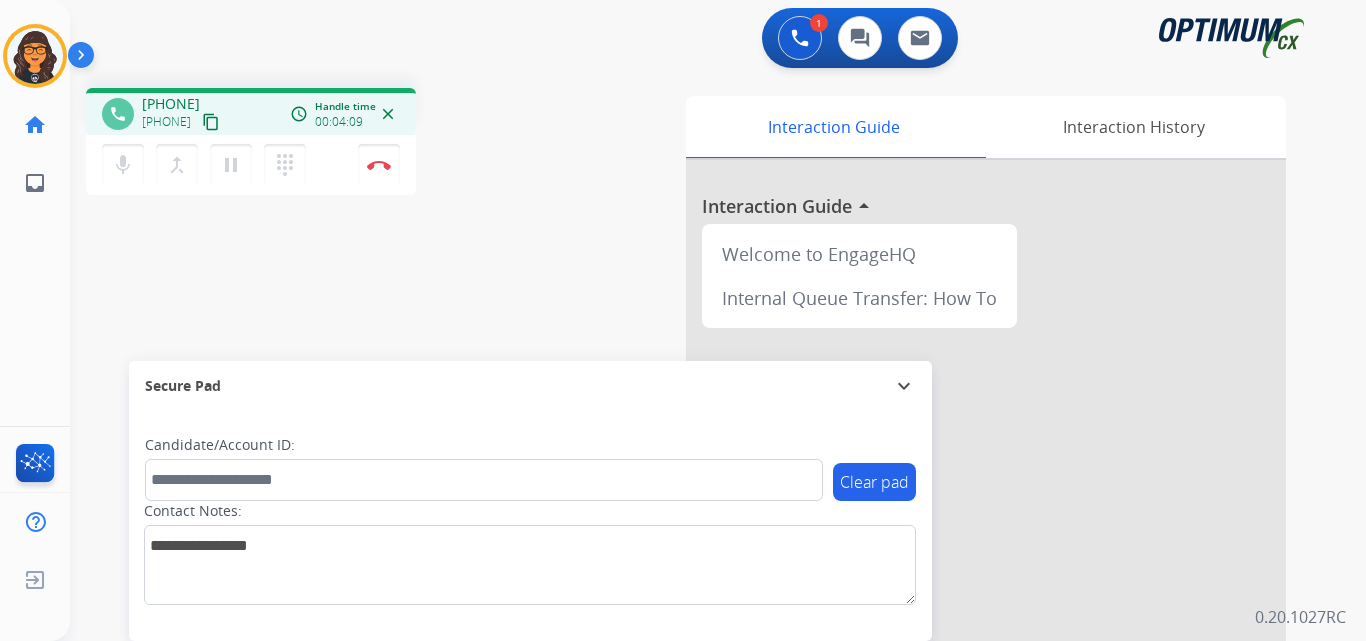 click on "content_copy" at bounding box center (211, 122) 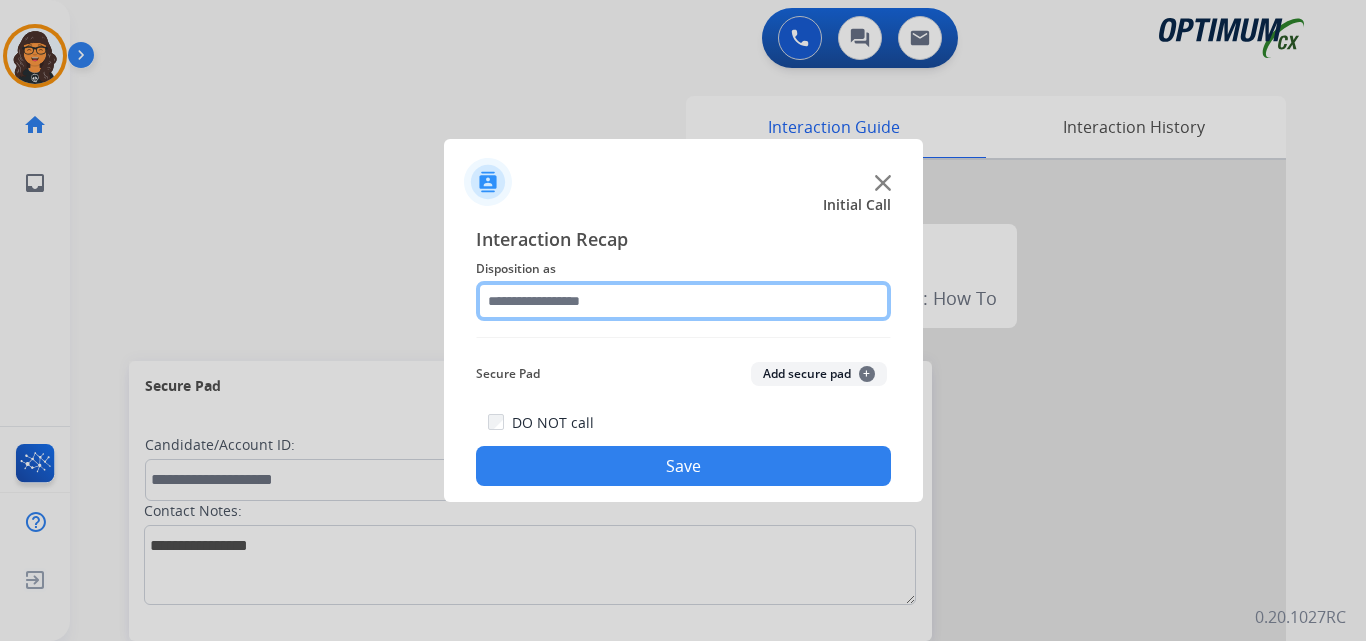click 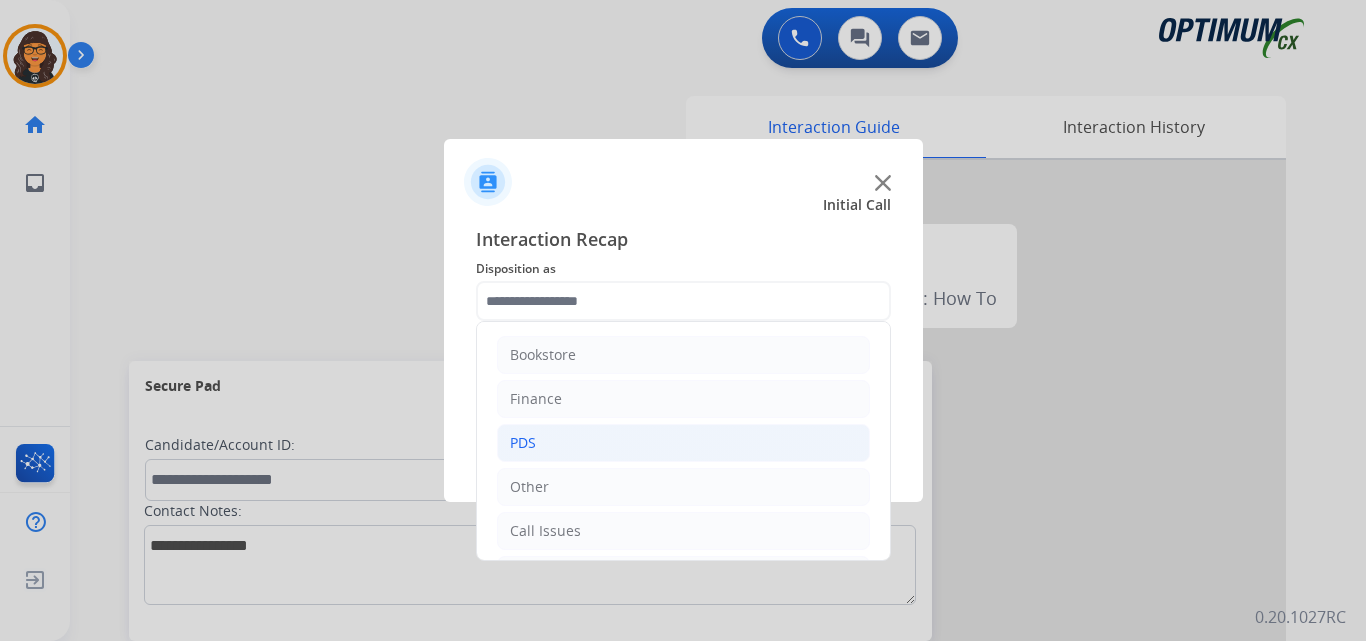 click on "PDS" 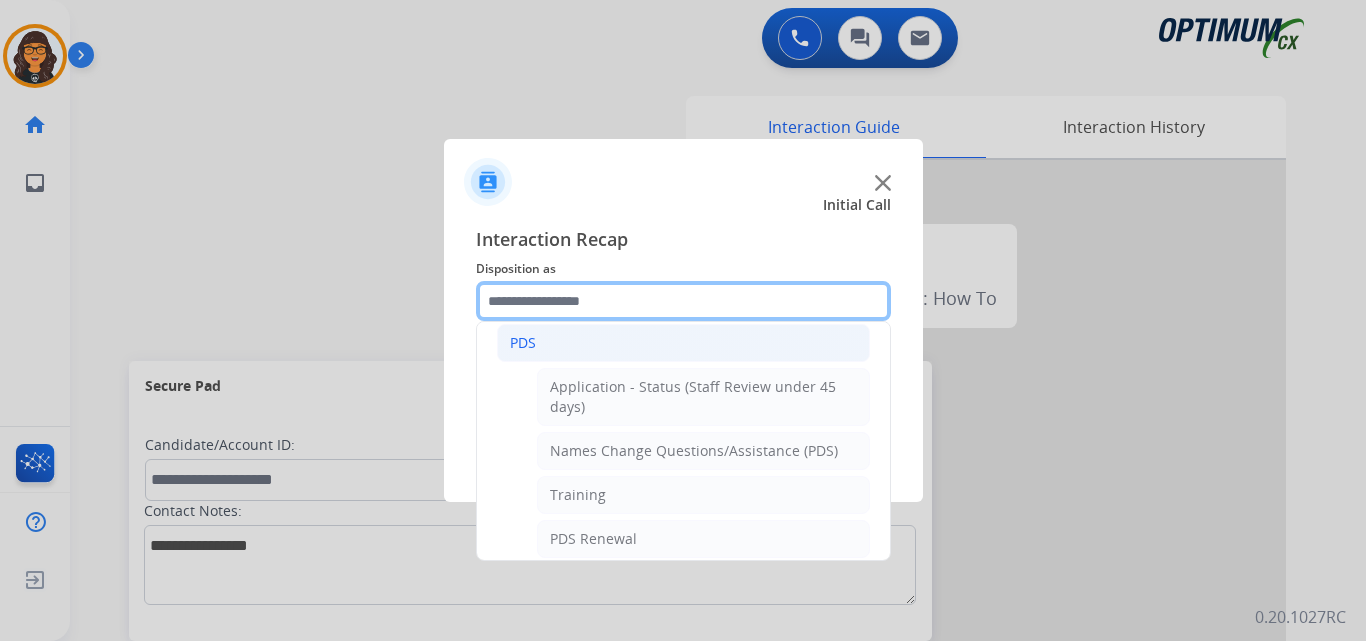 scroll, scrollTop: 0, scrollLeft: 0, axis: both 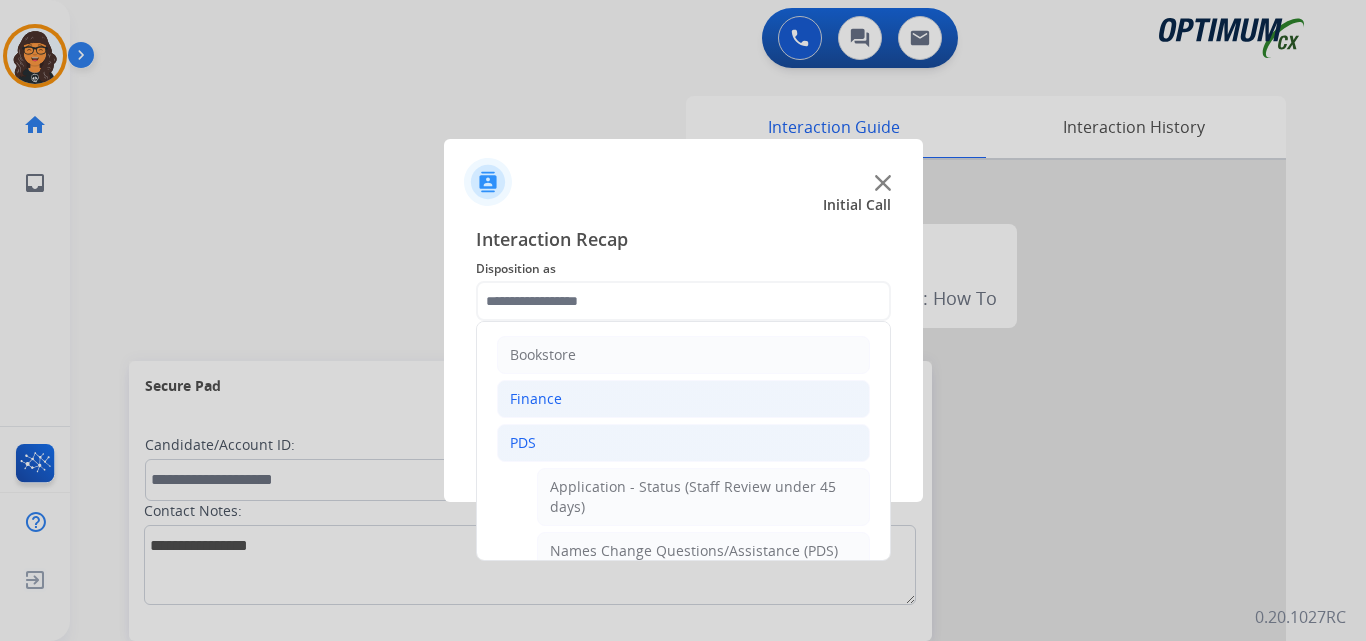click on "Finance" 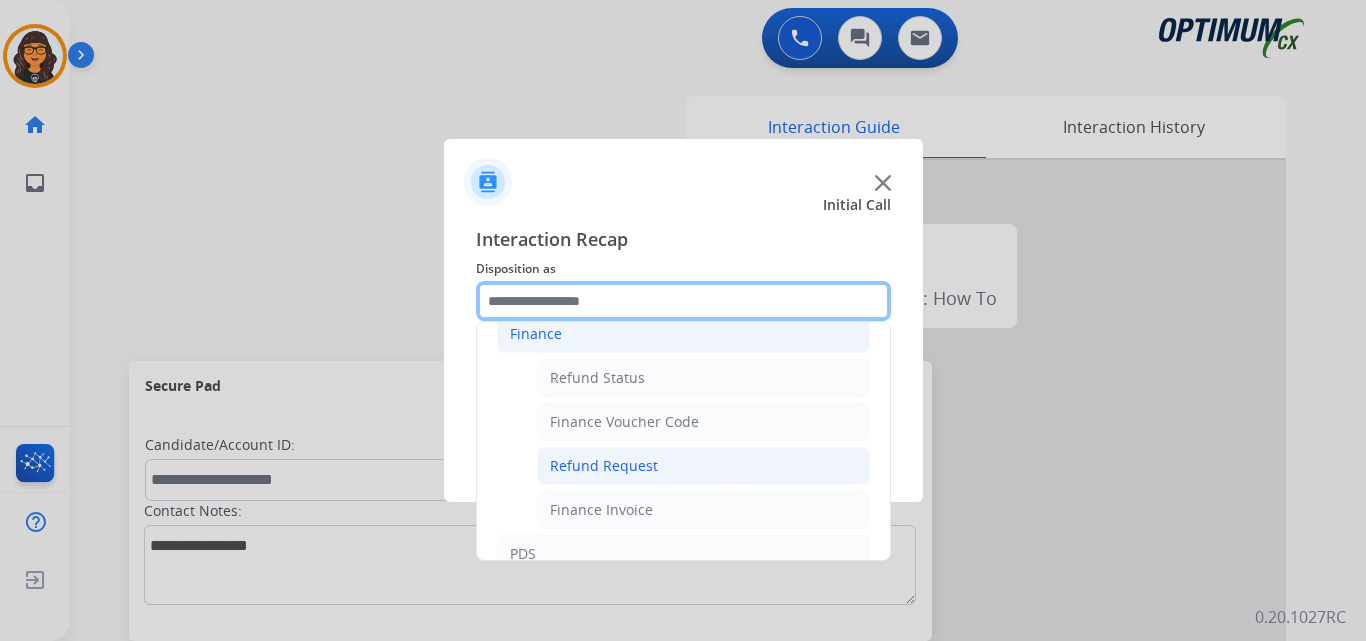 scroll, scrollTop: 100, scrollLeft: 0, axis: vertical 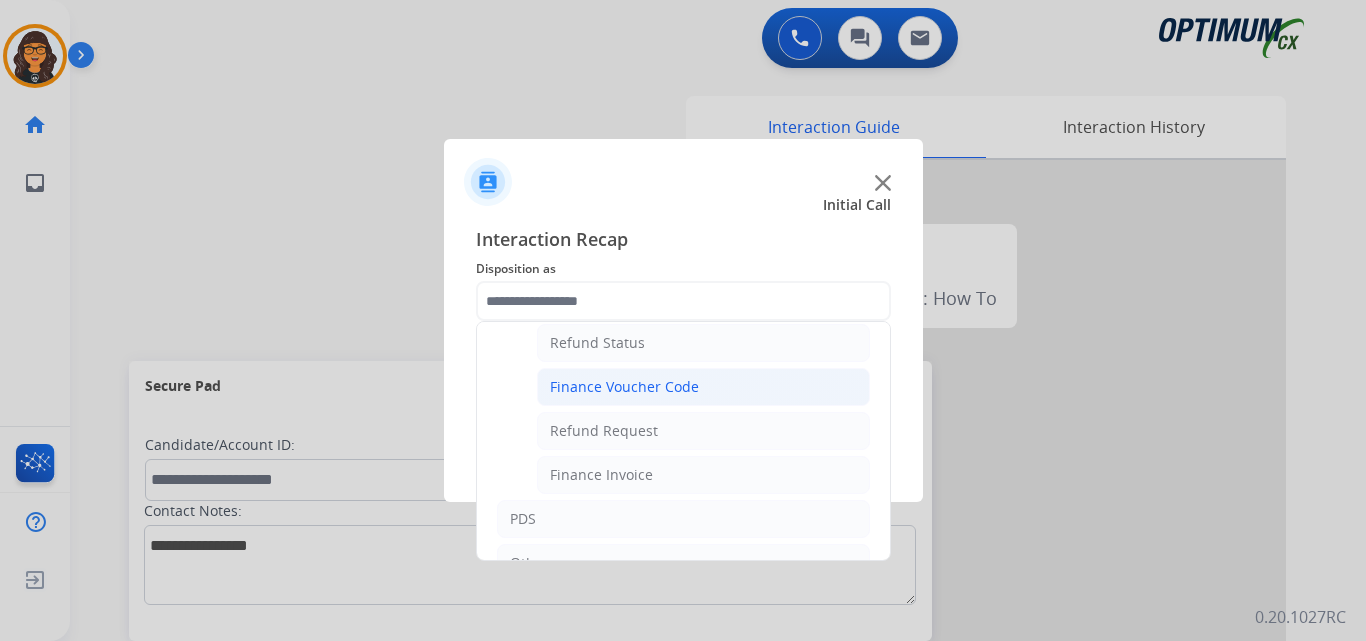 click on "Finance Voucher Code" 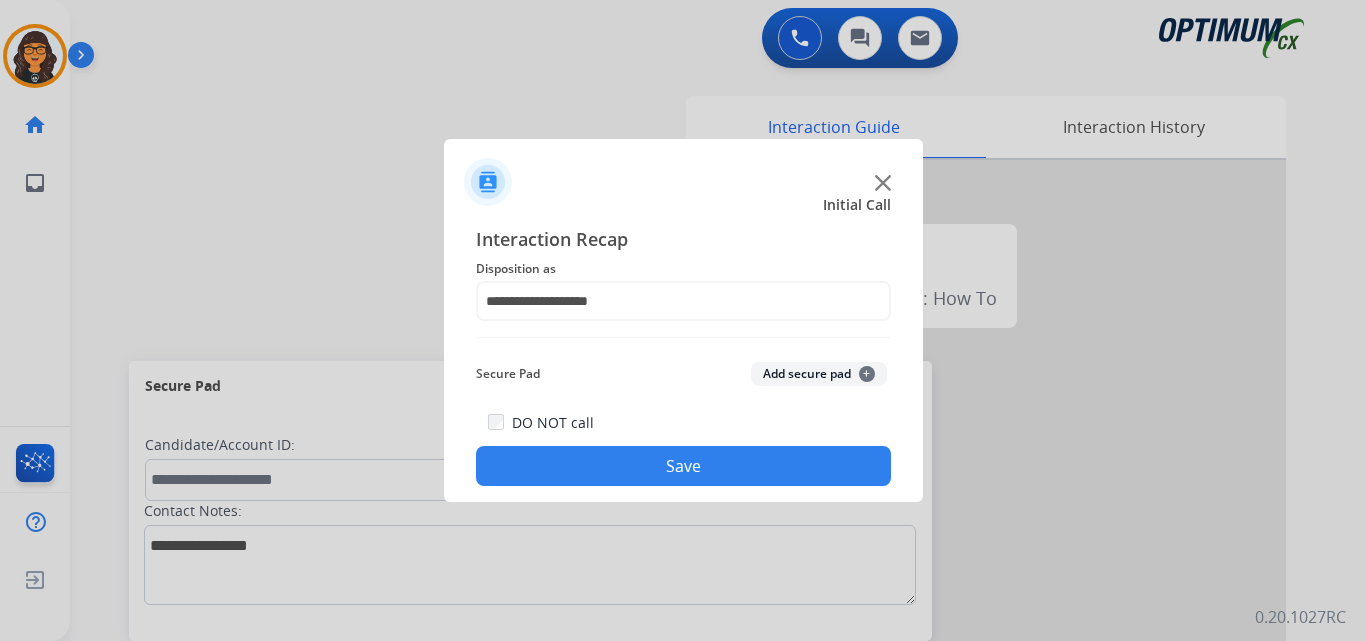 click on "Save" 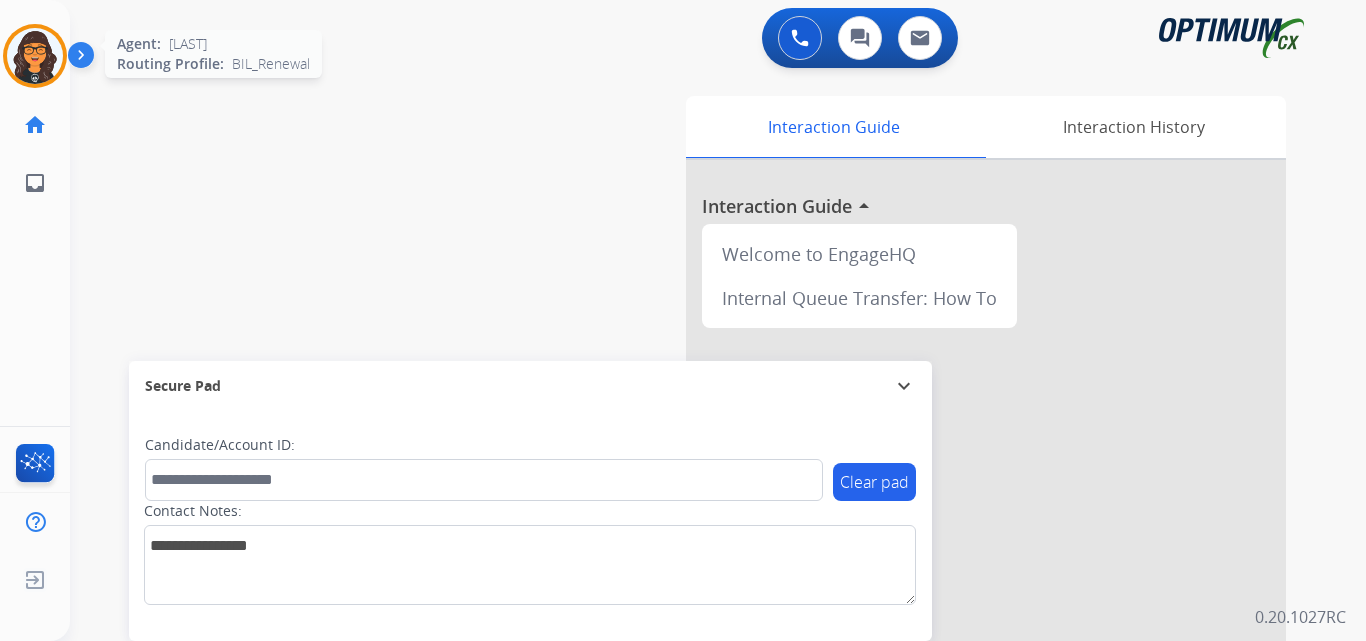 click at bounding box center (35, 56) 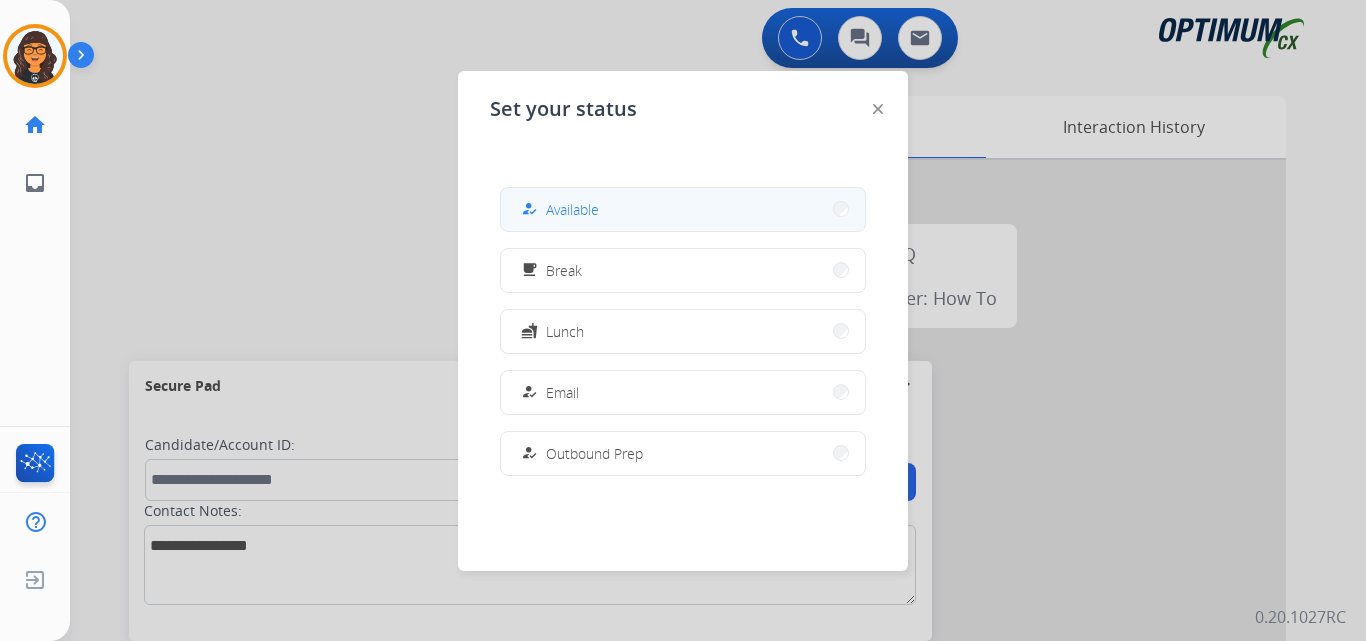 click on "Available" at bounding box center (572, 209) 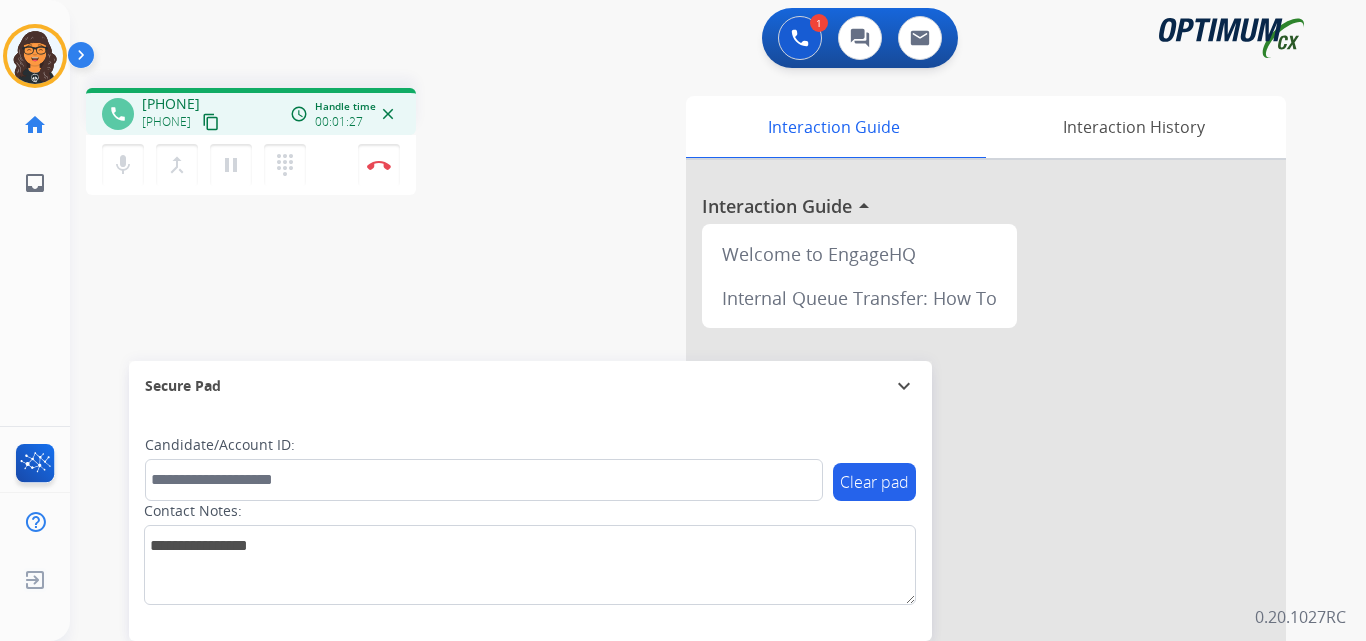 drag, startPoint x: 244, startPoint y: 122, endPoint x: 248, endPoint y: 94, distance: 28.284271 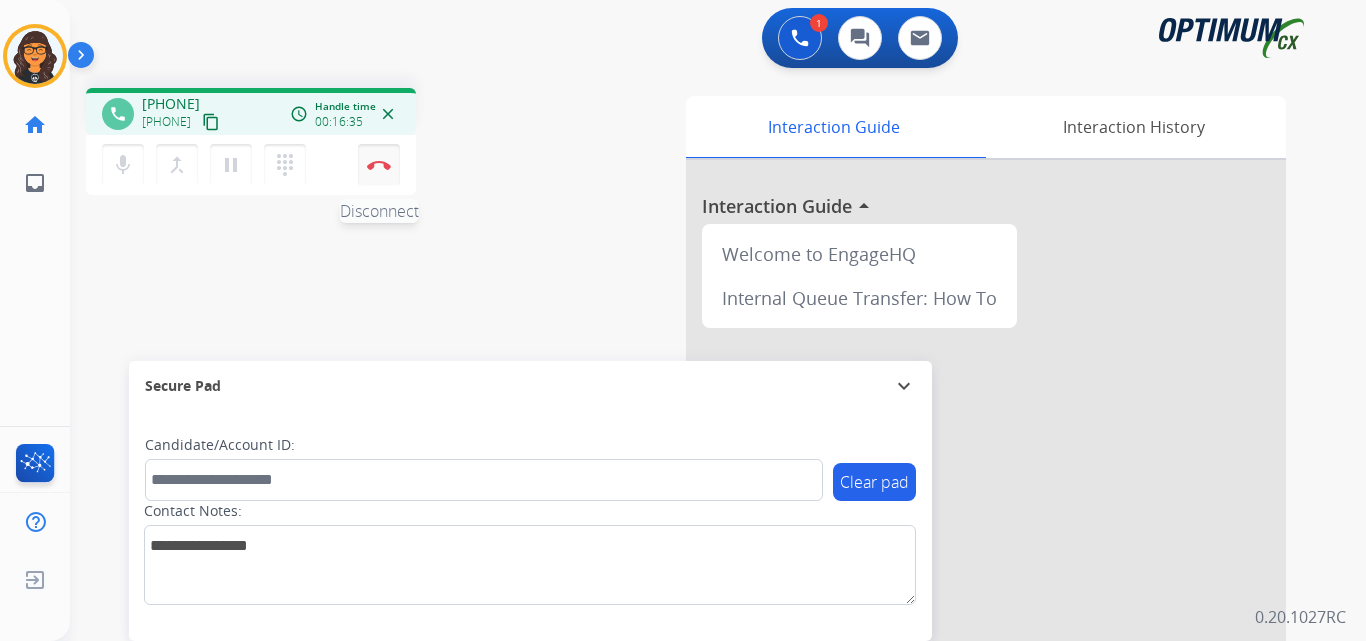 click on "Disconnect" at bounding box center [379, 165] 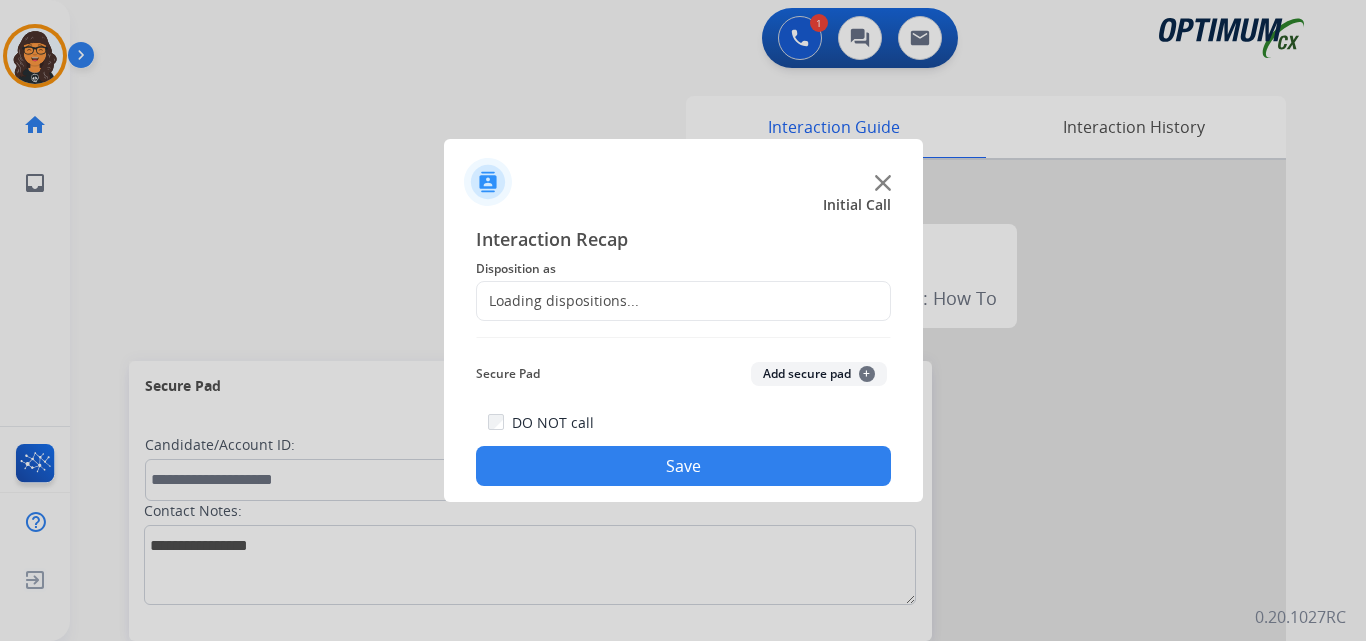 click on "Loading dispositions..." 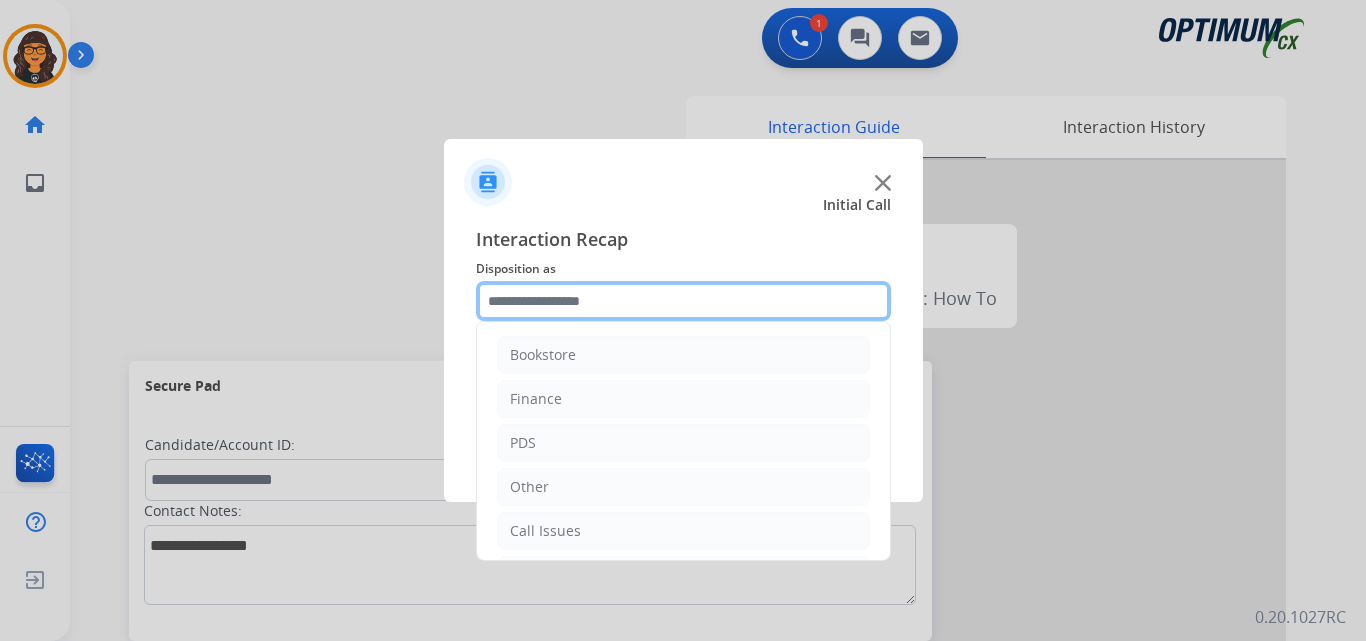 click 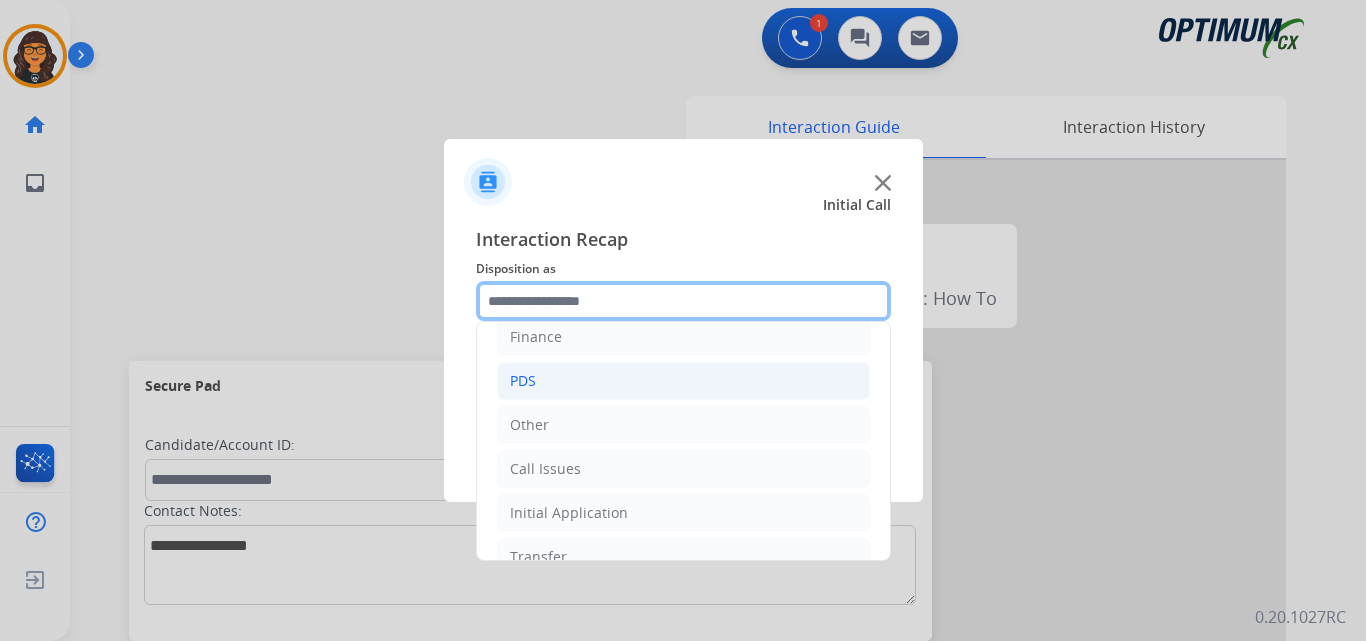 scroll, scrollTop: 136, scrollLeft: 0, axis: vertical 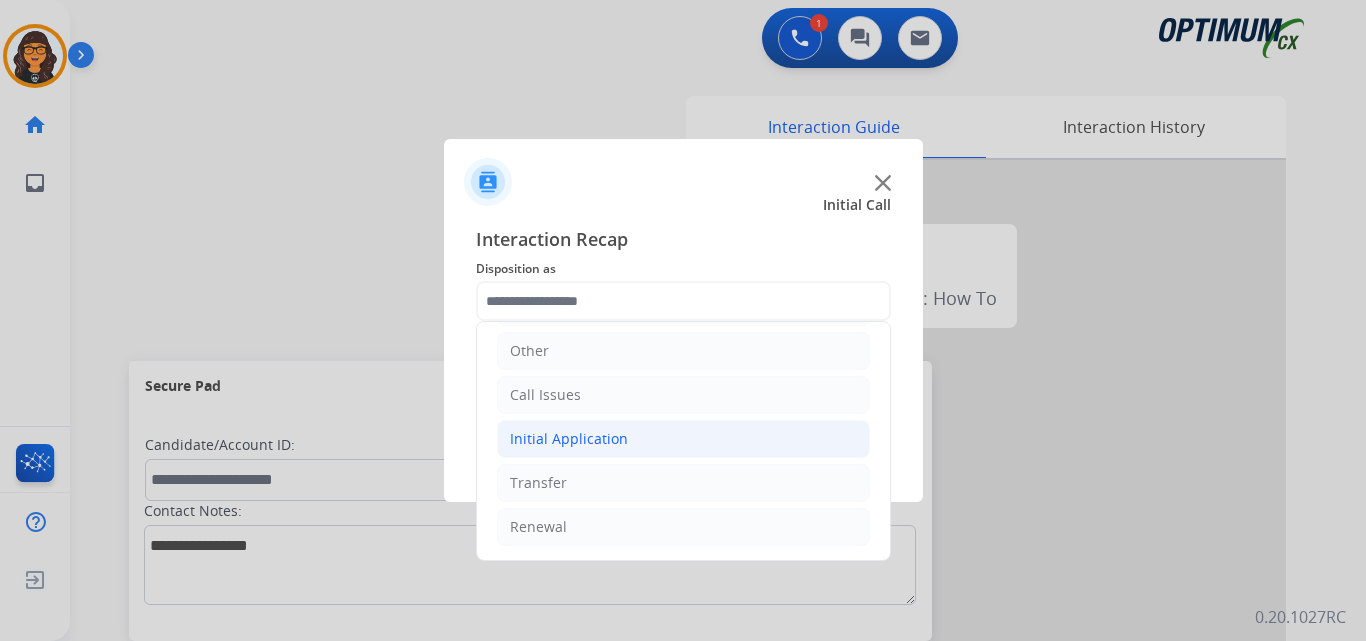 click on "Initial Application" 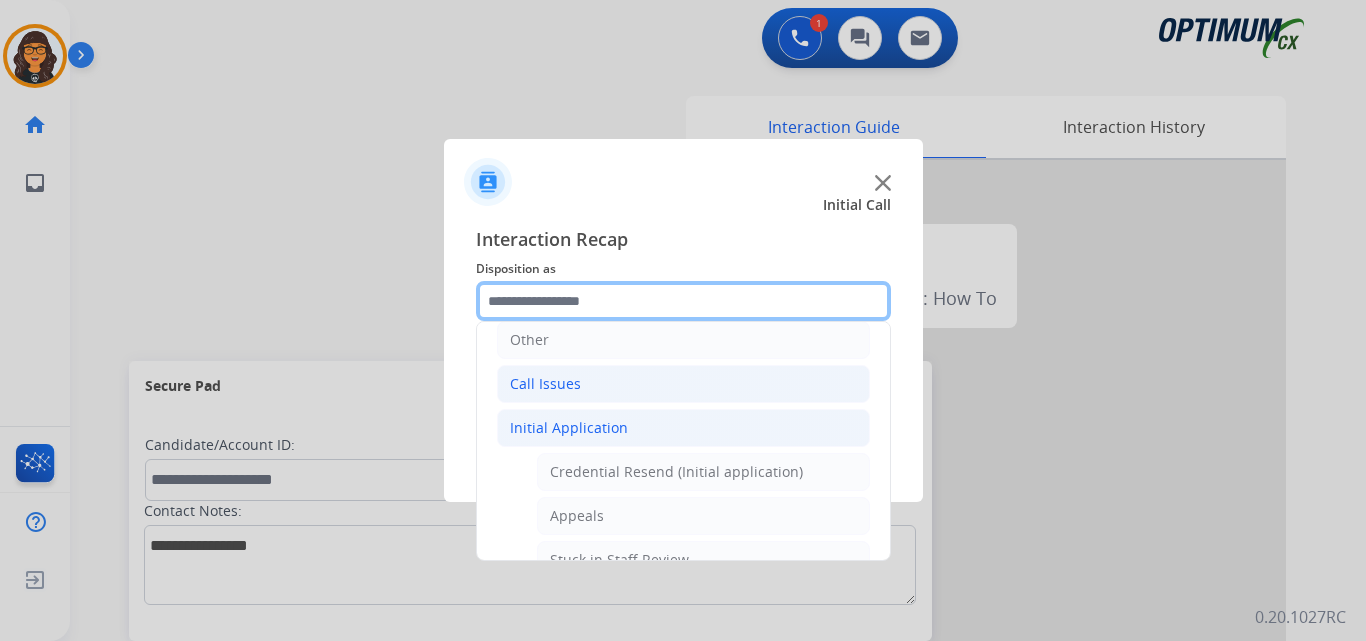 scroll, scrollTop: 136, scrollLeft: 0, axis: vertical 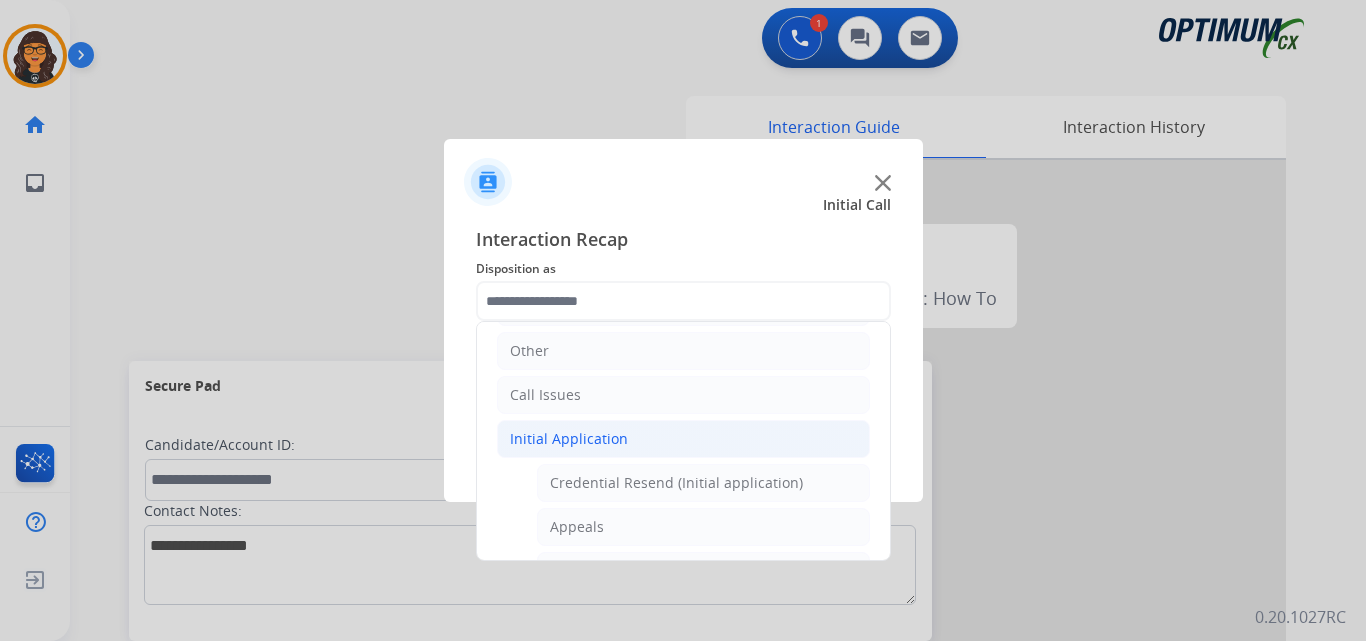 click on "Credential Resend (Initial application)" 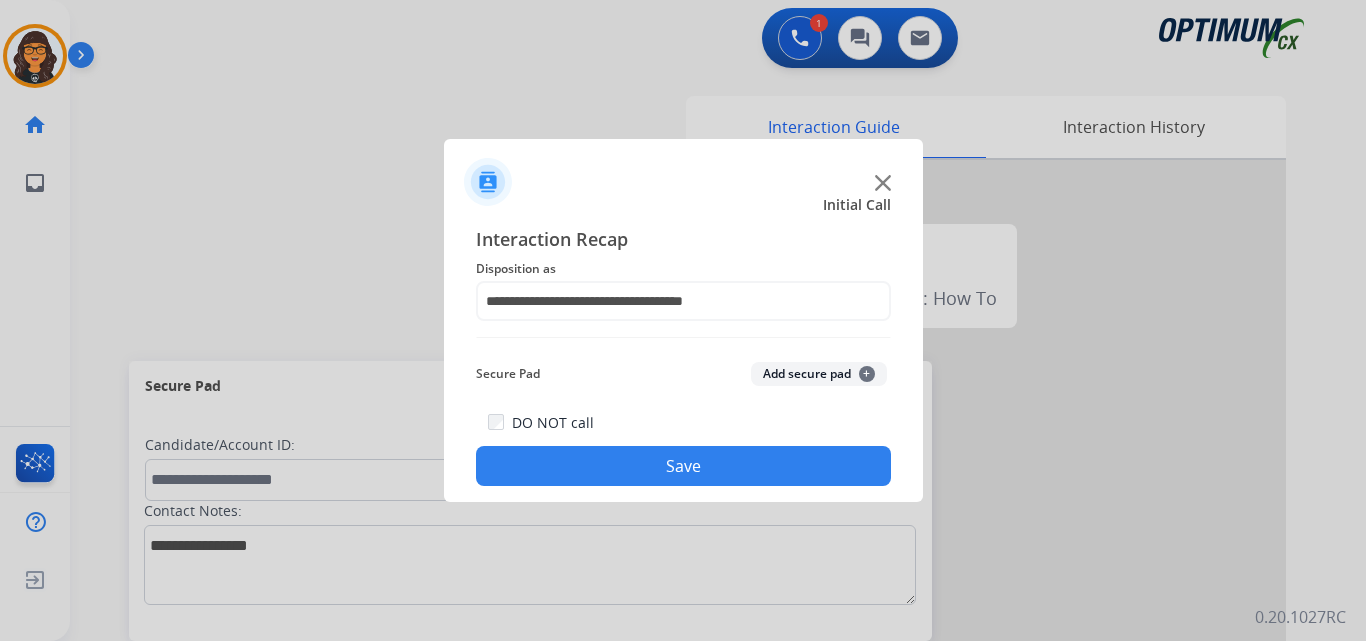 click on "Save" 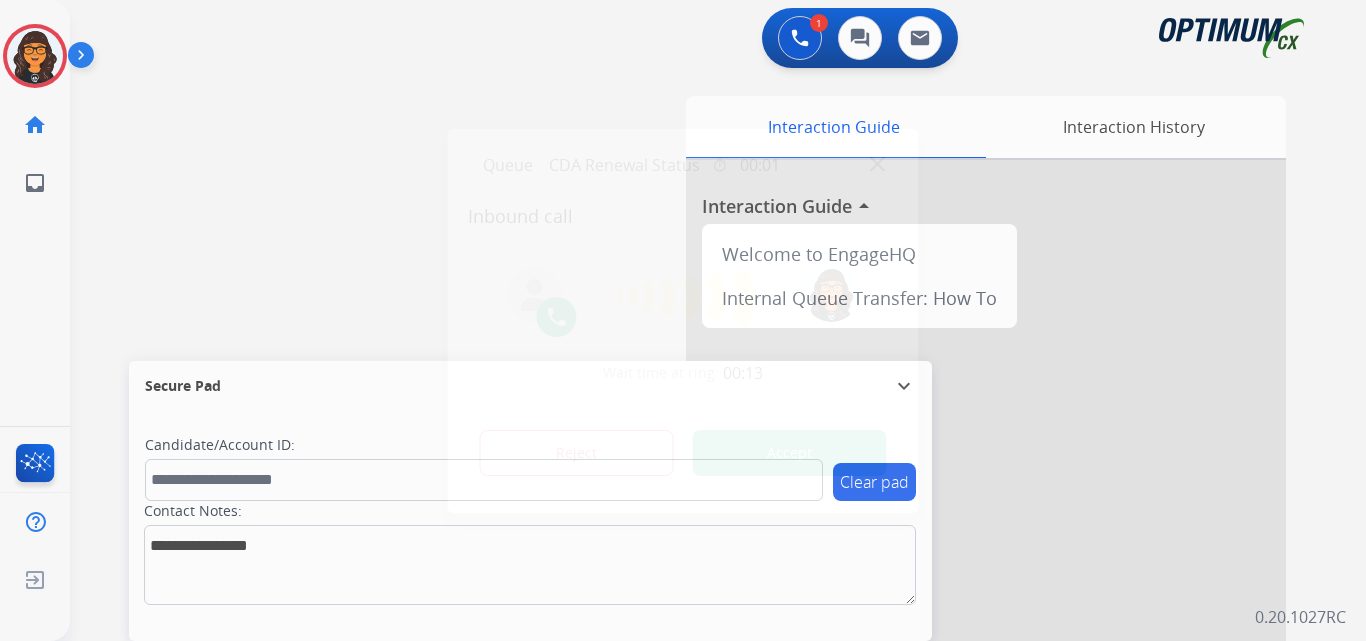 click on "Accept" at bounding box center (790, 453) 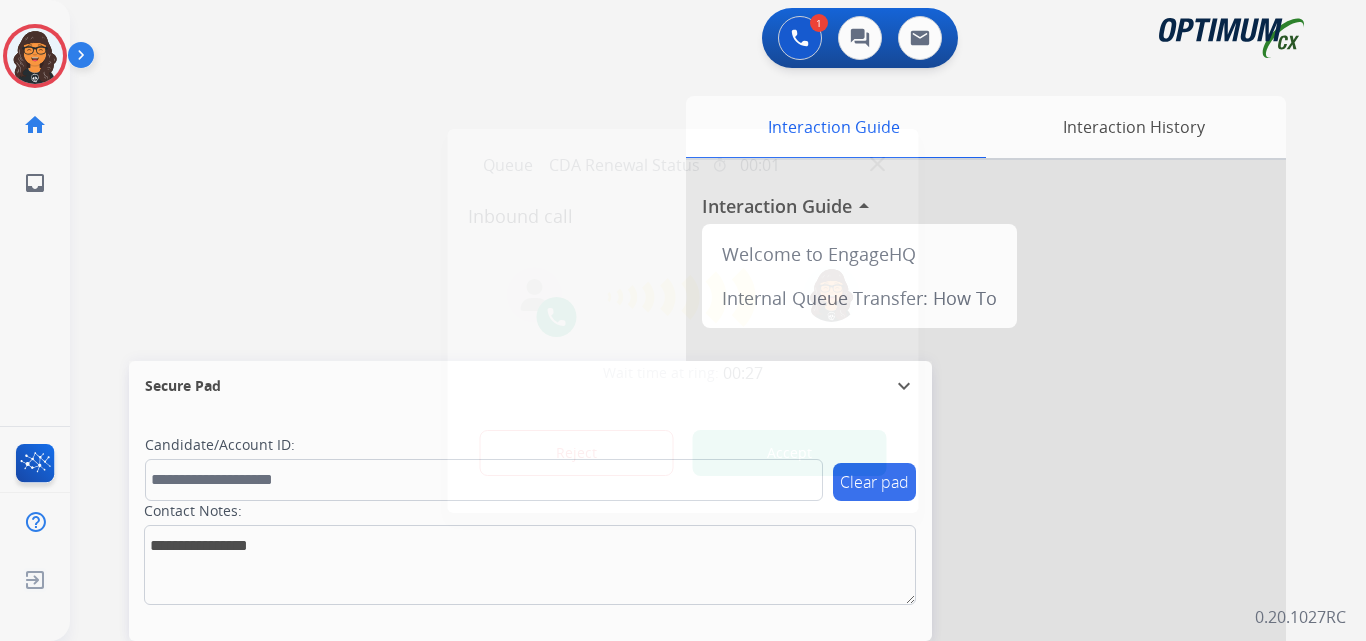 click on "Accept" at bounding box center (790, 453) 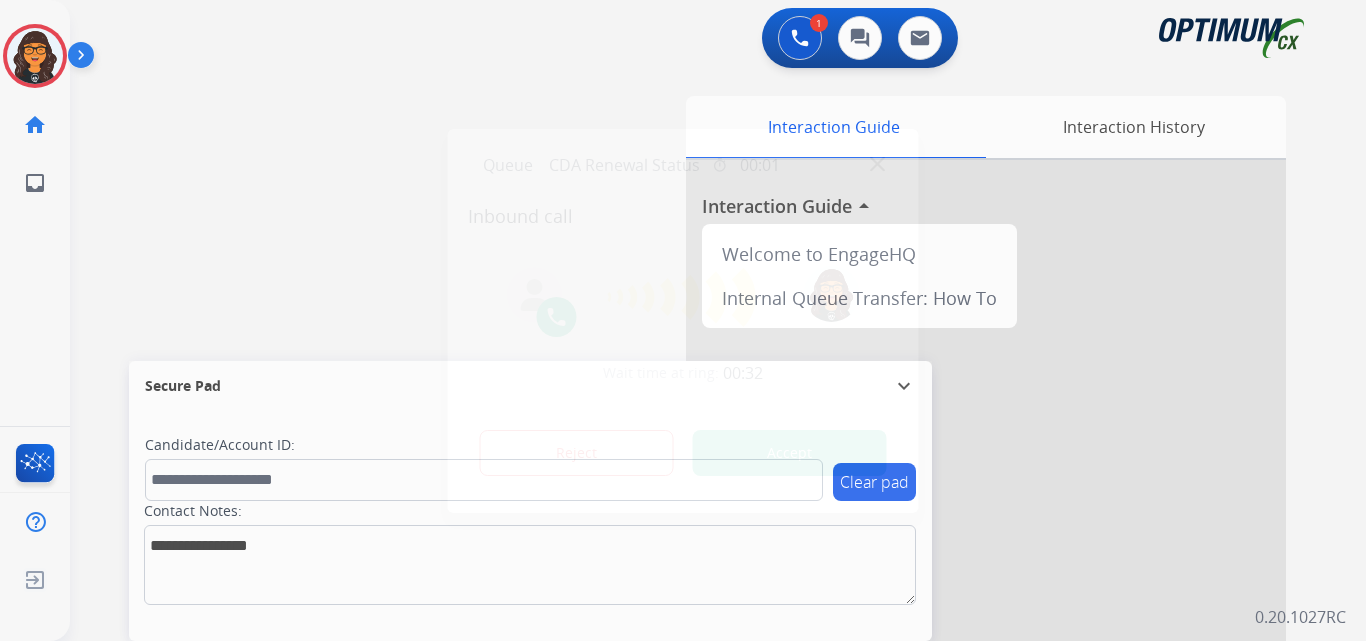 click on "Accept" at bounding box center (790, 453) 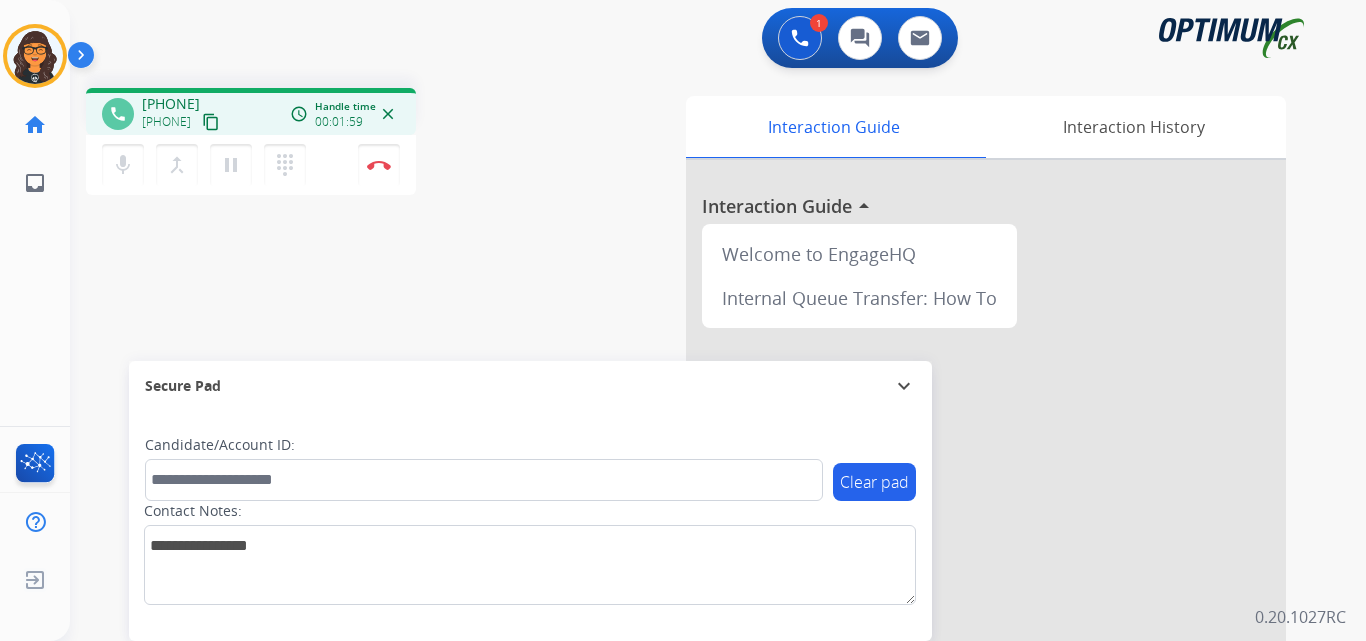 click on "content_copy" at bounding box center [211, 122] 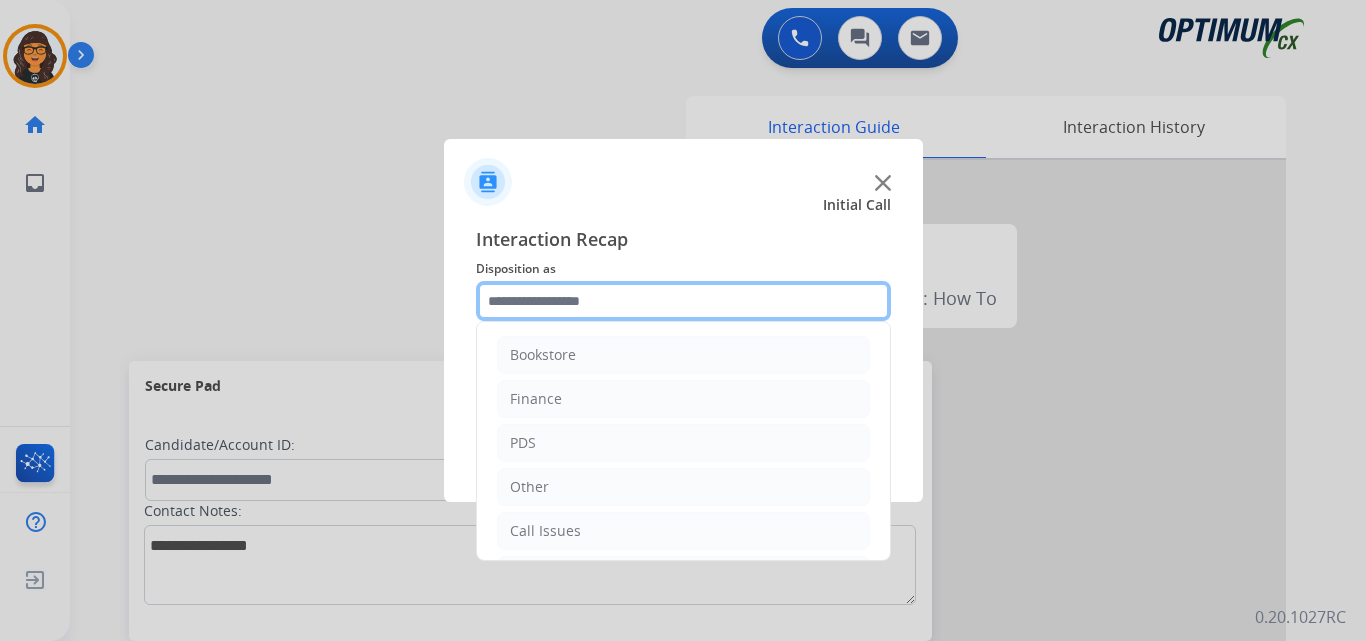 click 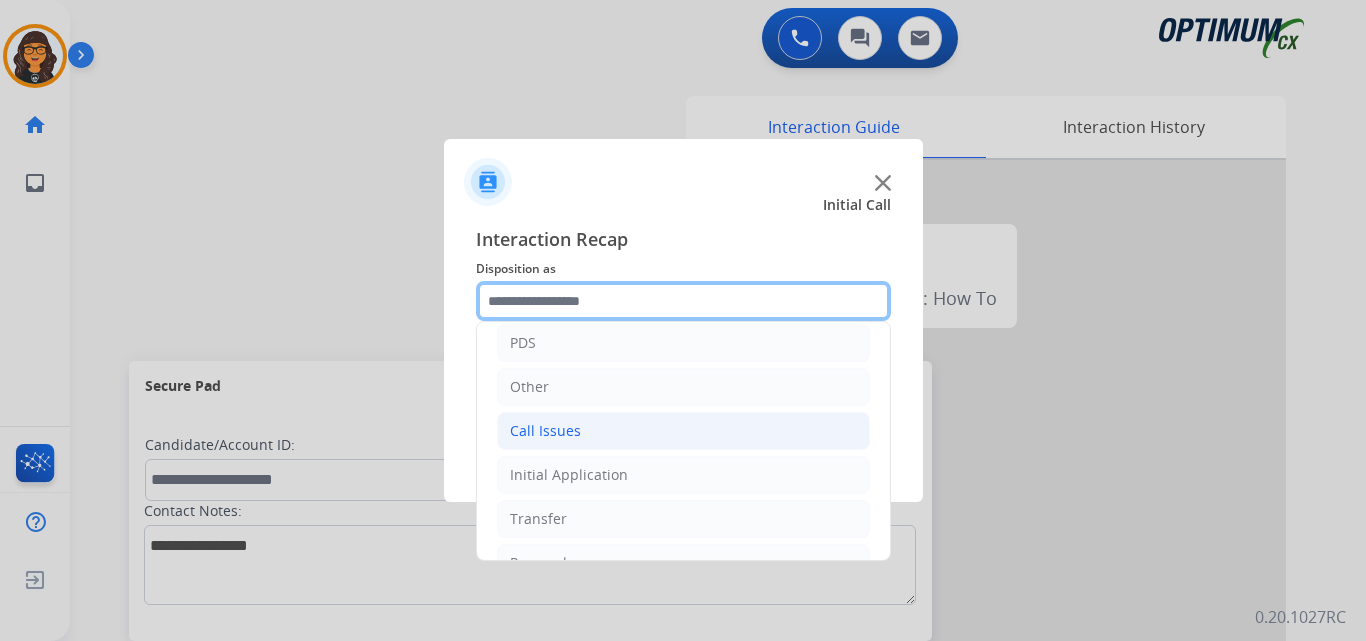 scroll, scrollTop: 136, scrollLeft: 0, axis: vertical 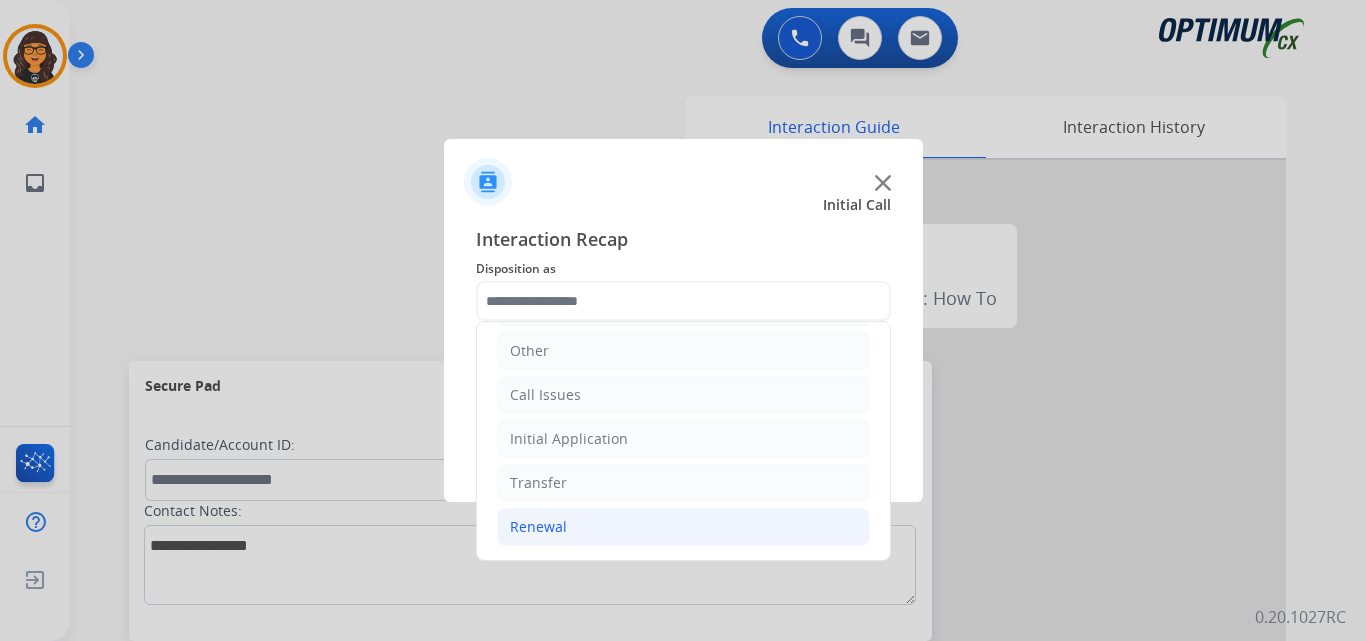 click on "Renewal" 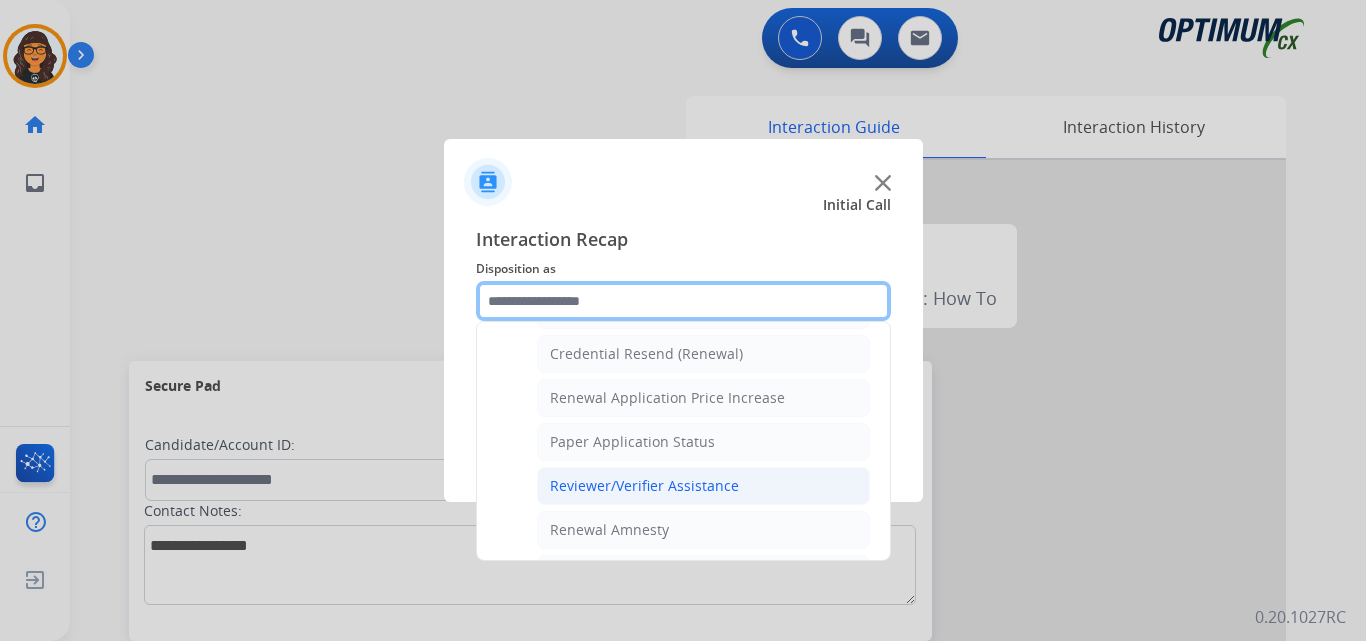 scroll, scrollTop: 672, scrollLeft: 0, axis: vertical 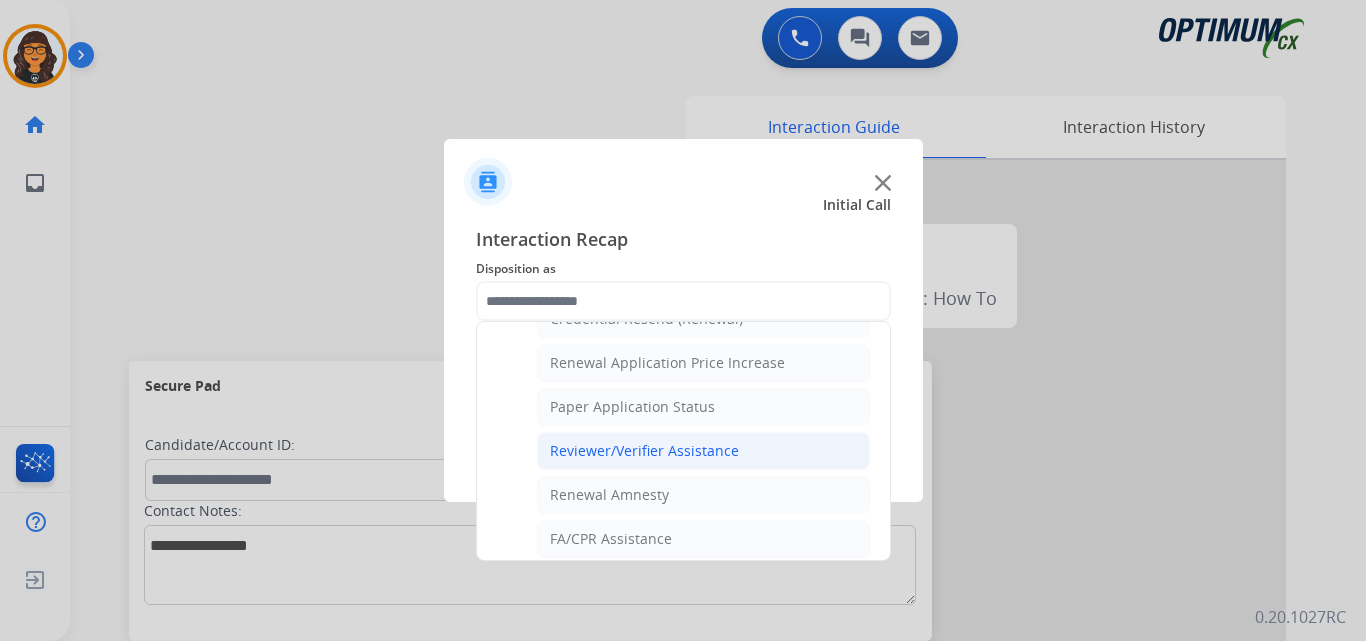 click on "Reviewer/Verifier Assistance" 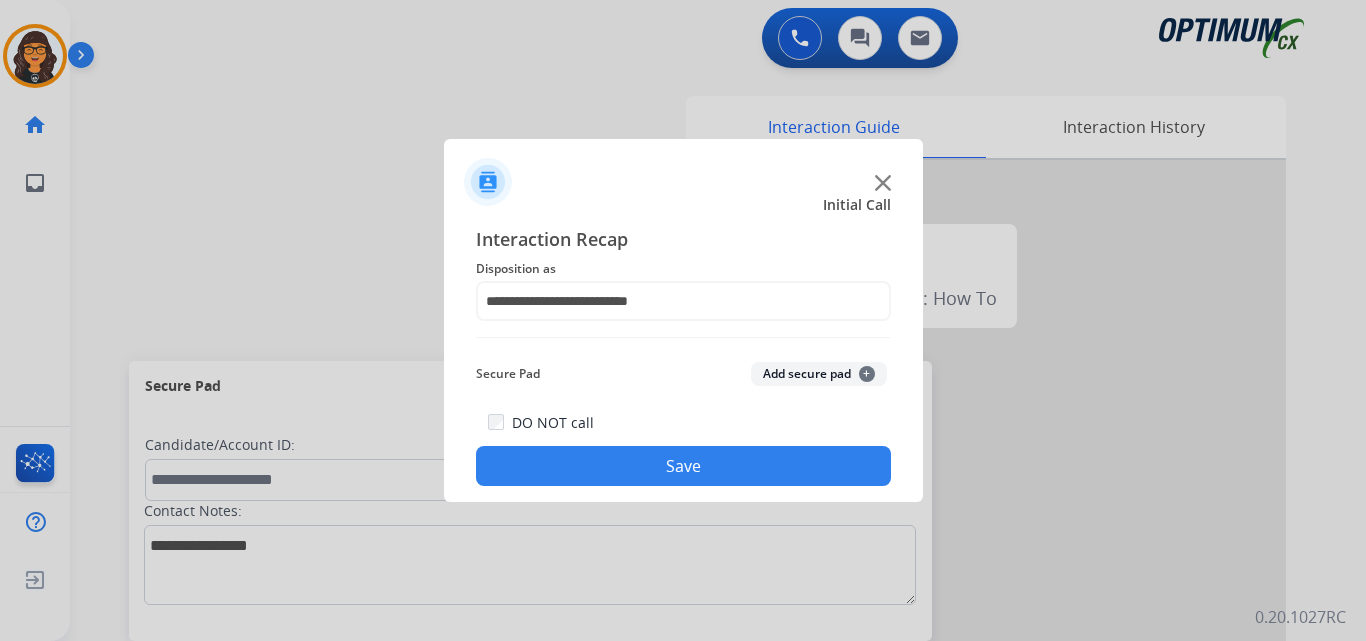 click on "Save" 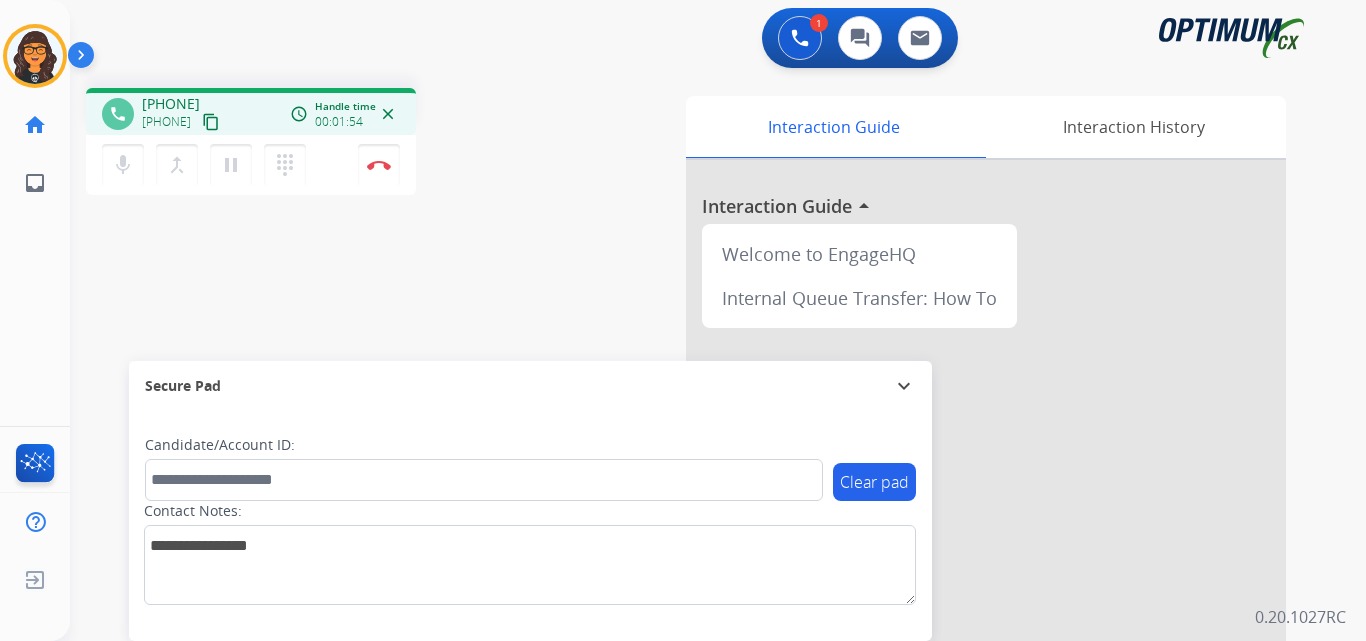 click on "content_copy" at bounding box center (211, 122) 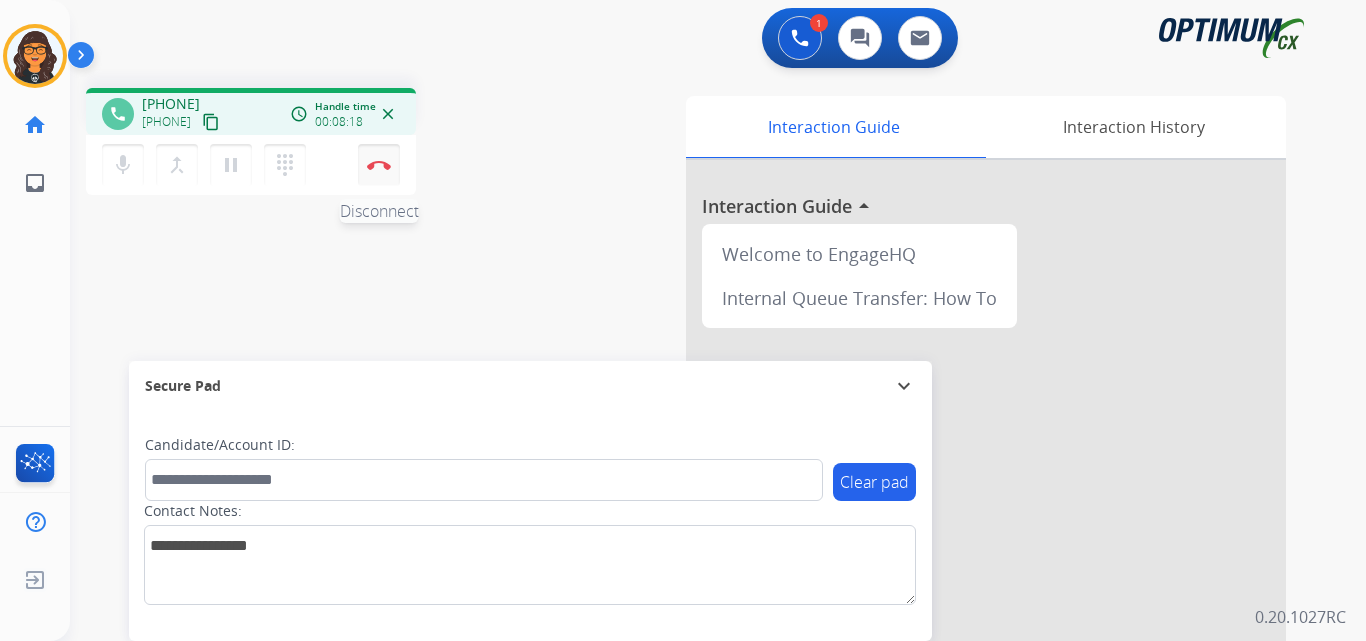 click at bounding box center (379, 165) 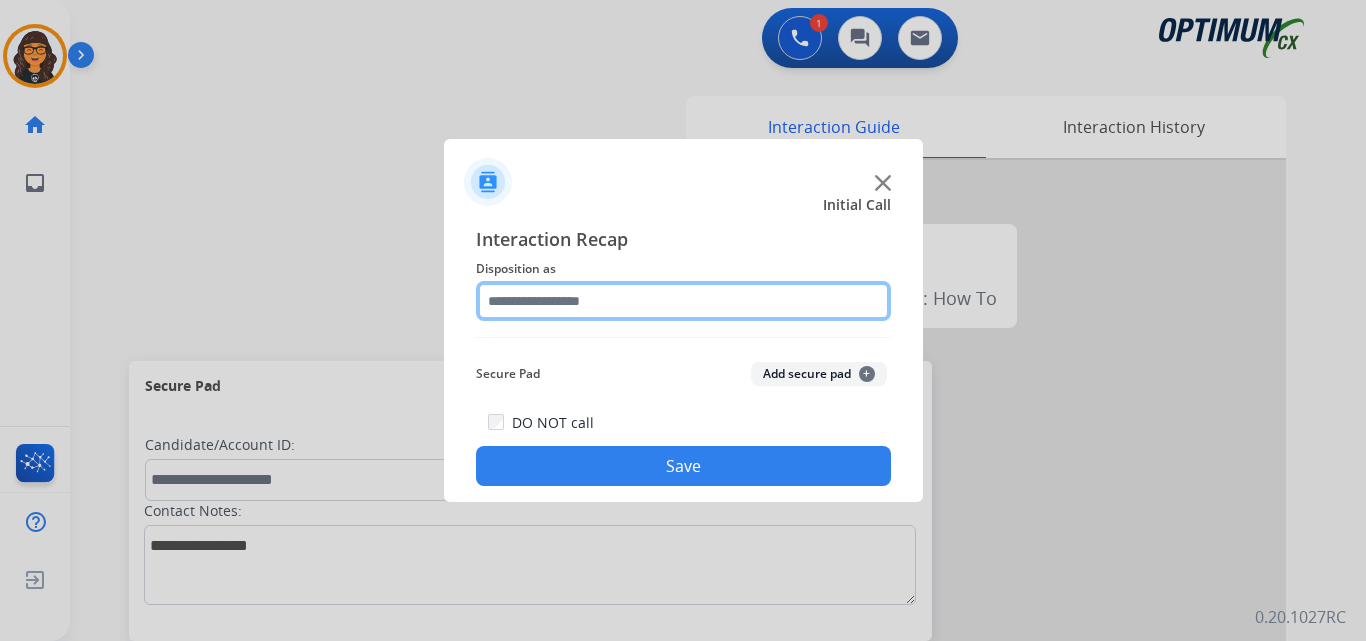 click 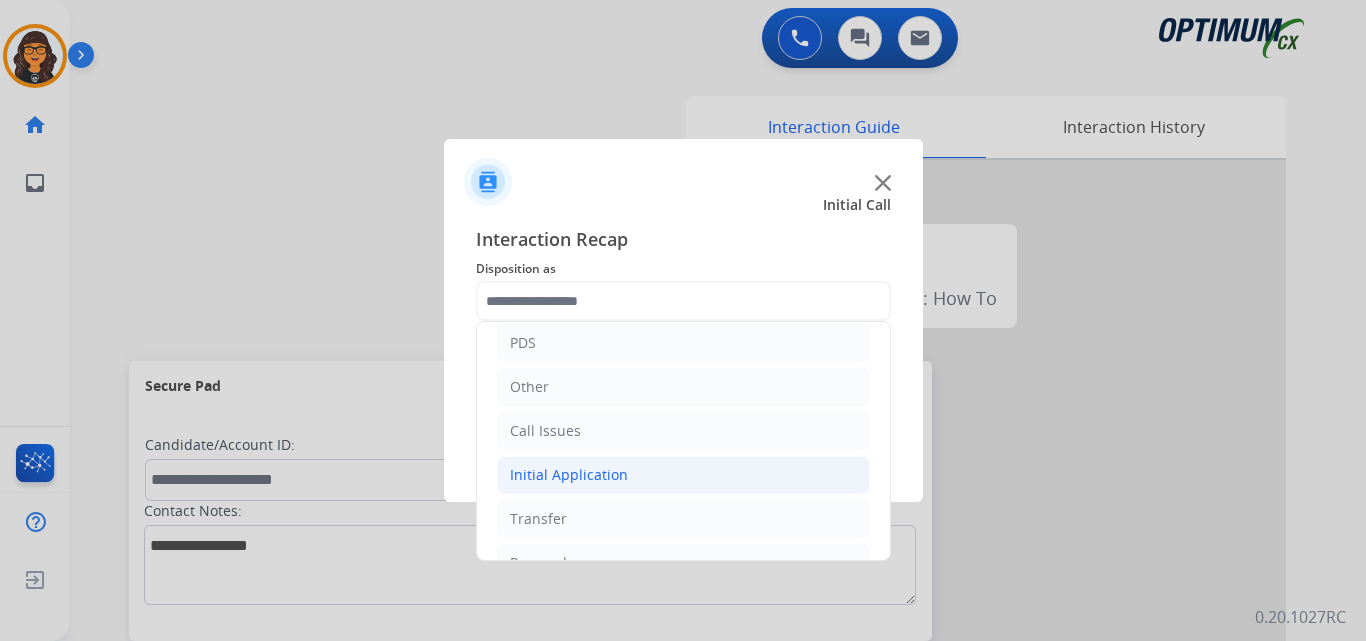click on "Initial Application" 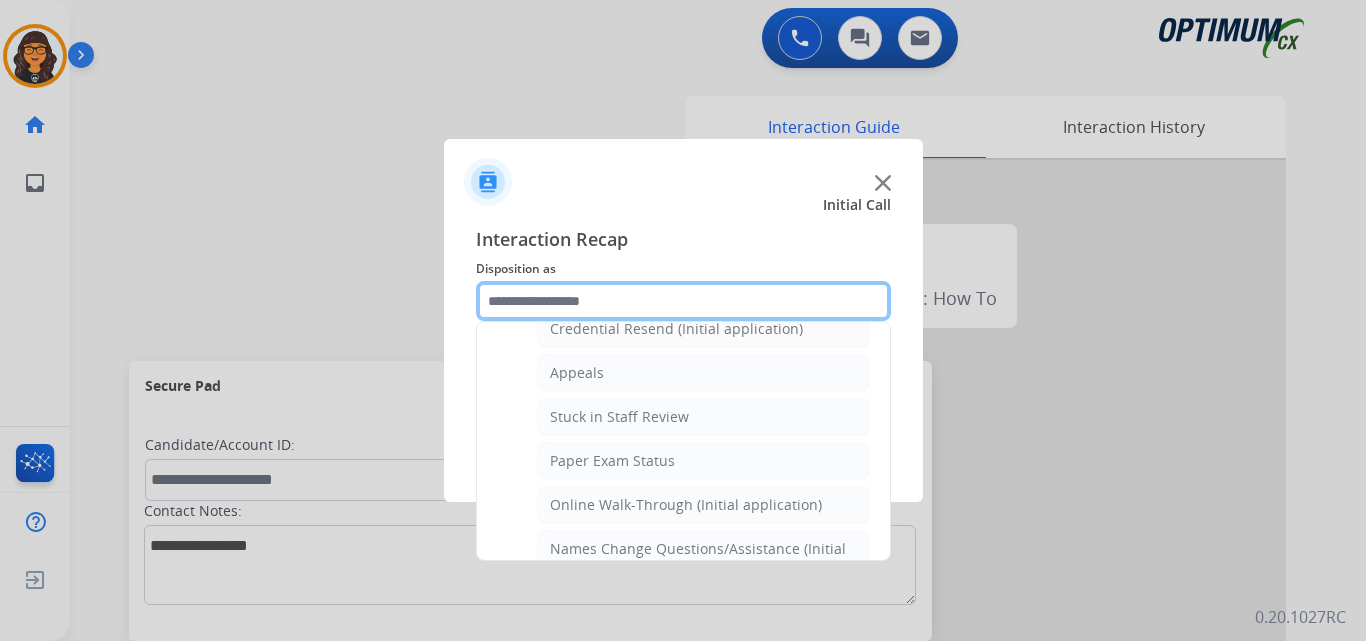 scroll, scrollTop: 300, scrollLeft: 0, axis: vertical 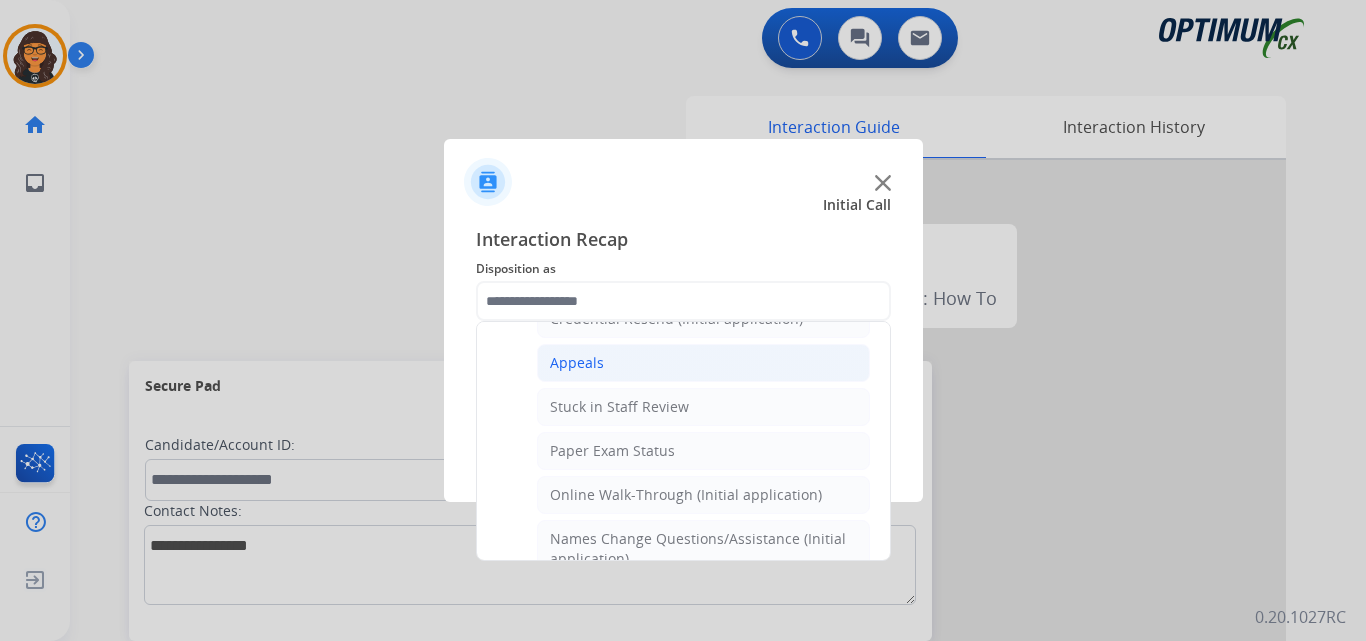 click on "Appeals" 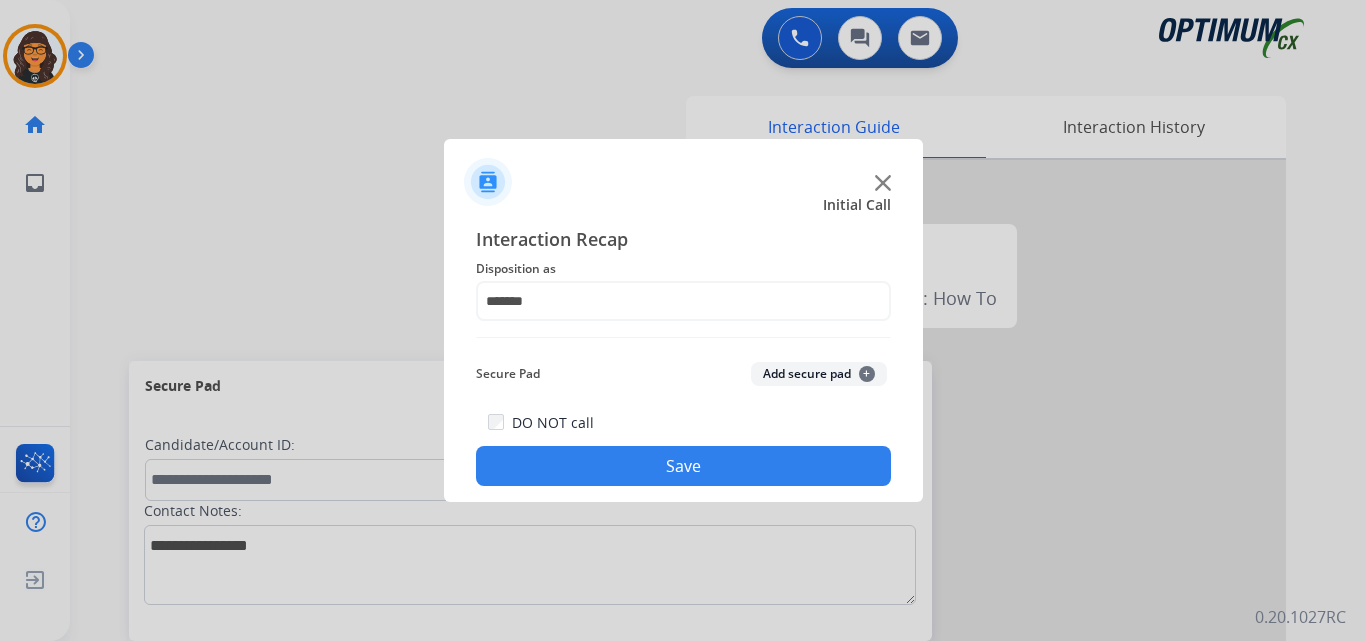 click on "Save" 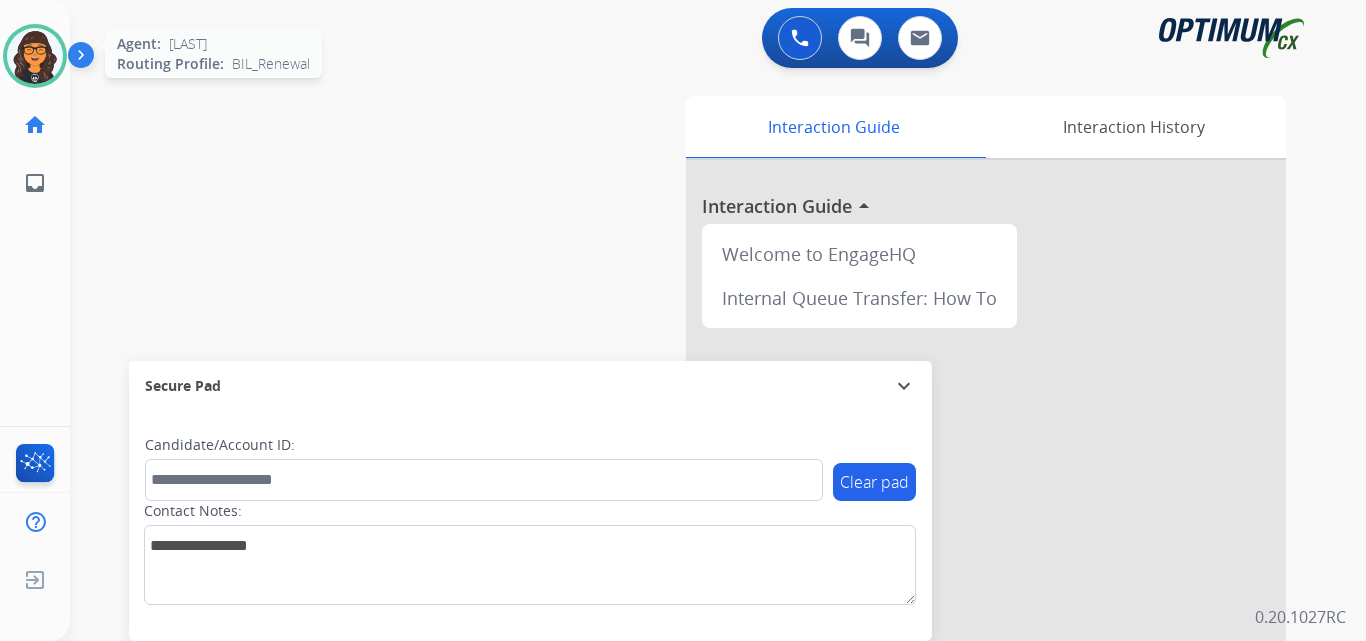 click at bounding box center [35, 56] 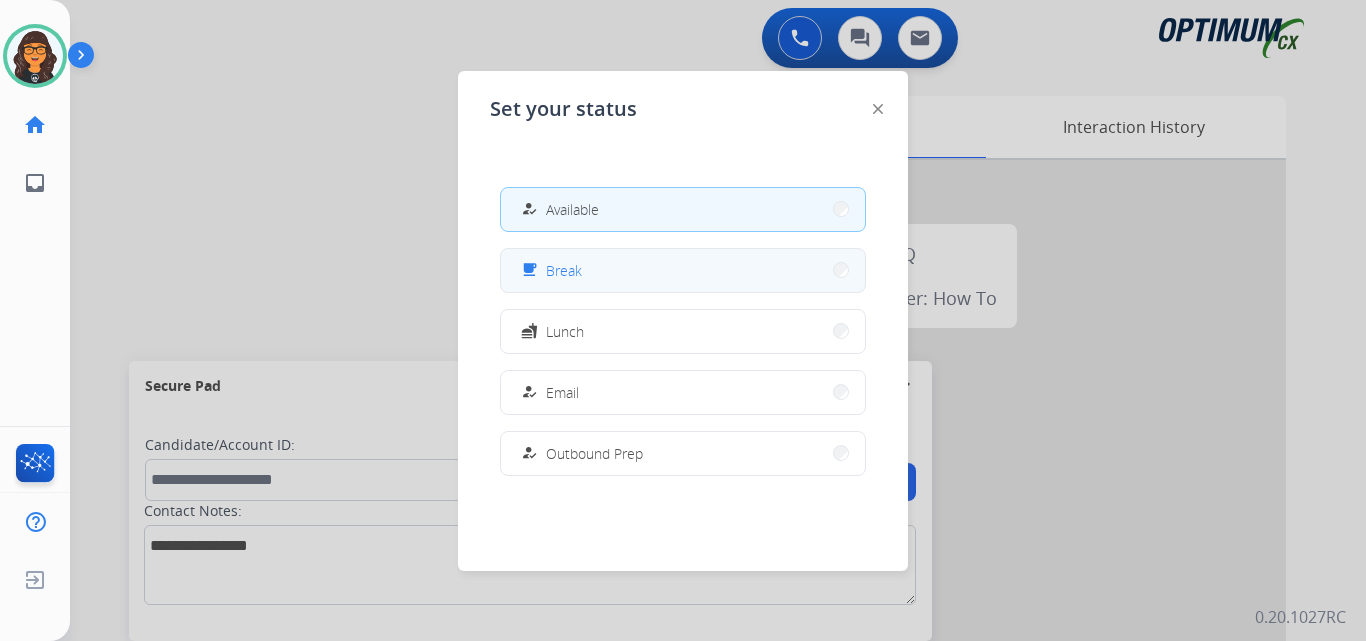 click on "free_breakfast Break" at bounding box center [549, 270] 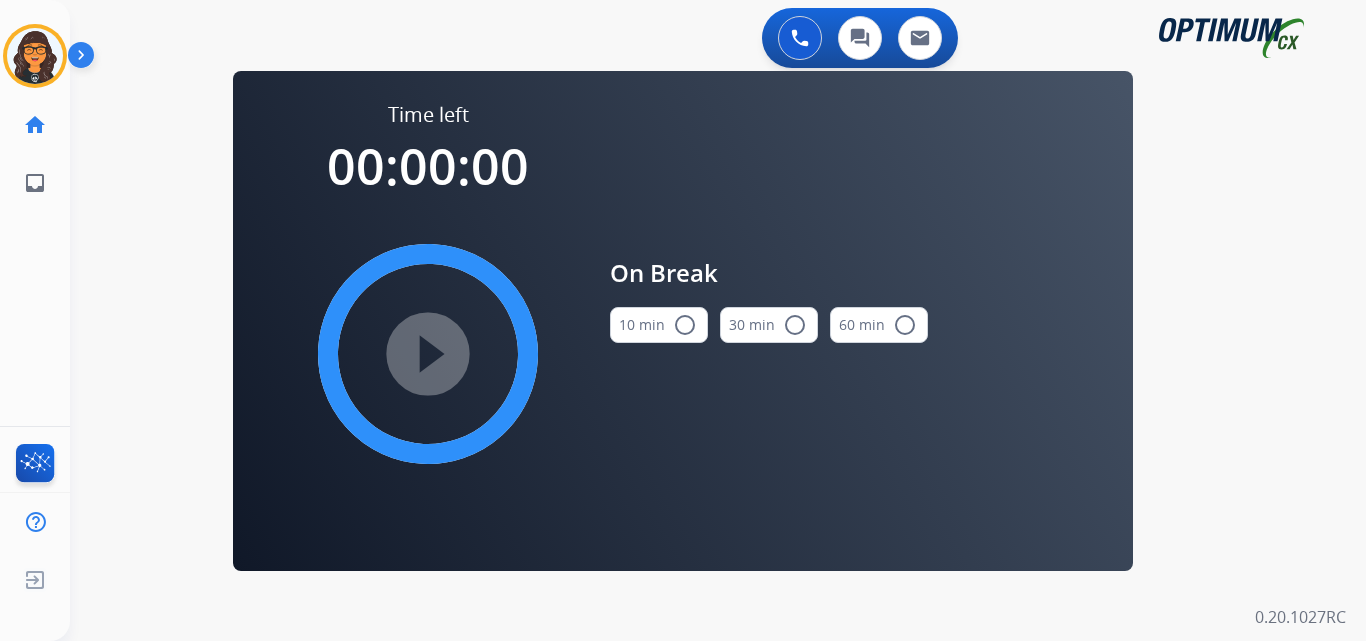 click on "10 min  radio_button_unchecked" at bounding box center (659, 325) 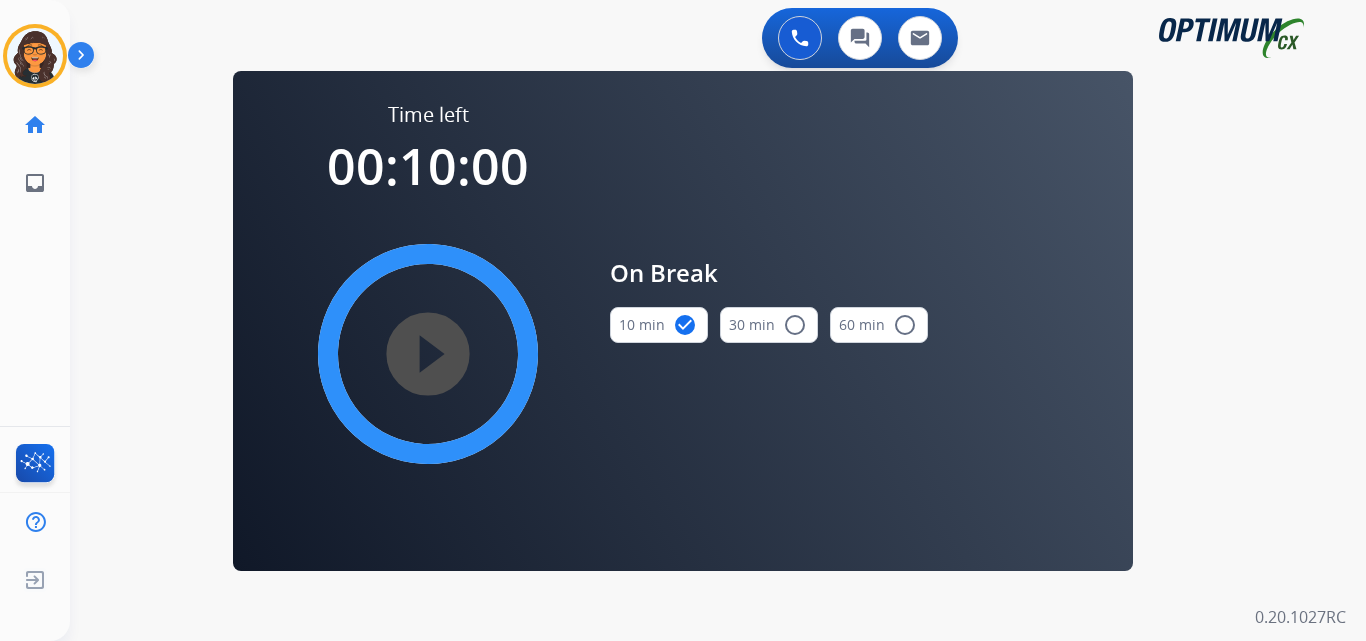 click on "play_circle_filled" at bounding box center [428, 354] 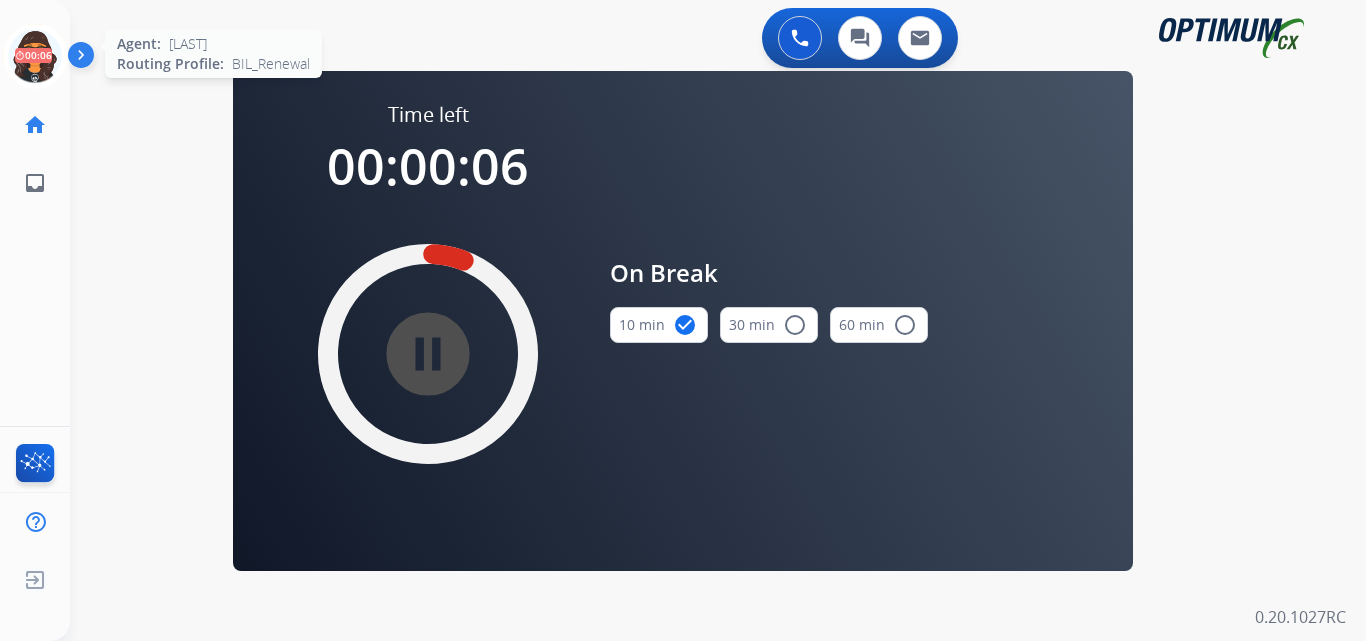 click 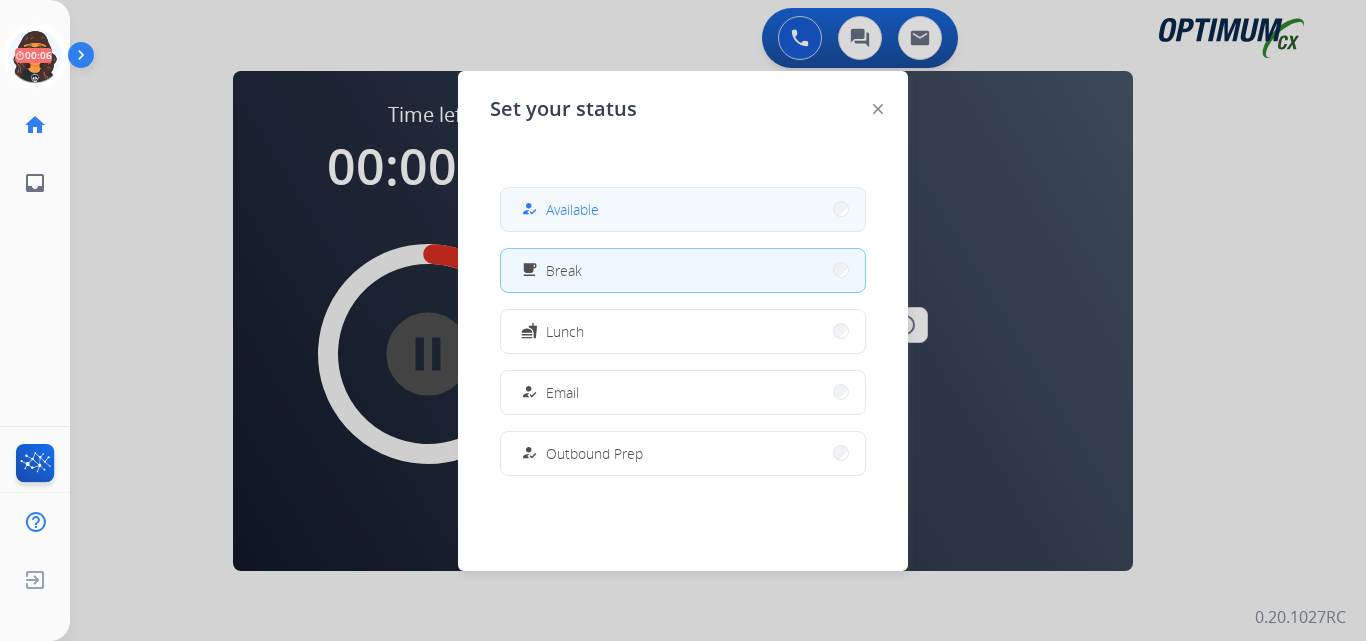 click on "Available" at bounding box center (572, 209) 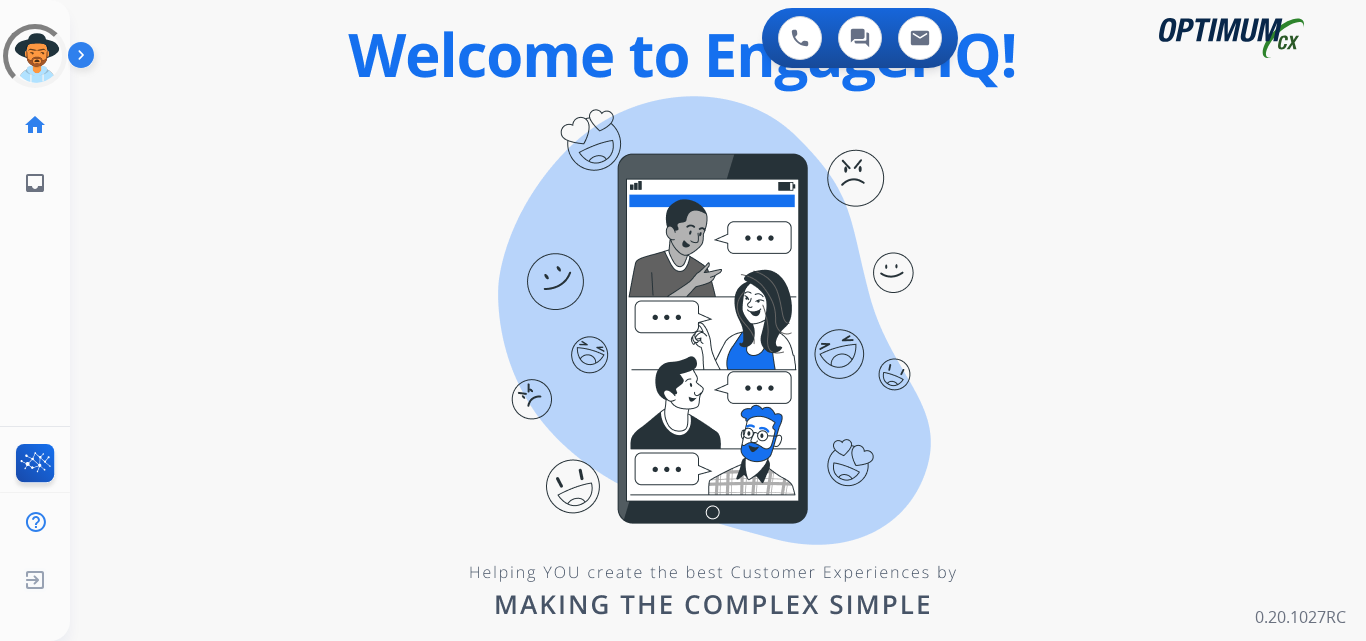scroll, scrollTop: 0, scrollLeft: 0, axis: both 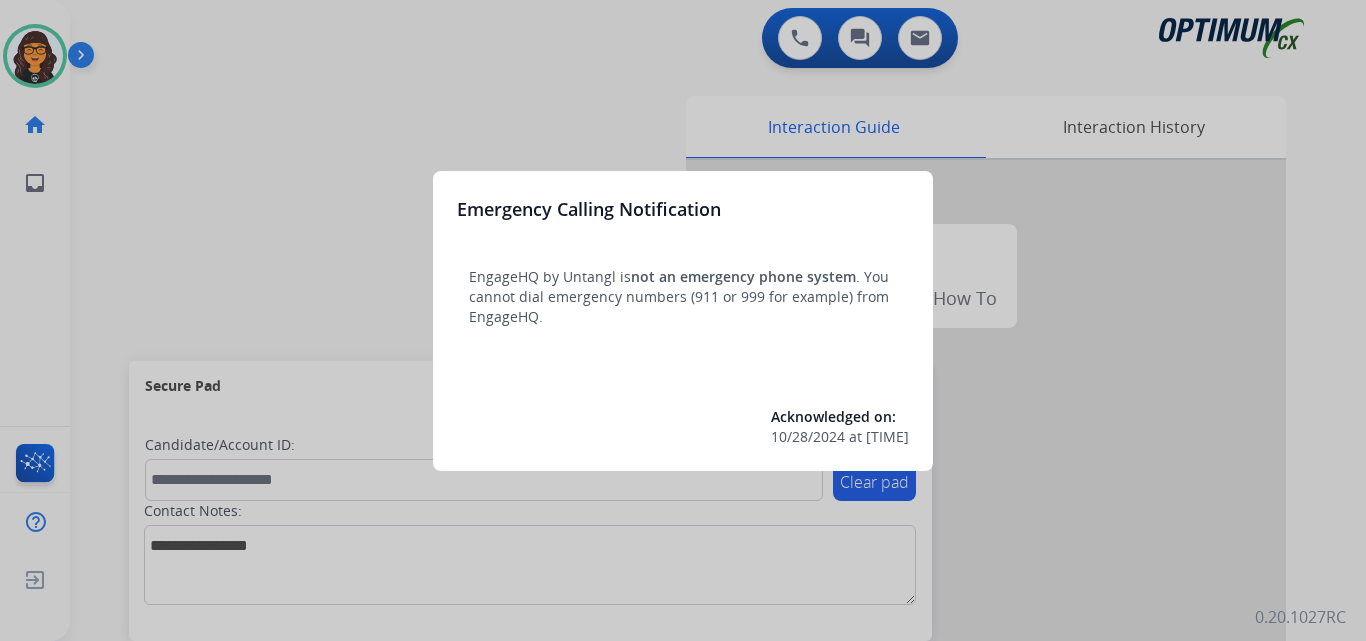 click at bounding box center (683, 320) 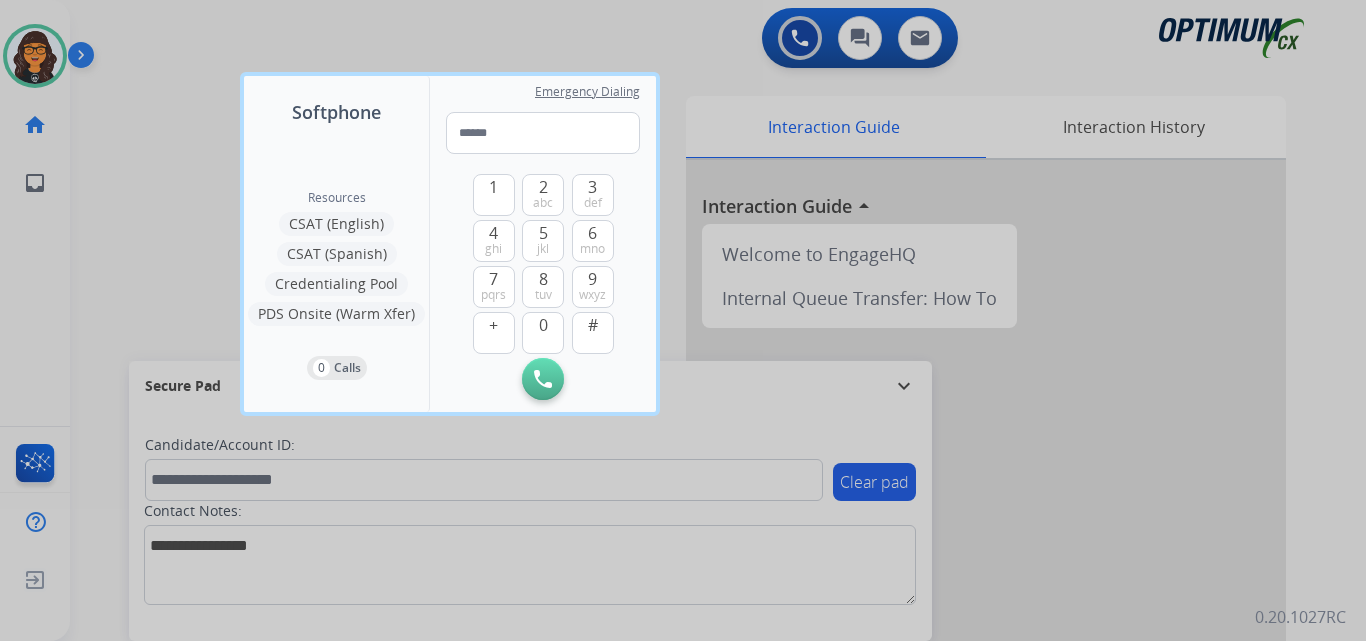 click at bounding box center [683, 320] 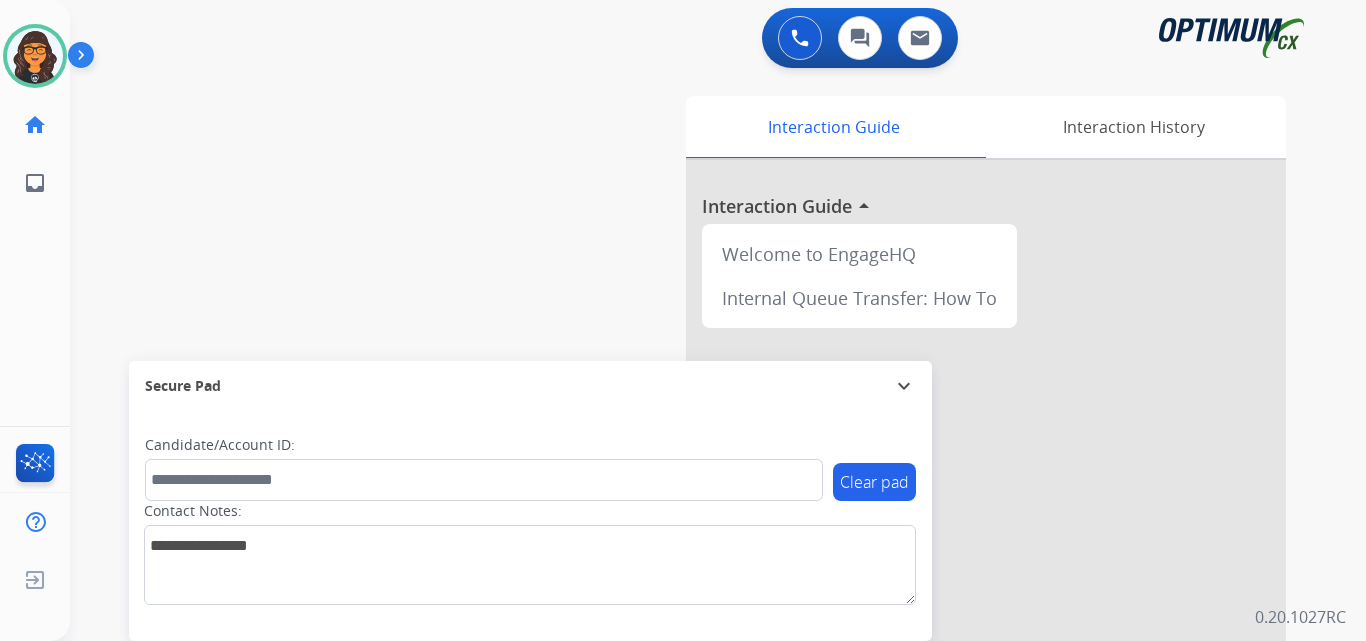 click on "0 Voice Interactions  0  Chat Interactions   0  Email Interactions" at bounding box center [706, 40] 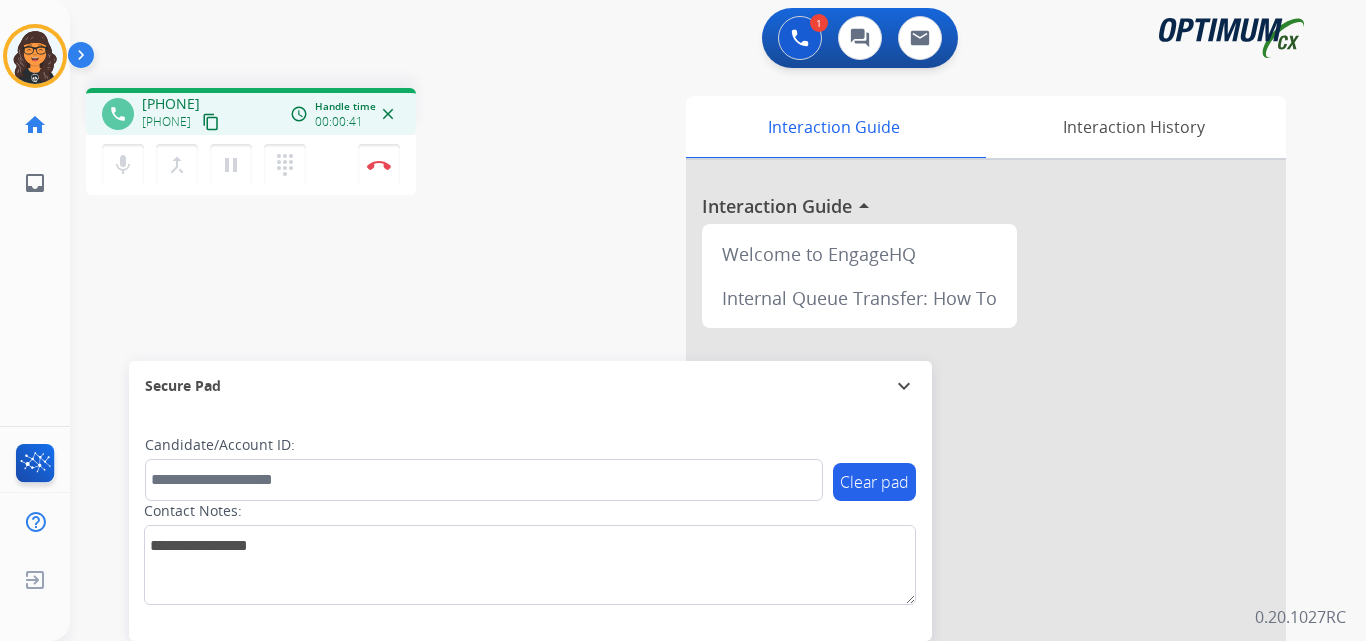 click on "content_copy" at bounding box center (211, 122) 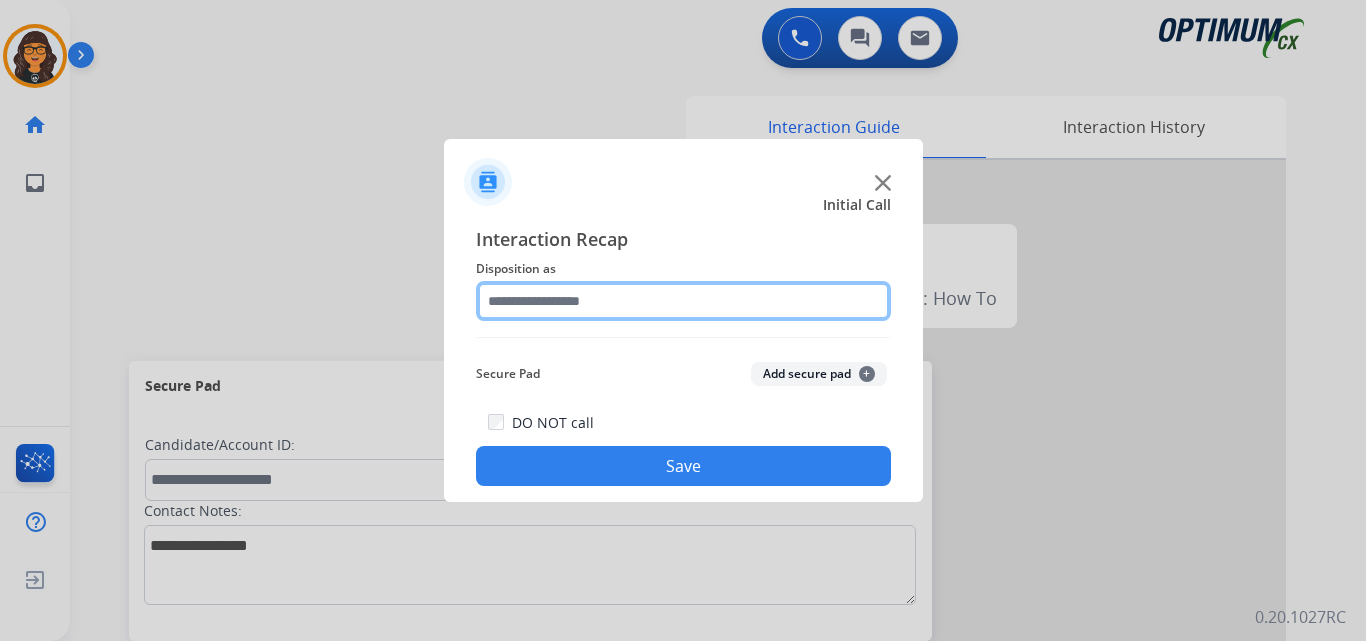 click 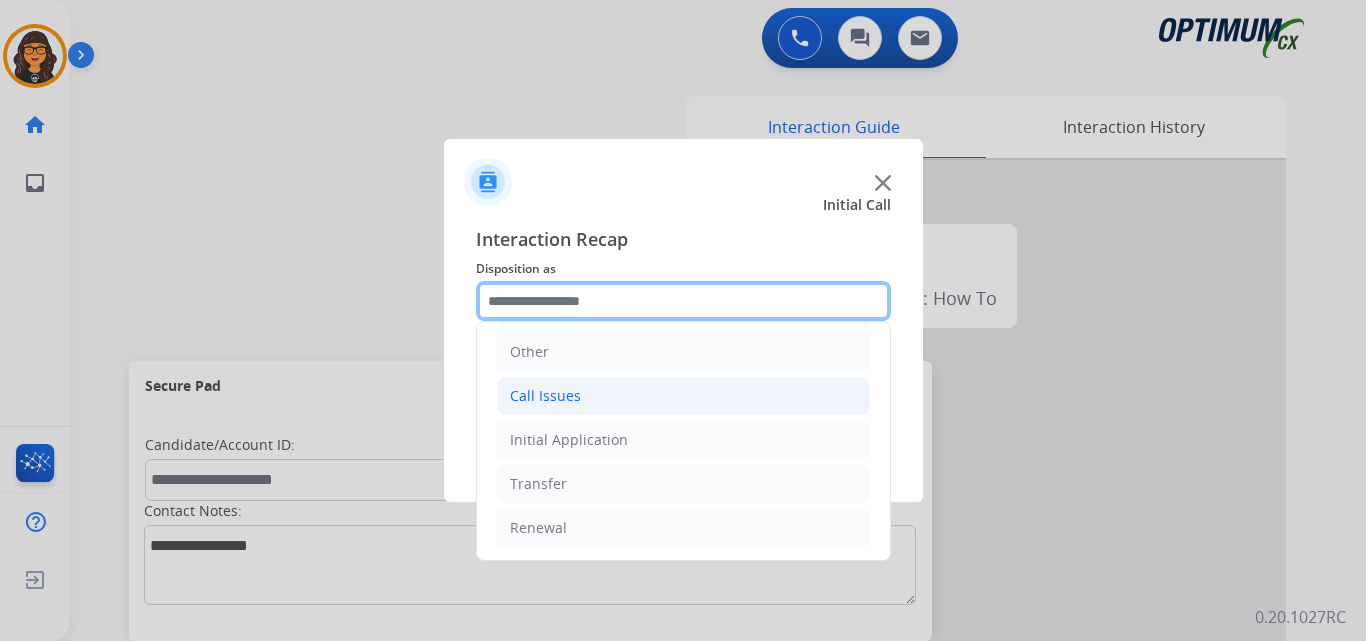 scroll, scrollTop: 136, scrollLeft: 0, axis: vertical 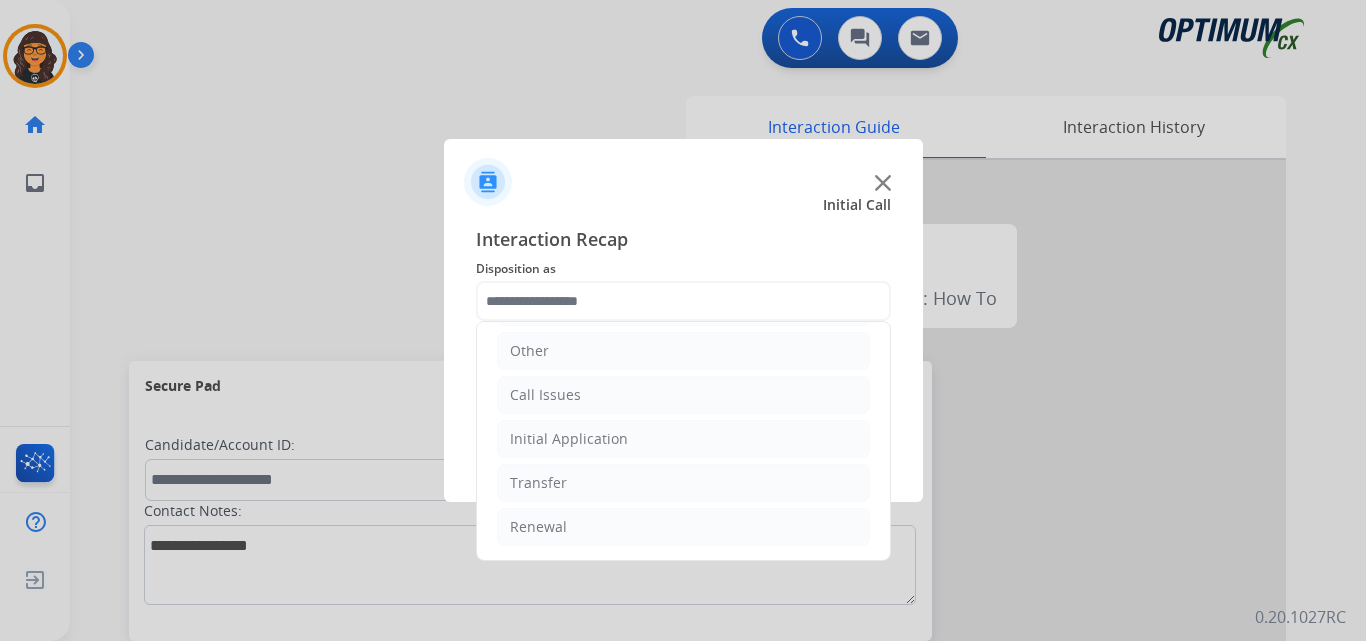 drag, startPoint x: 536, startPoint y: 525, endPoint x: 575, endPoint y: 507, distance: 42.953465 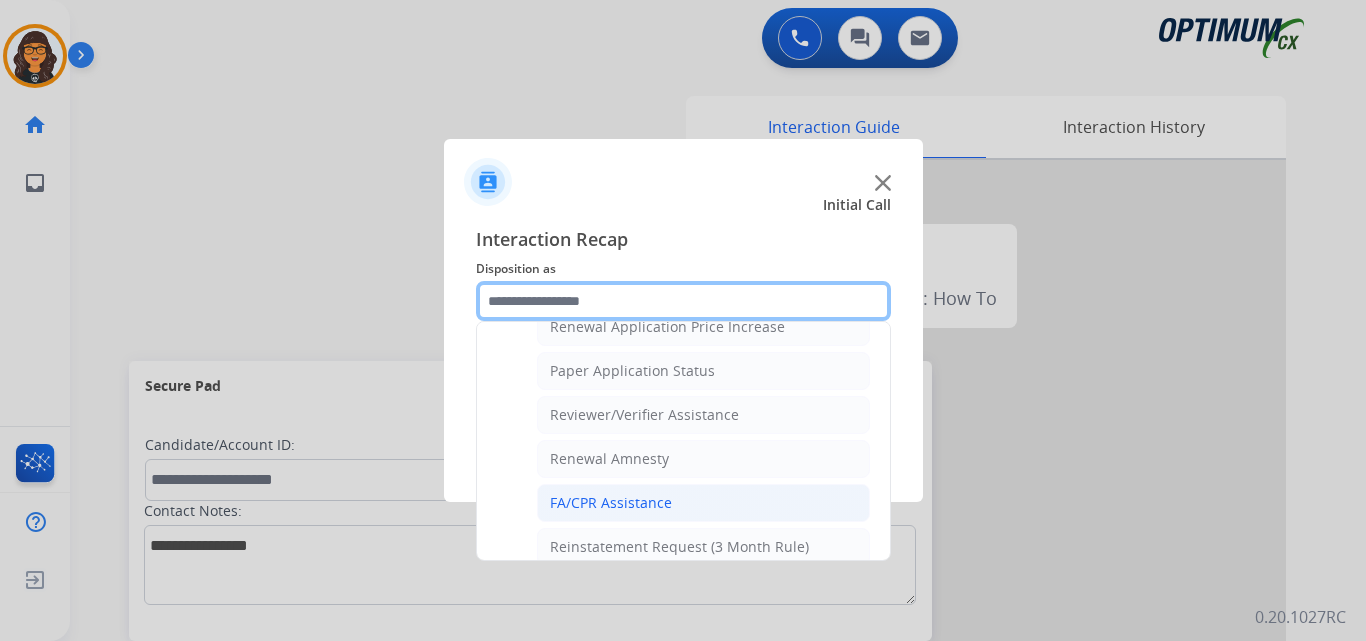 scroll, scrollTop: 736, scrollLeft: 0, axis: vertical 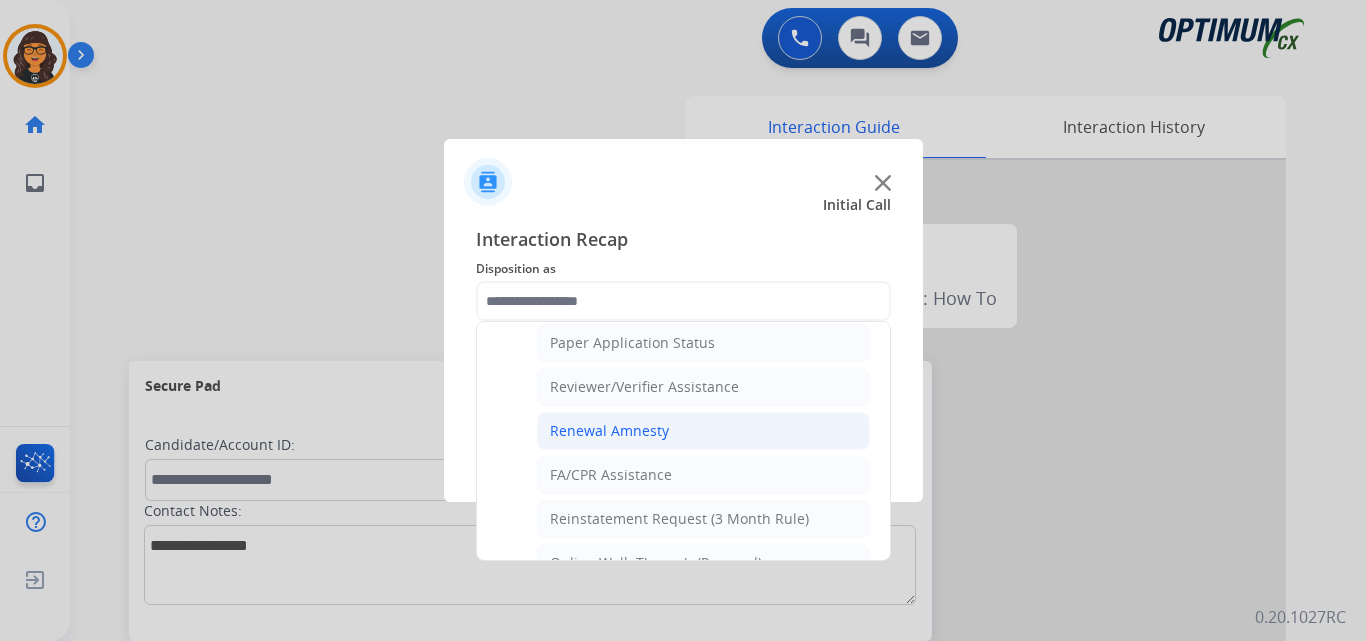 click on "Renewal Amnesty" 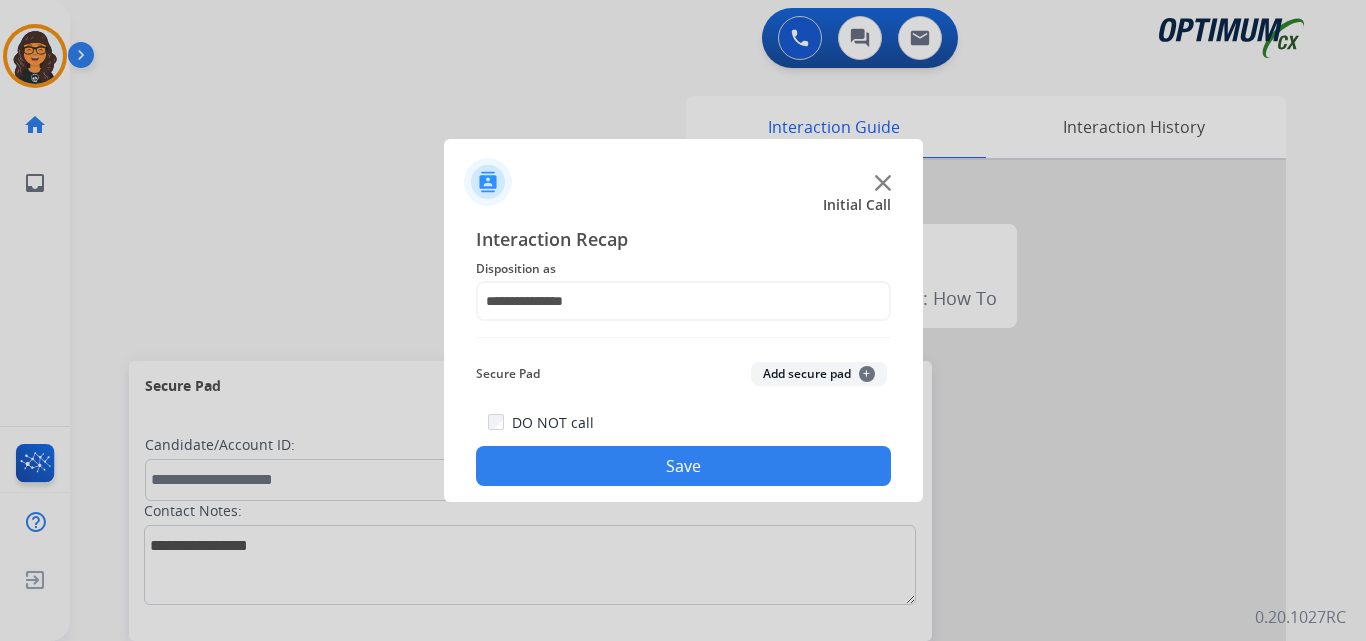 click on "Save" 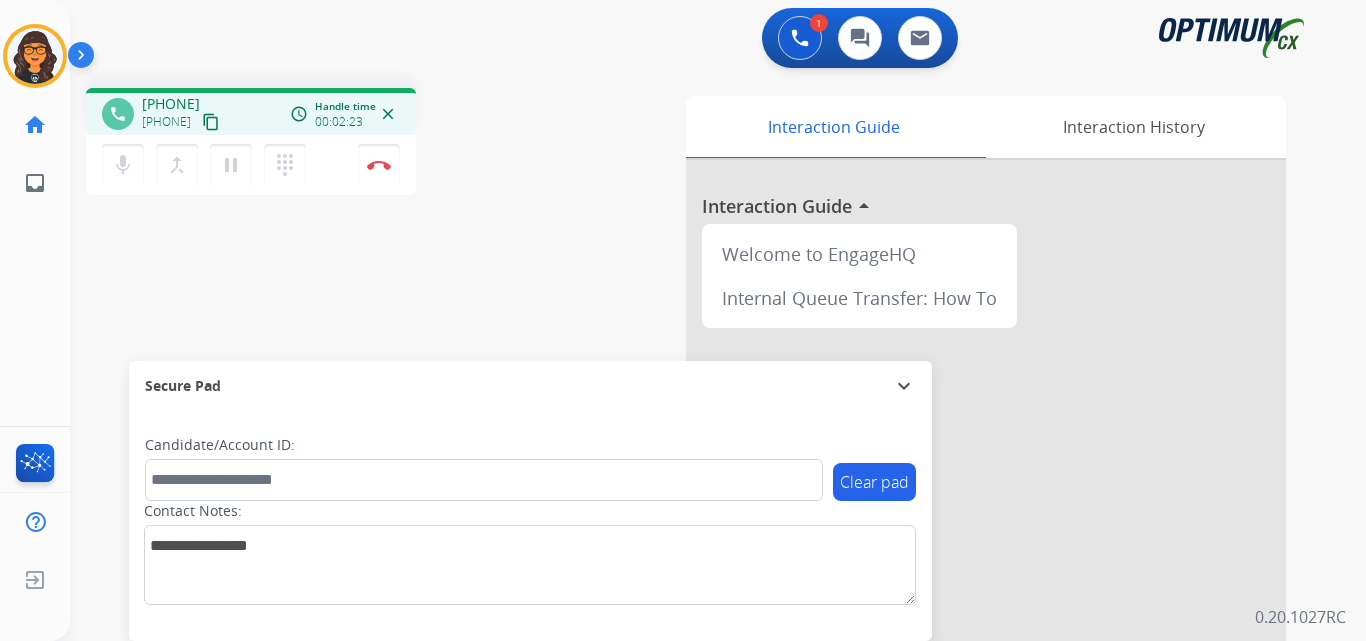 click on "content_copy" at bounding box center (211, 122) 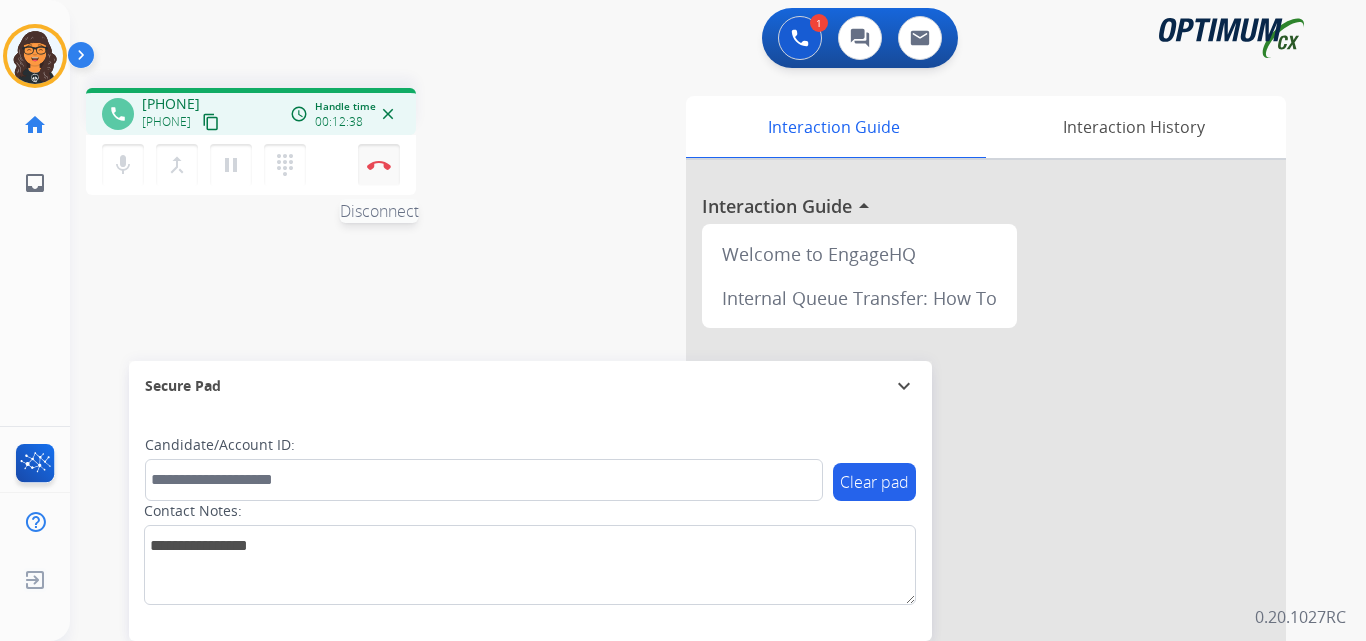click at bounding box center (379, 165) 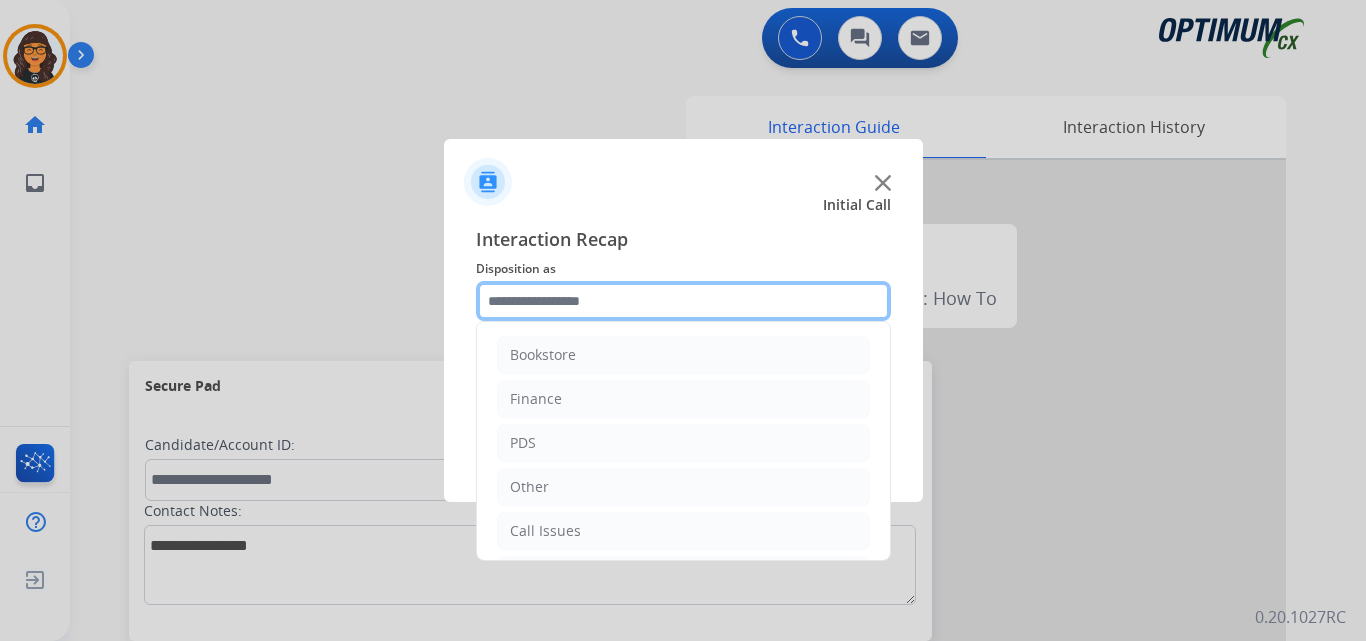 click 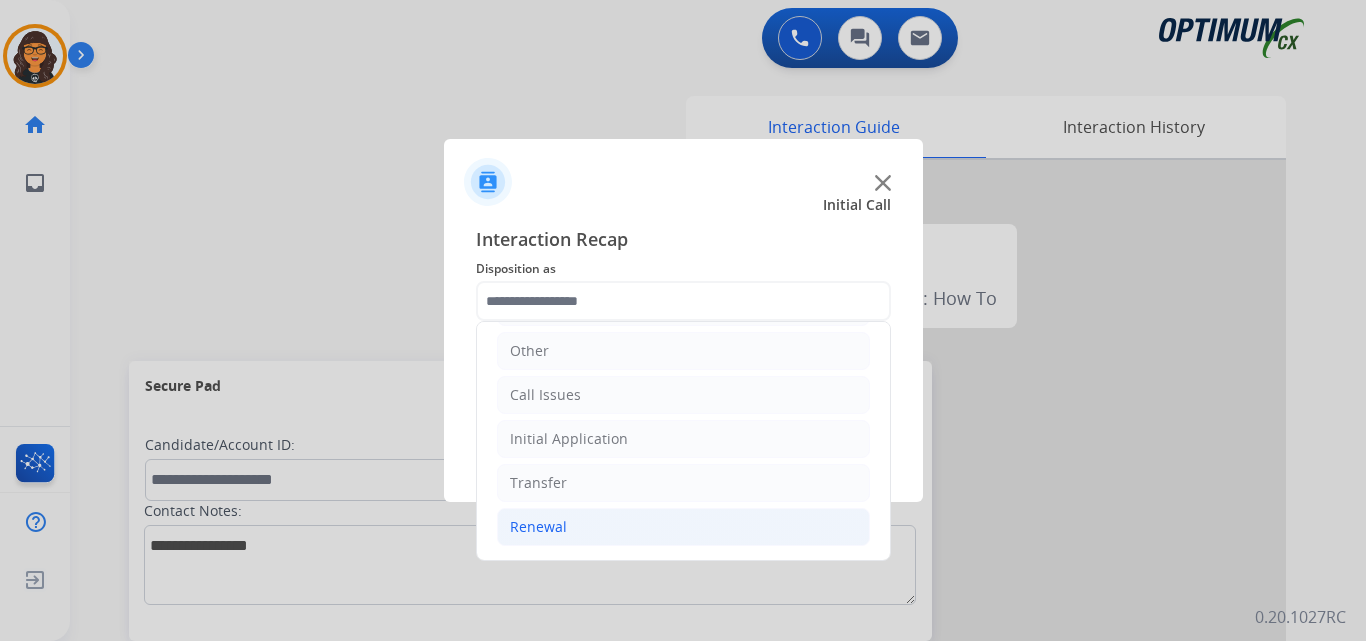 click on "Renewal" 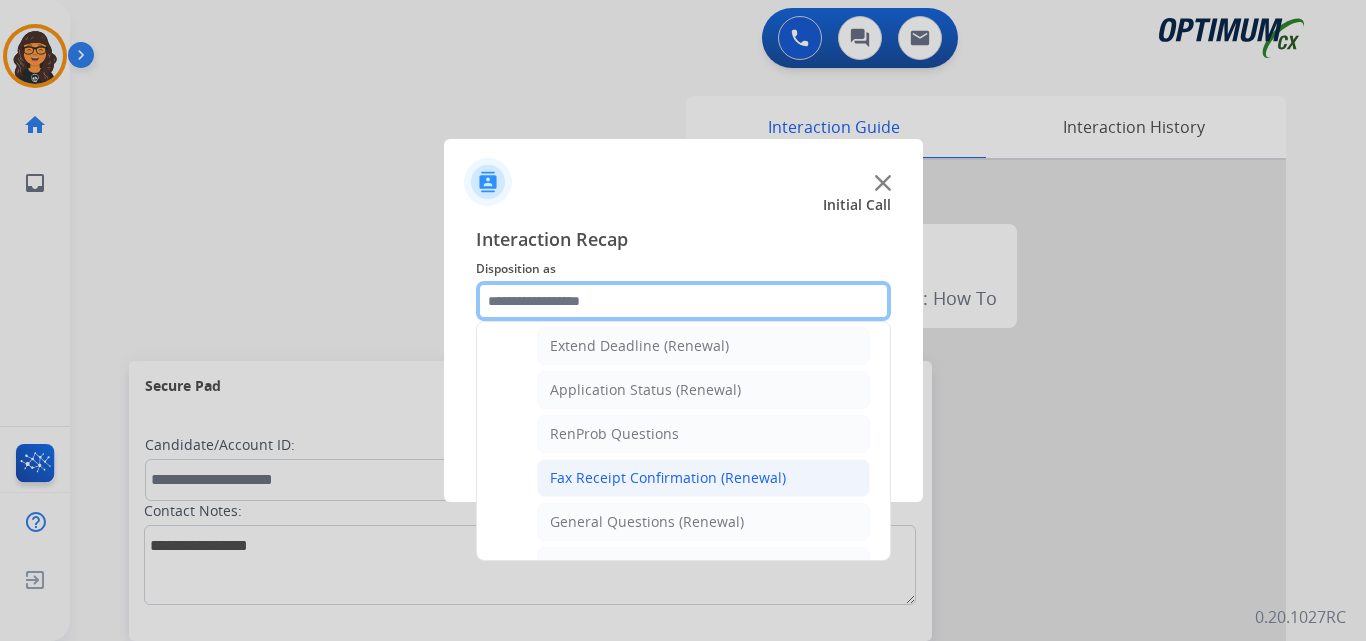 scroll, scrollTop: 436, scrollLeft: 0, axis: vertical 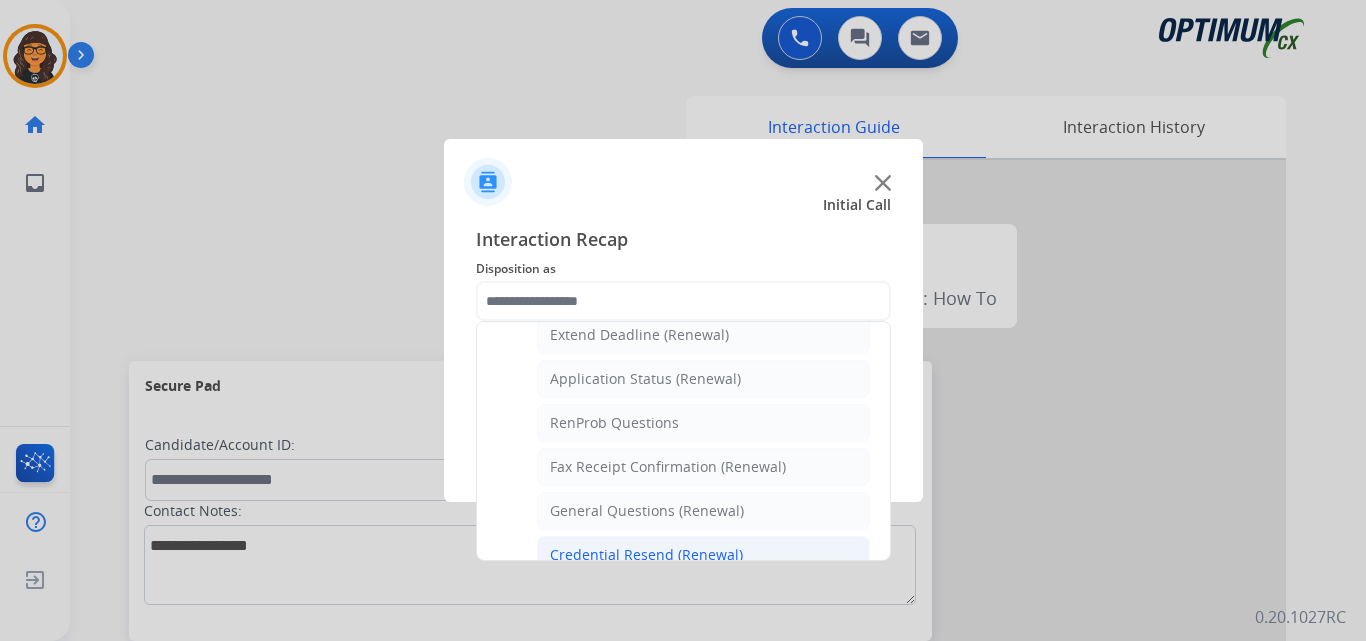 click on "Credential Resend (Renewal)" 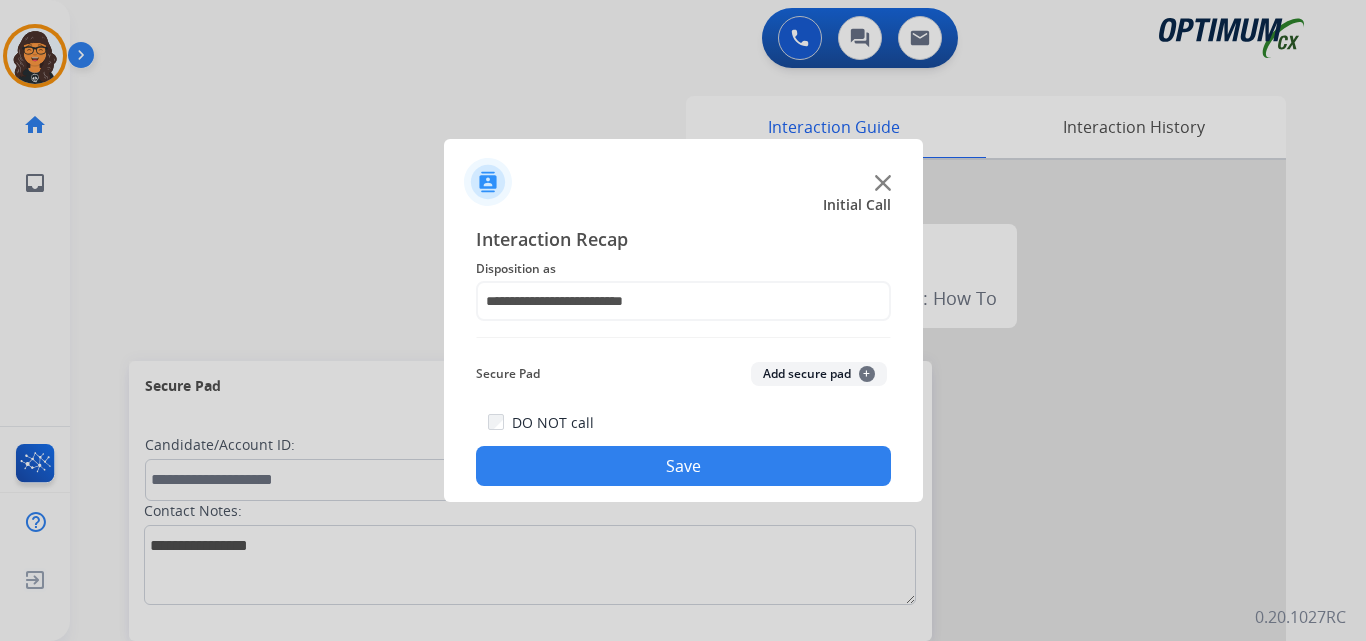 click on "Save" 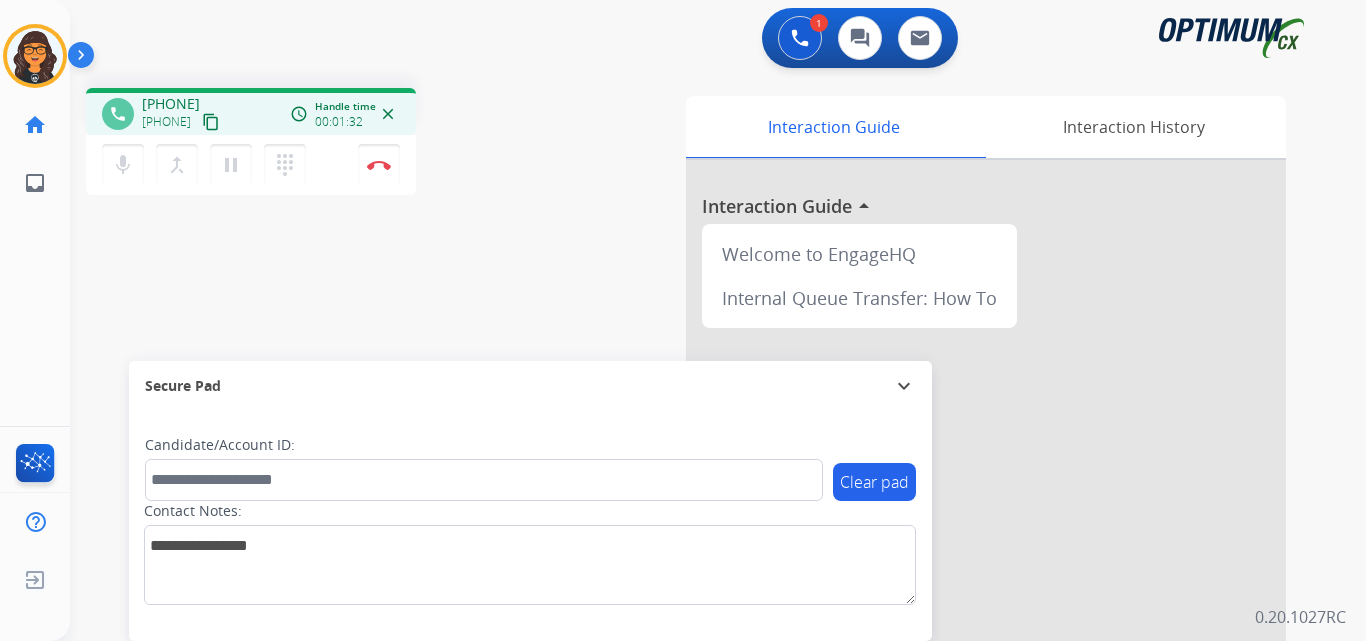 click on "content_copy" at bounding box center (211, 122) 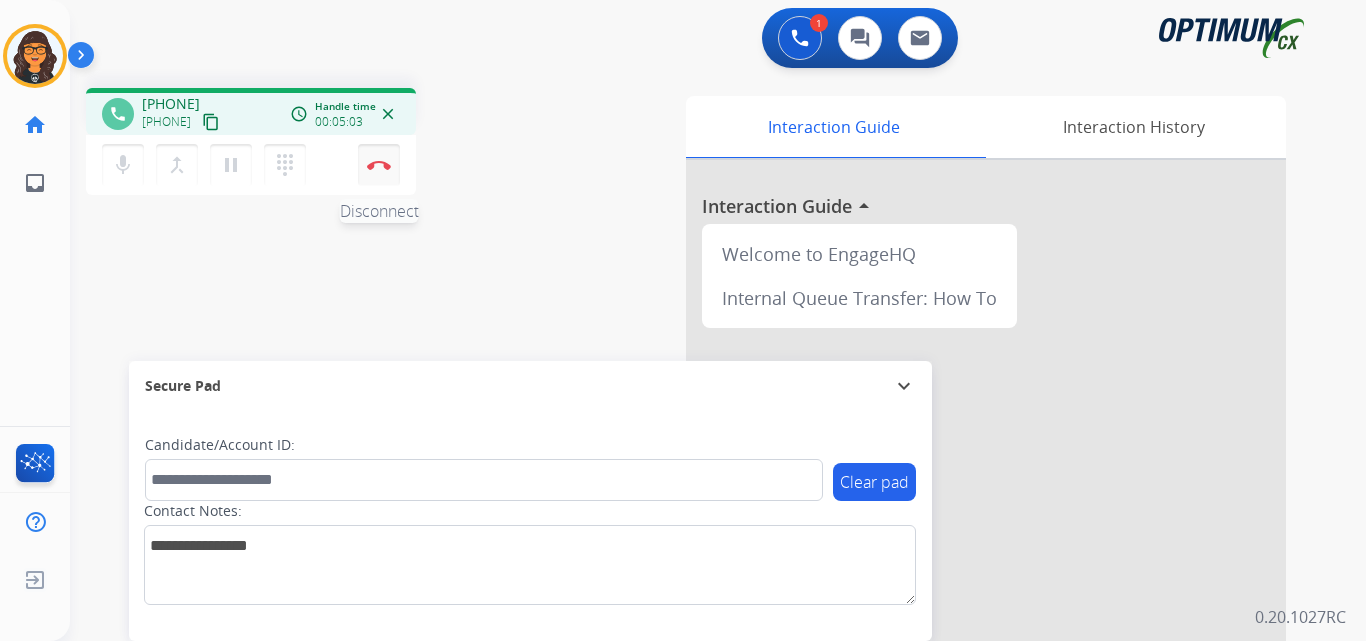 click on "Disconnect" at bounding box center [379, 165] 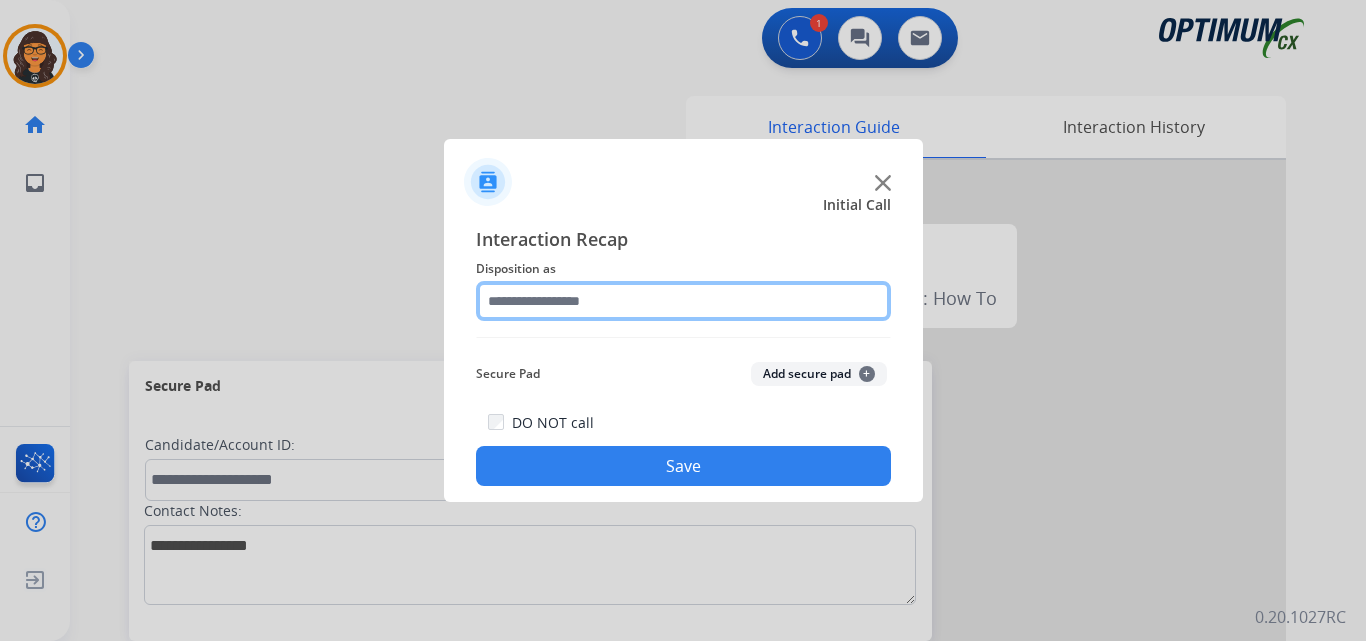 click 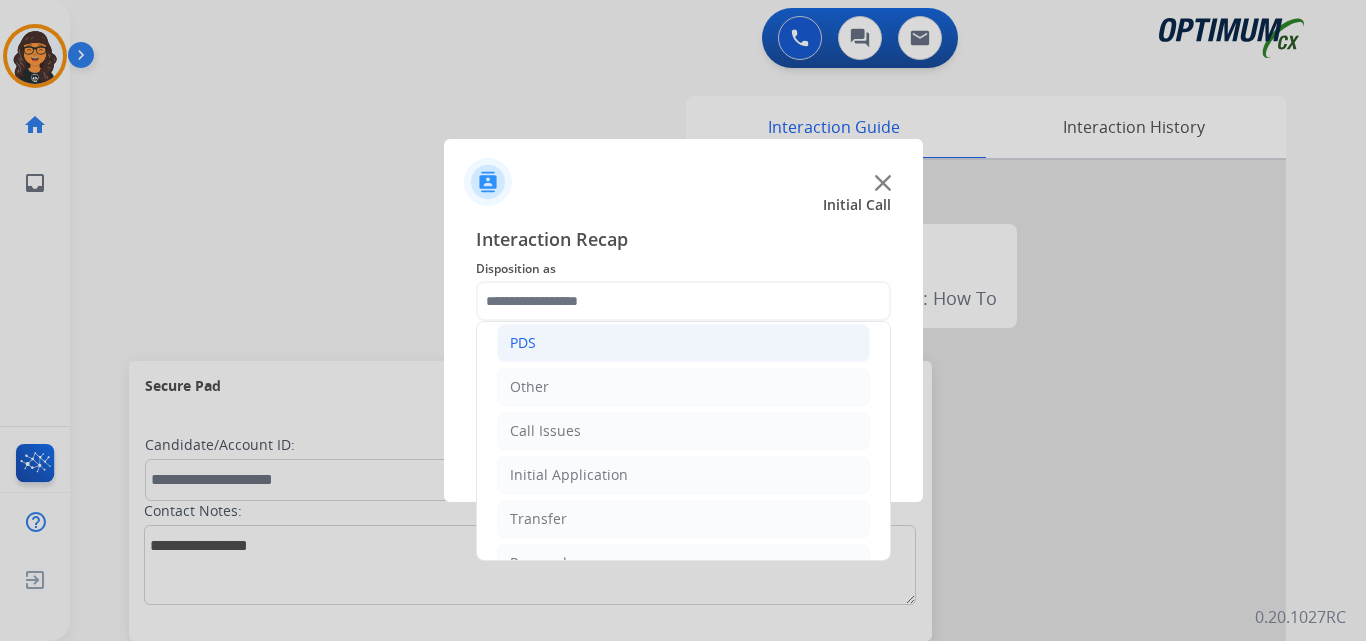 click on "PDS" 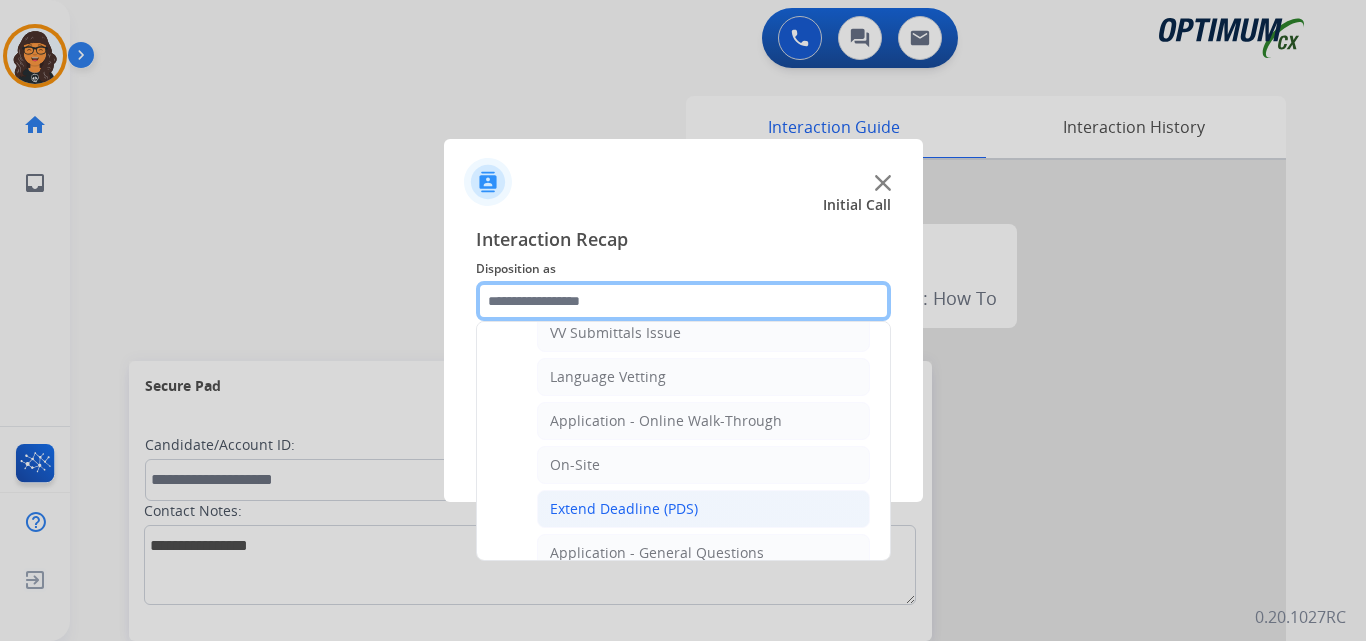 scroll, scrollTop: 500, scrollLeft: 0, axis: vertical 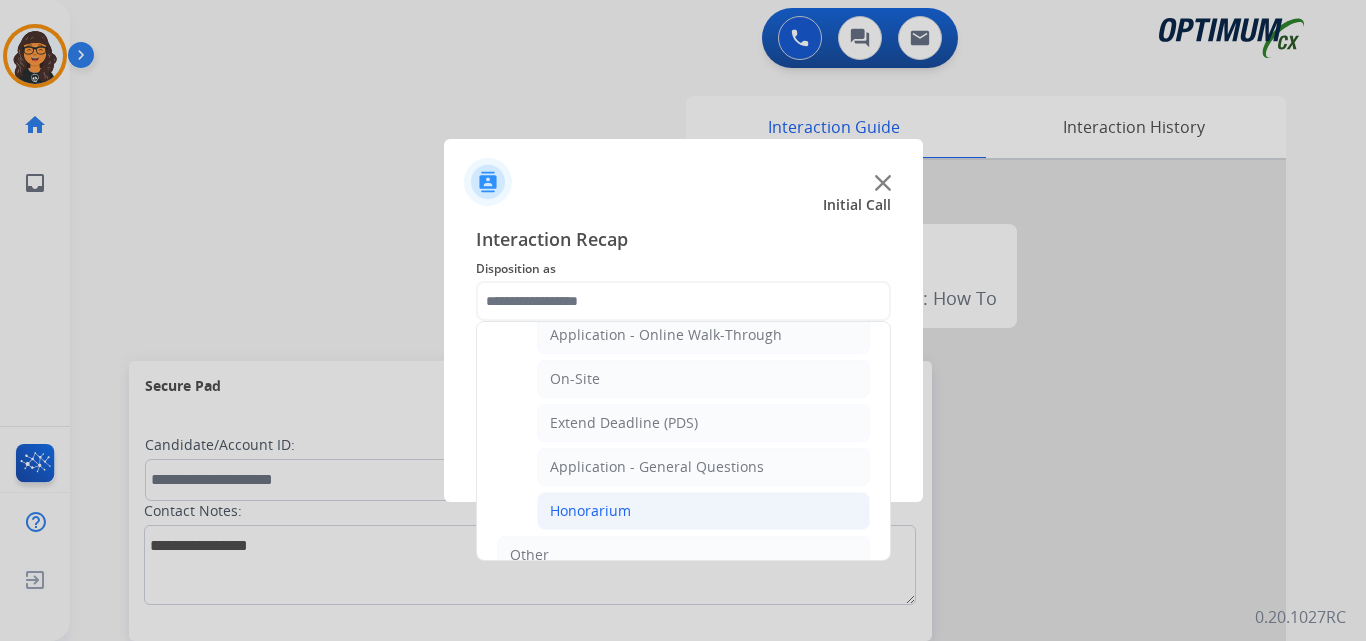 click on "Honorarium" 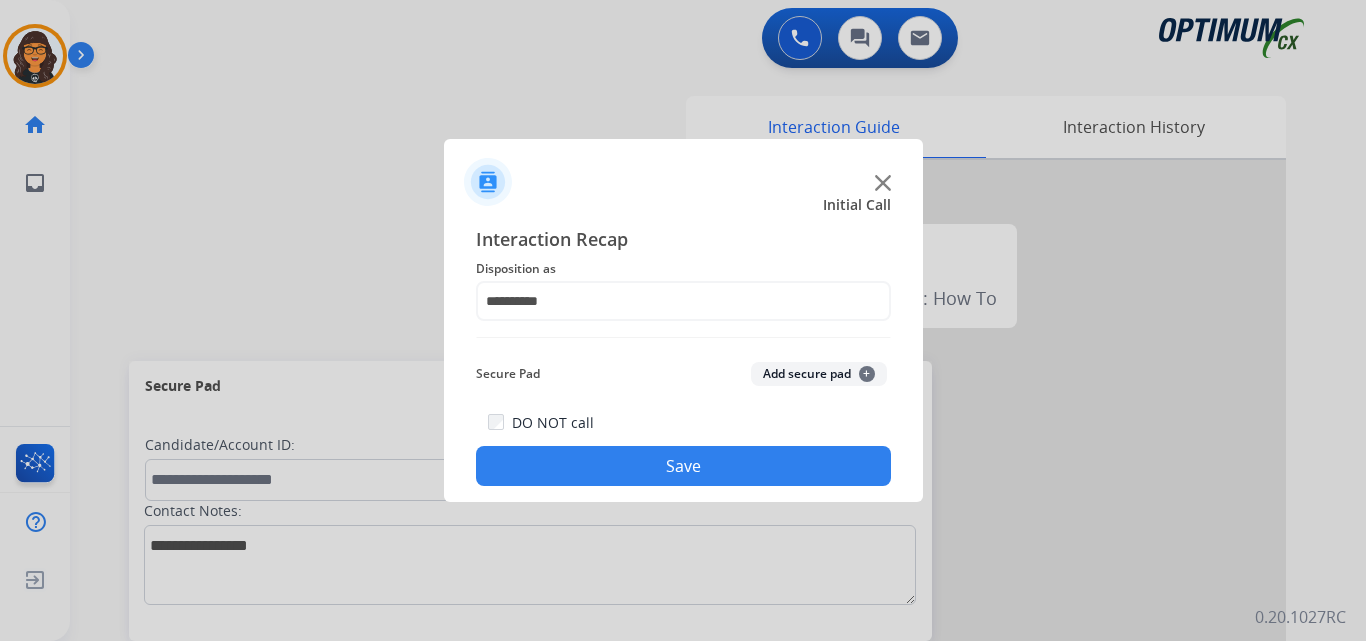click on "Save" 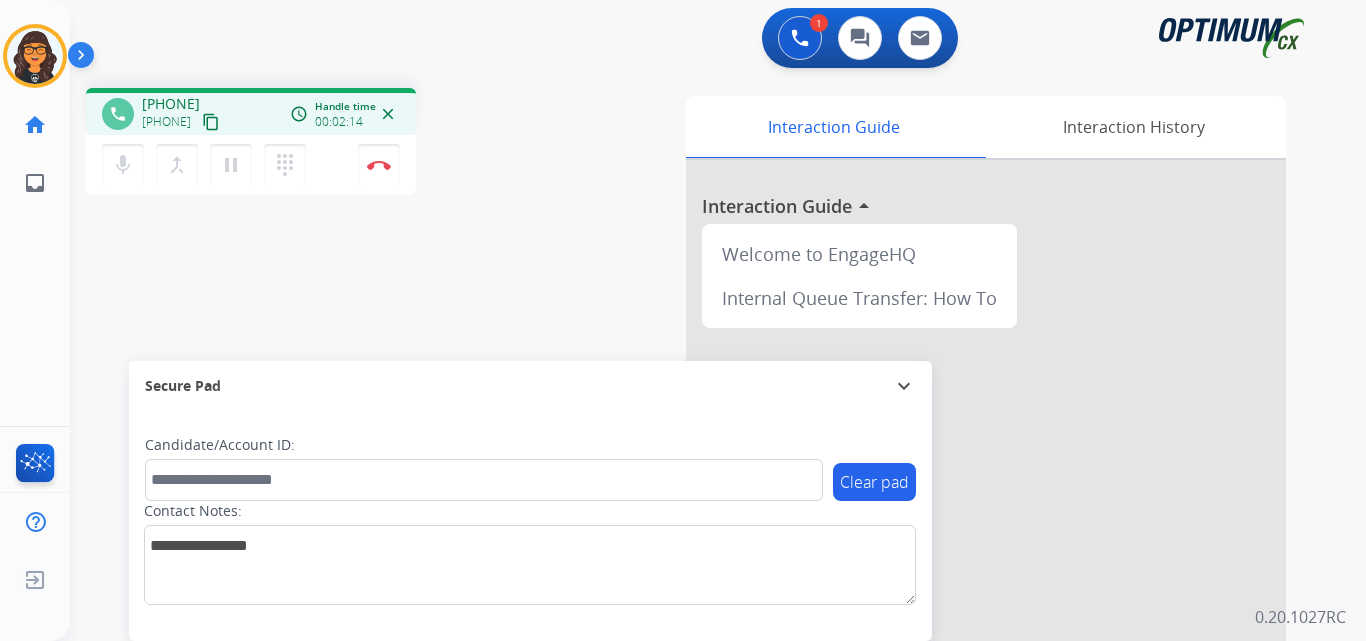 click on "content_copy" at bounding box center [211, 122] 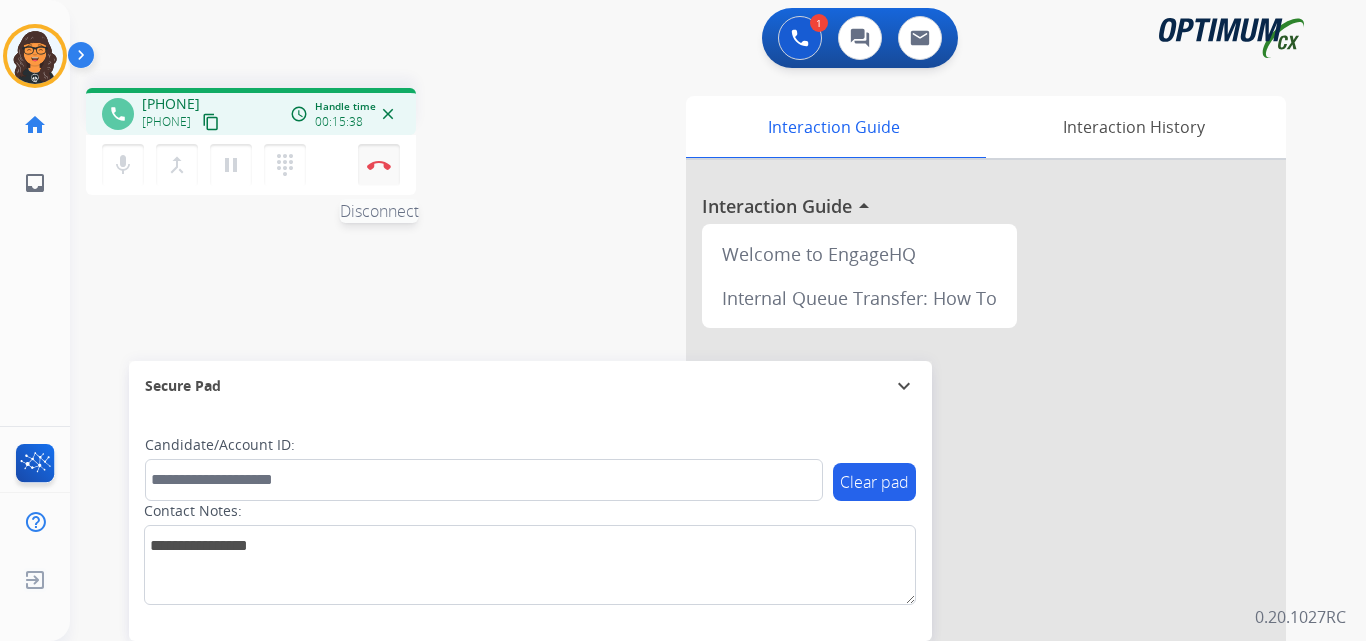 click at bounding box center (379, 165) 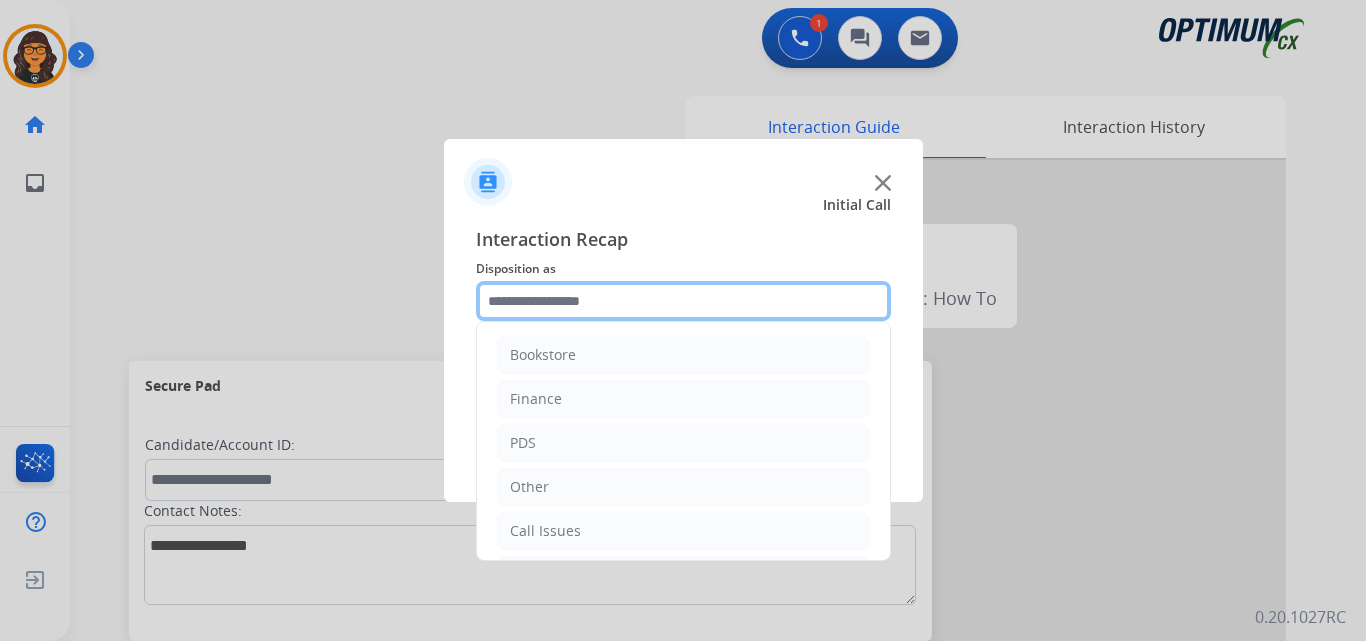 click 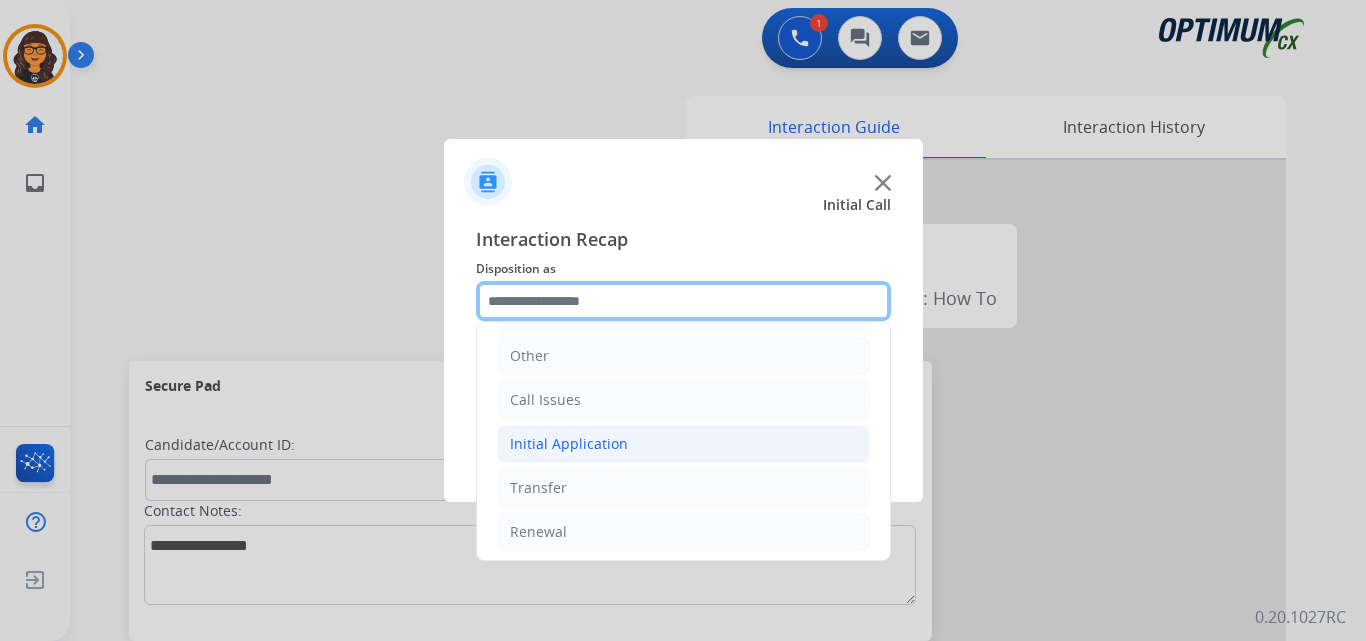 scroll, scrollTop: 136, scrollLeft: 0, axis: vertical 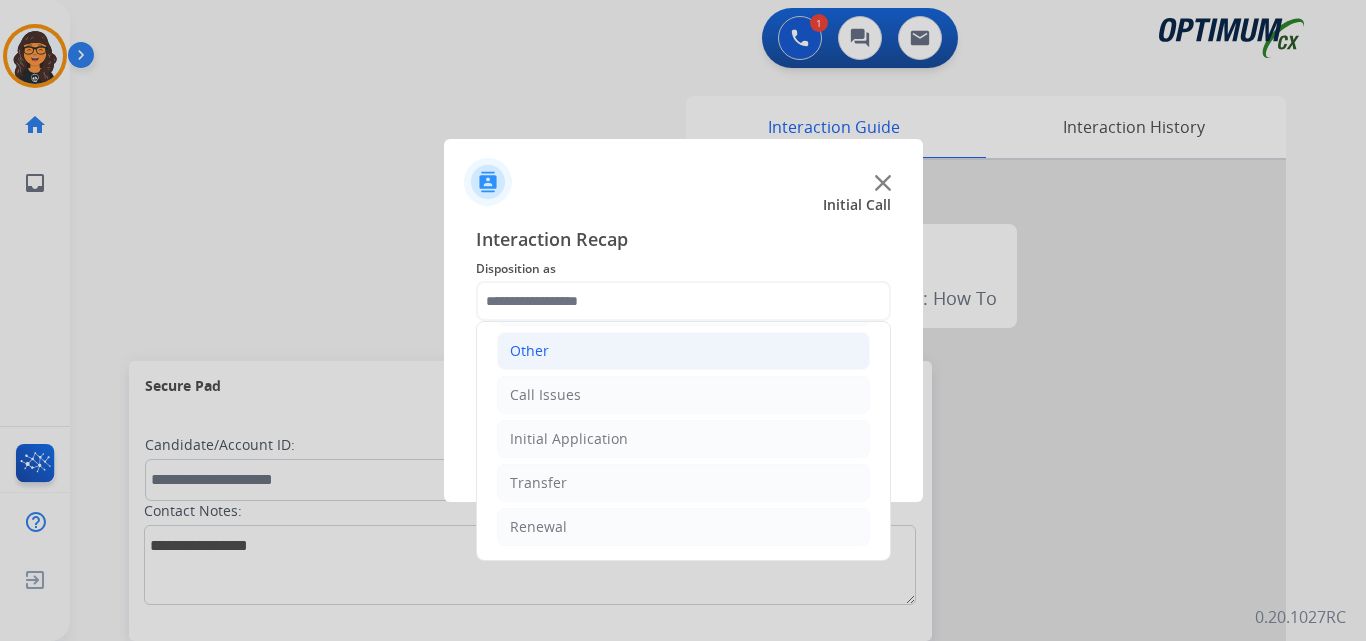click on "Other" 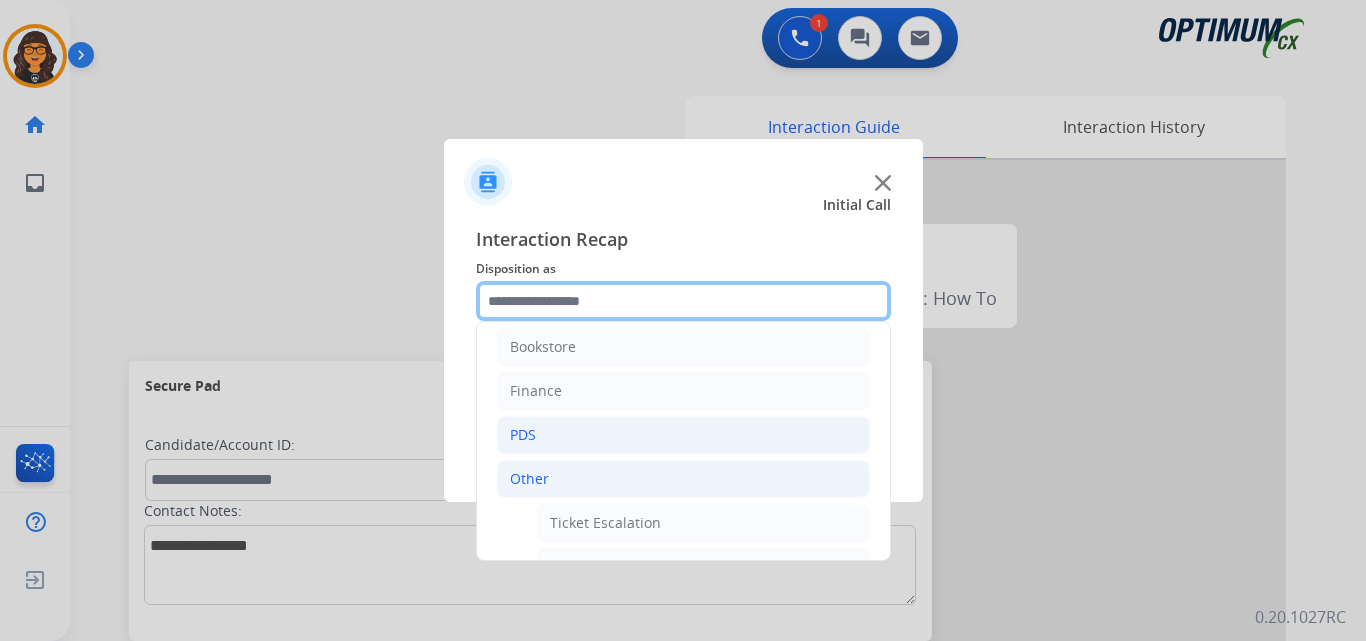 scroll, scrollTop: 0, scrollLeft: 0, axis: both 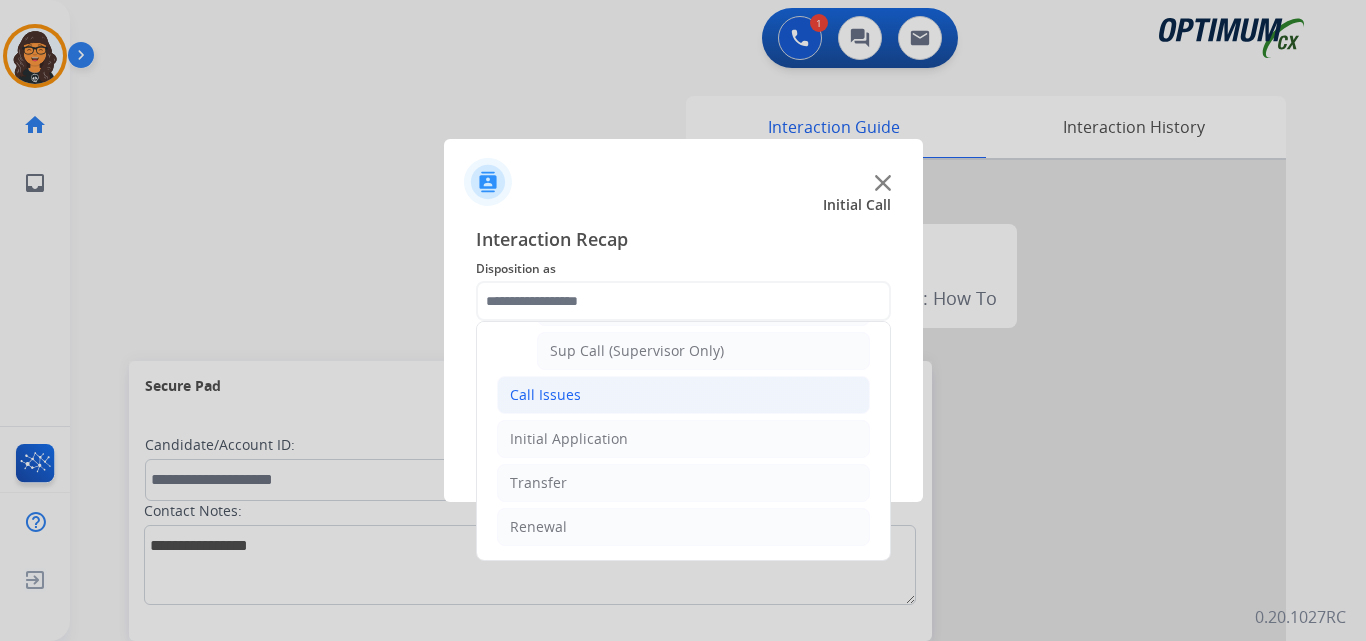 click on "Call Issues" 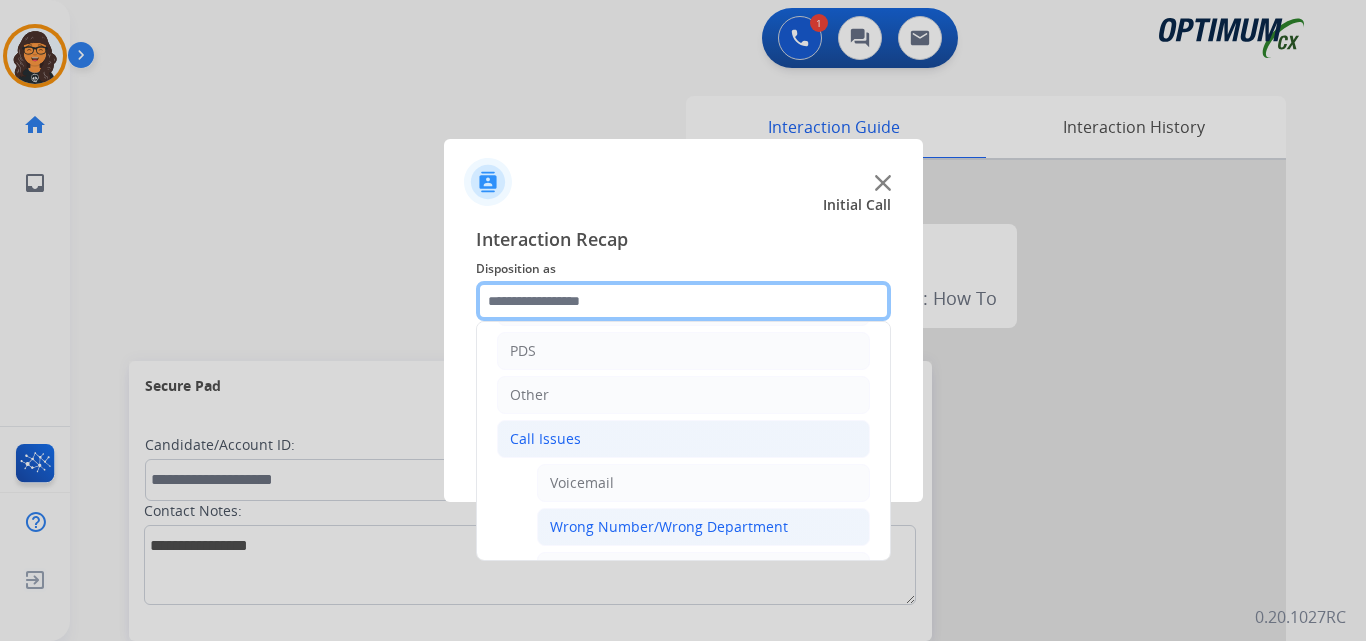 scroll, scrollTop: 156, scrollLeft: 0, axis: vertical 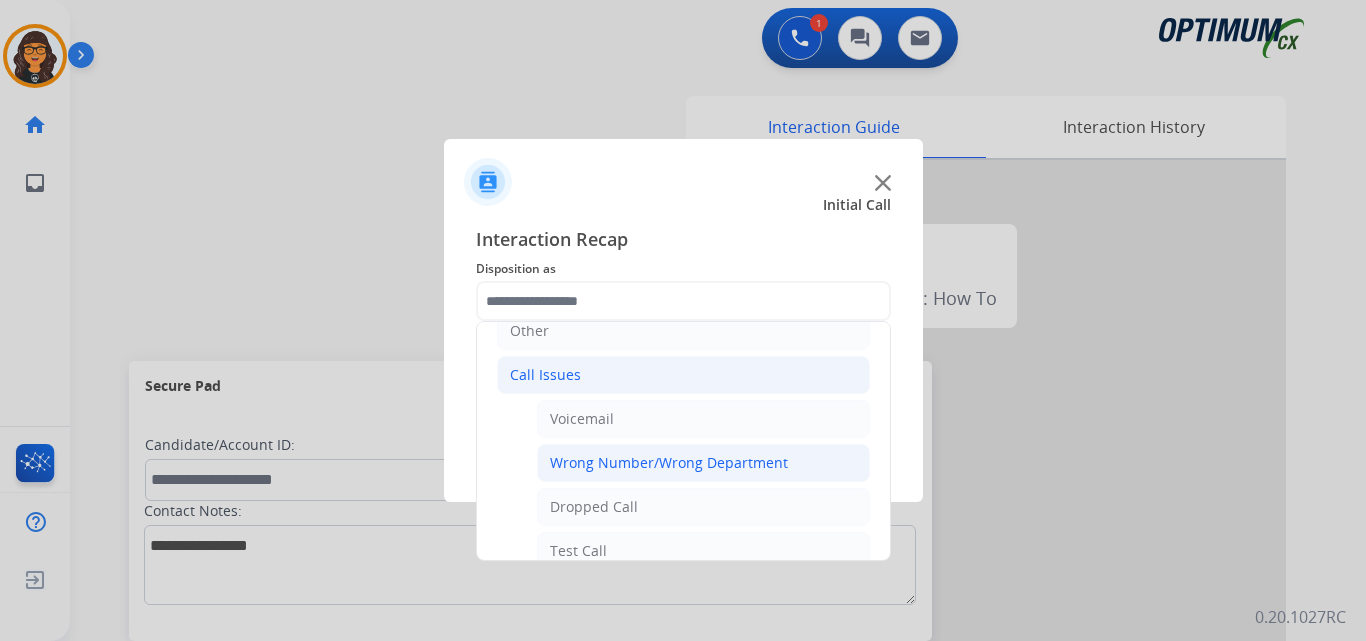click on "Wrong Number/Wrong Department" 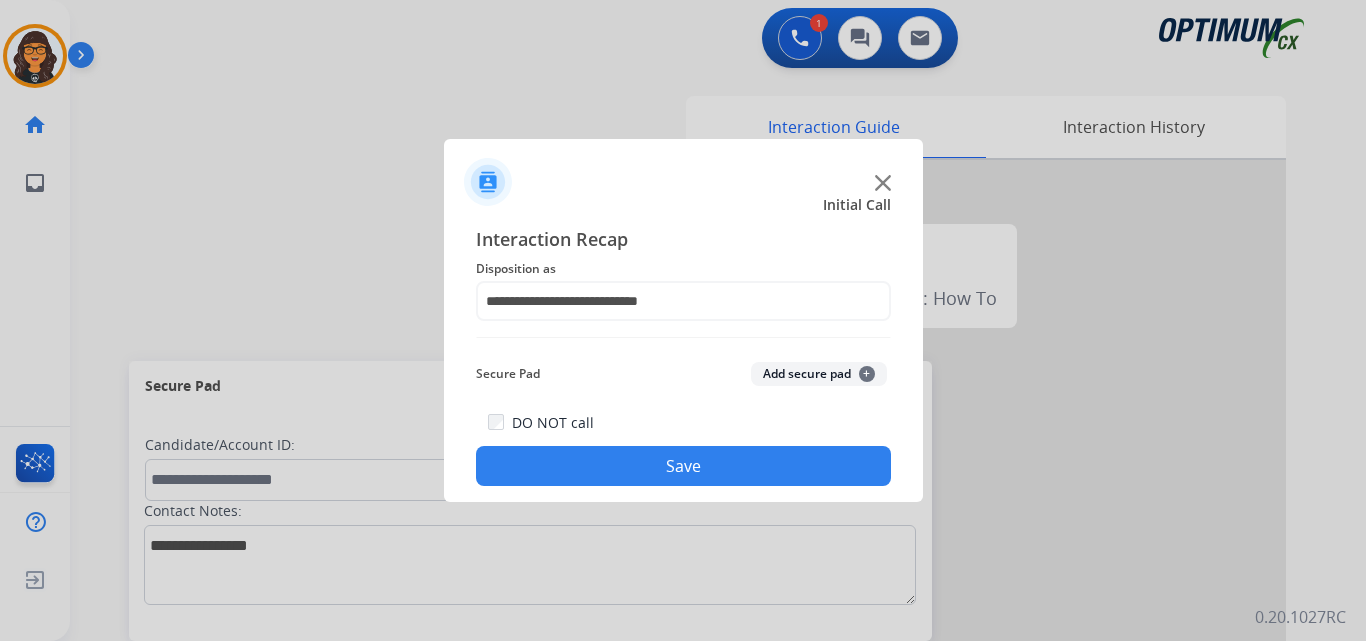 click on "Save" 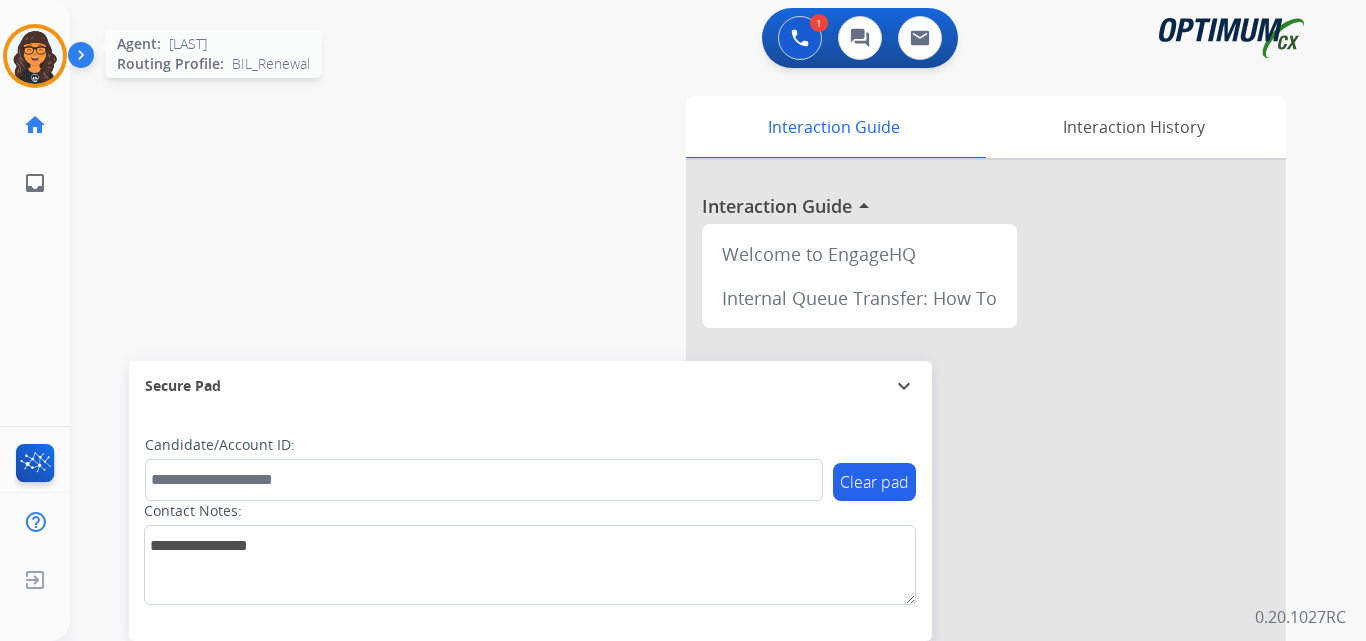 click at bounding box center [35, 56] 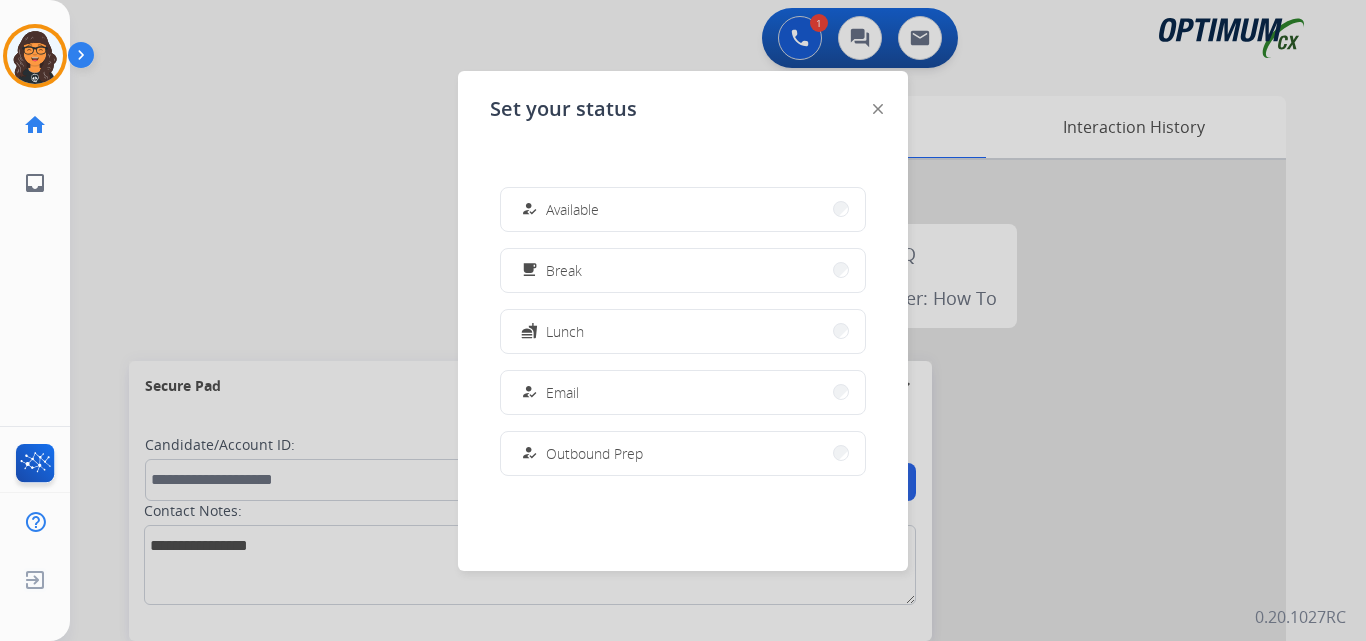 click on "how_to_reg Available" at bounding box center [683, 209] 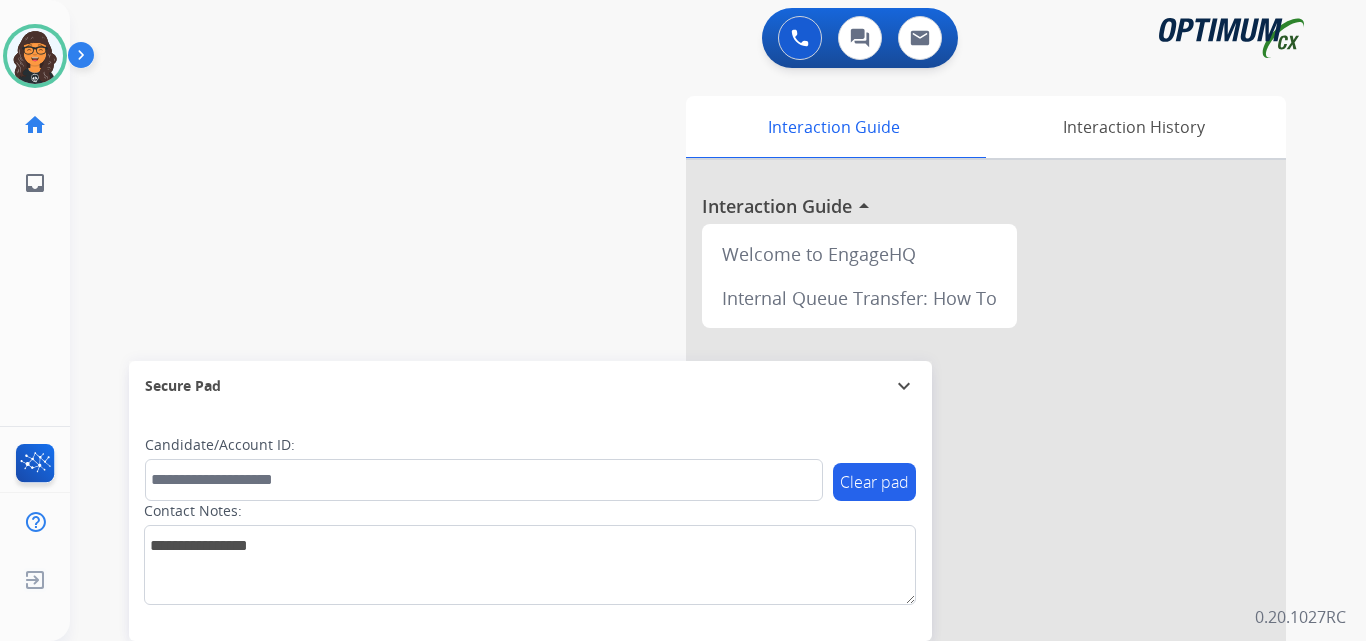 drag, startPoint x: 15, startPoint y: 47, endPoint x: 82, endPoint y: 70, distance: 70.837845 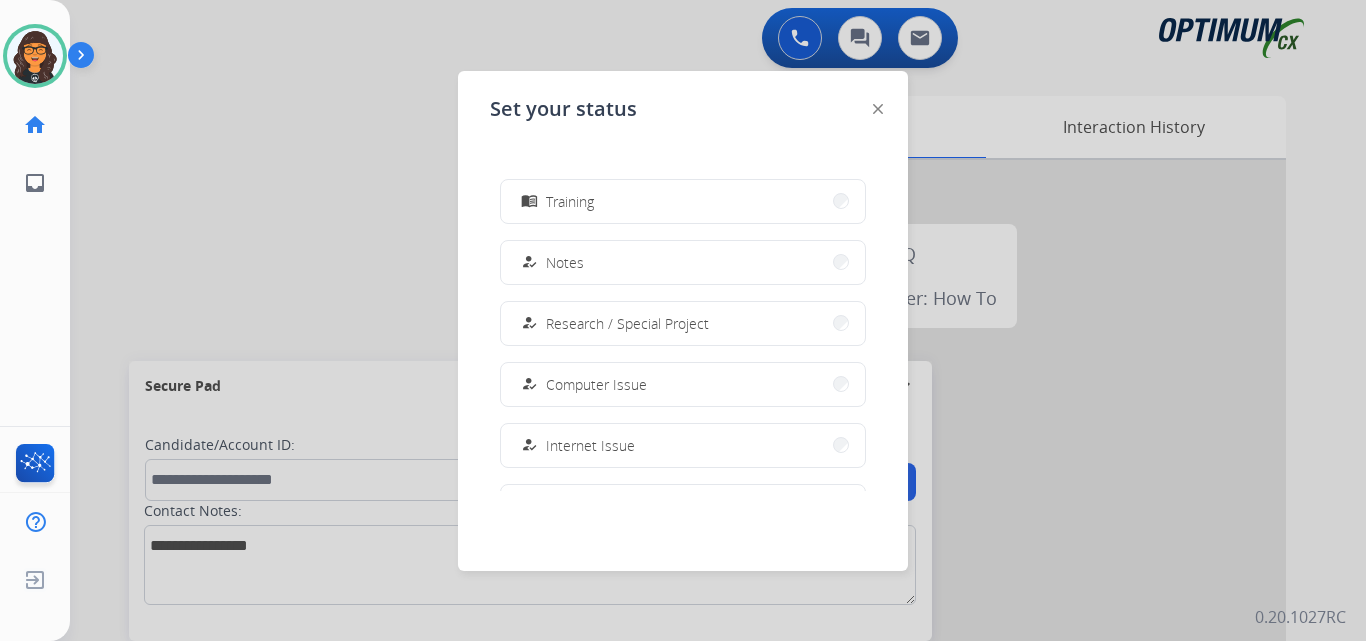 scroll, scrollTop: 499, scrollLeft: 0, axis: vertical 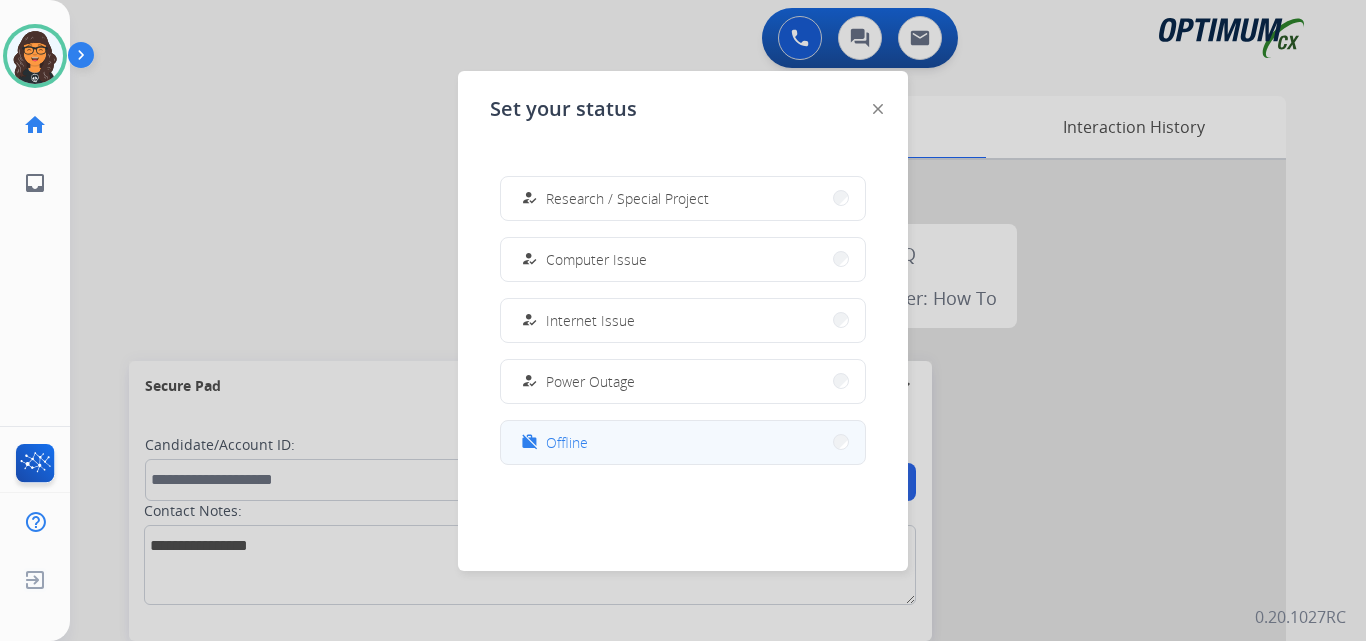click on "Offline" at bounding box center (567, 442) 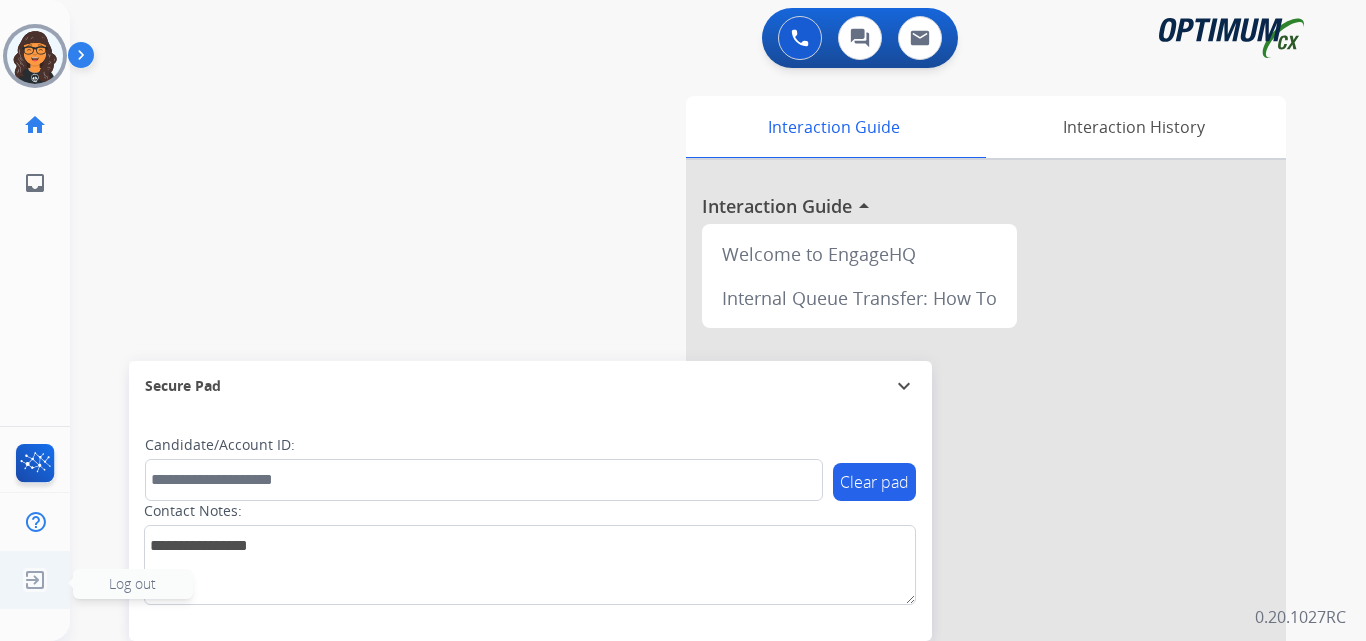 click 